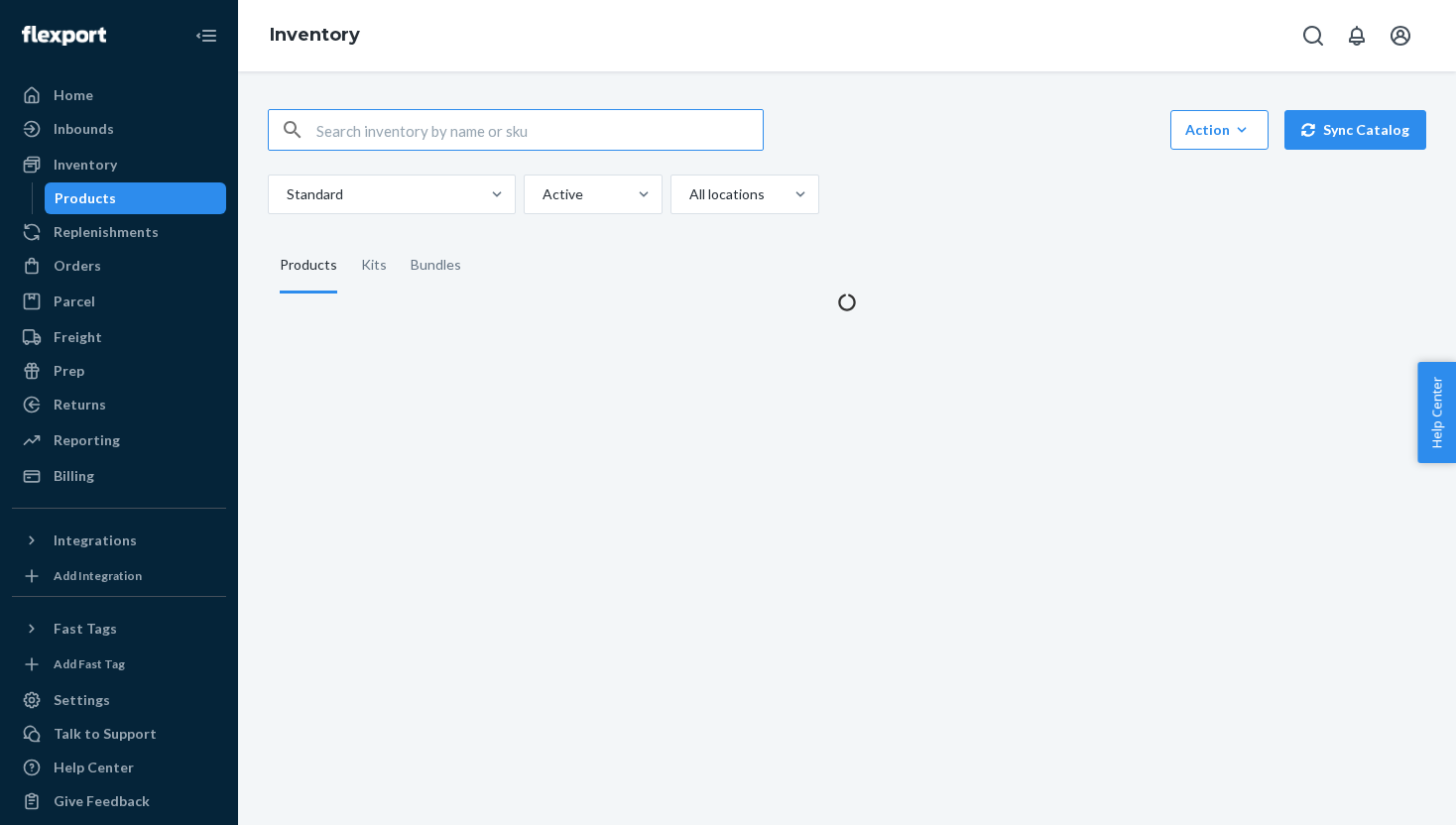scroll, scrollTop: 0, scrollLeft: 0, axis: both 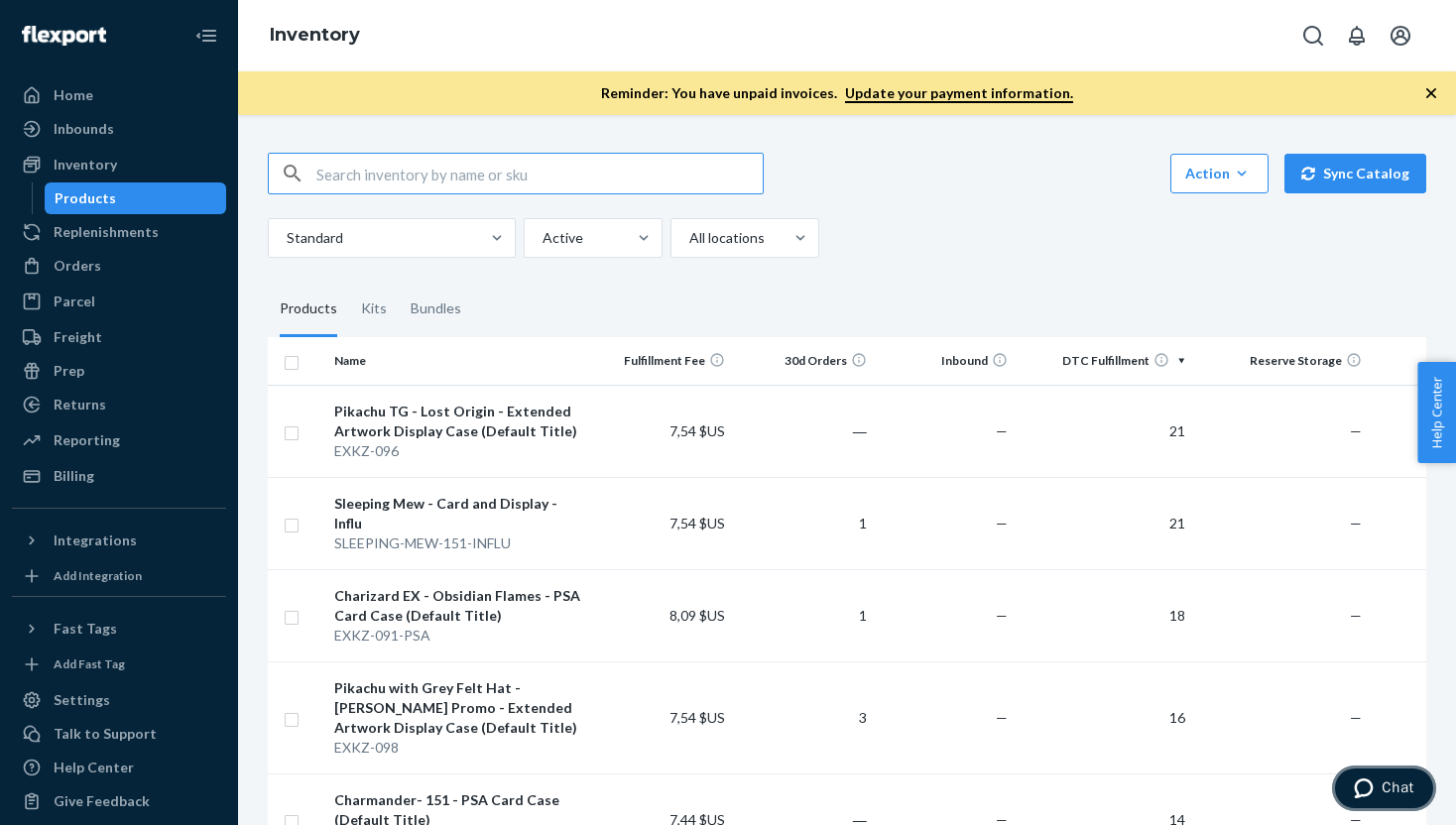 click on "Chat" at bounding box center (1384, 788) 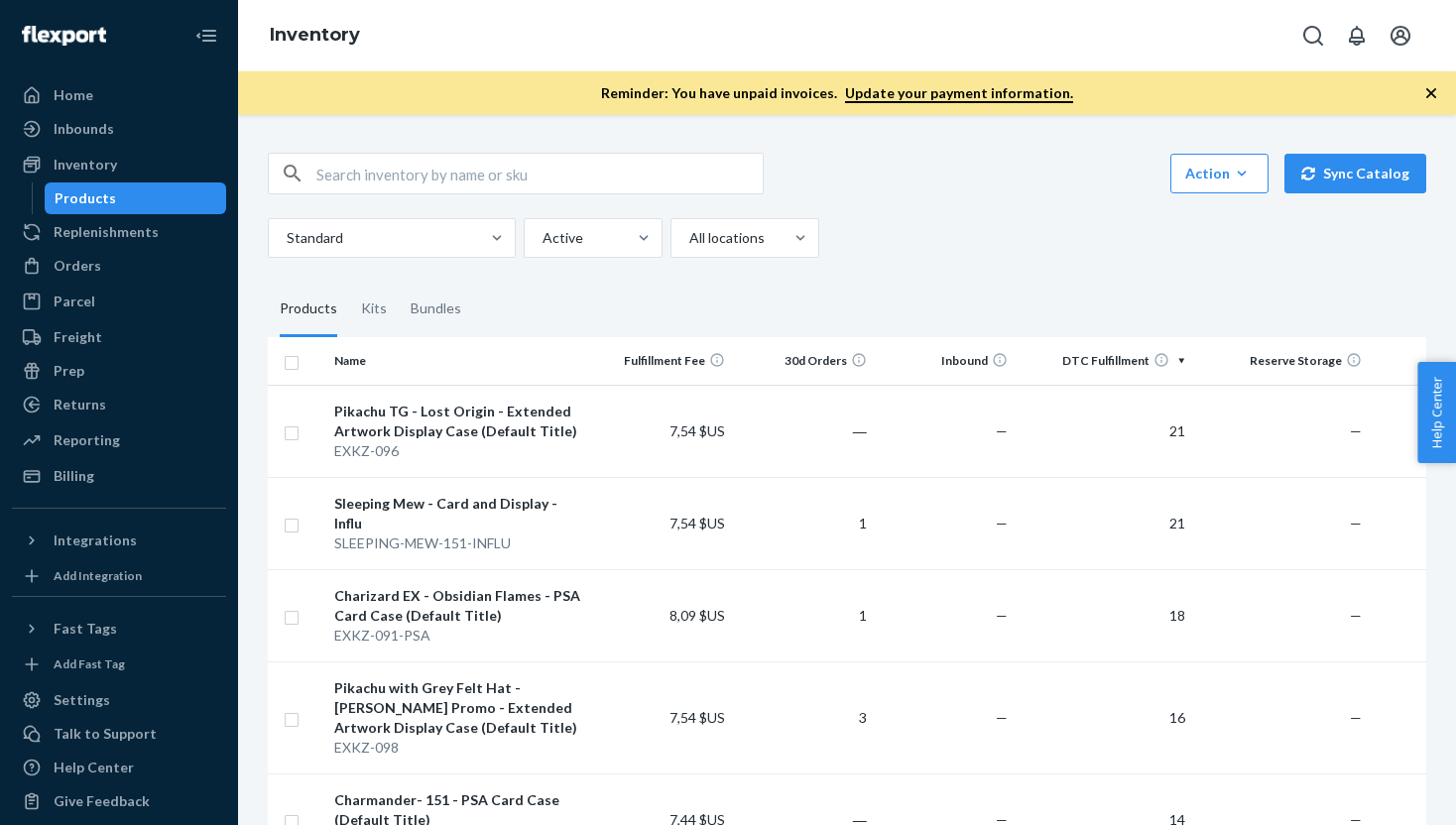 scroll, scrollTop: 0, scrollLeft: 0, axis: both 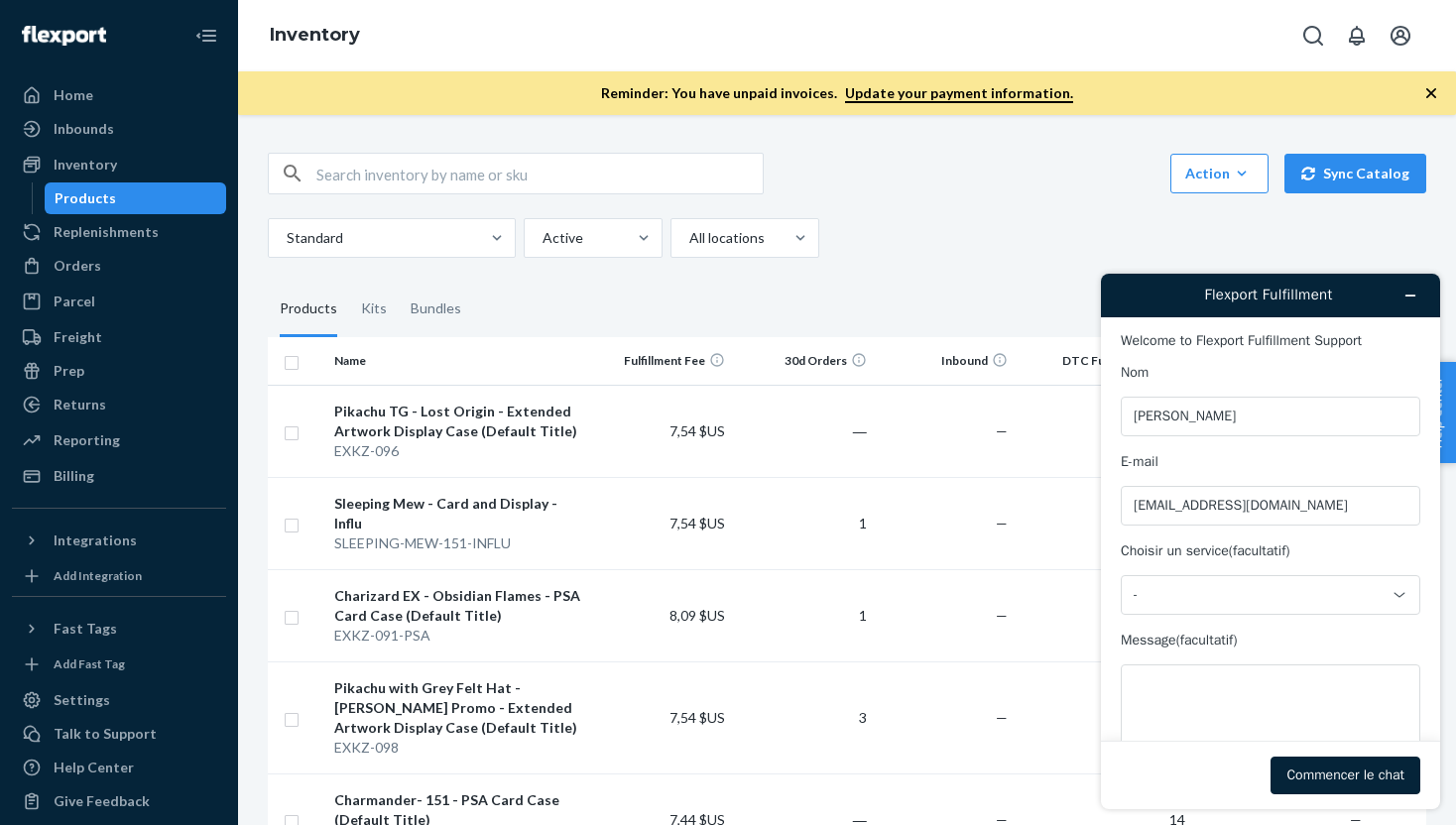 click on "Nom [PERSON_NAME] E-mail [EMAIL_ADDRESS][DOMAIN_NAME] Choisir un service  (facultatif) - Message  (facultatif)" at bounding box center (1271, 569) 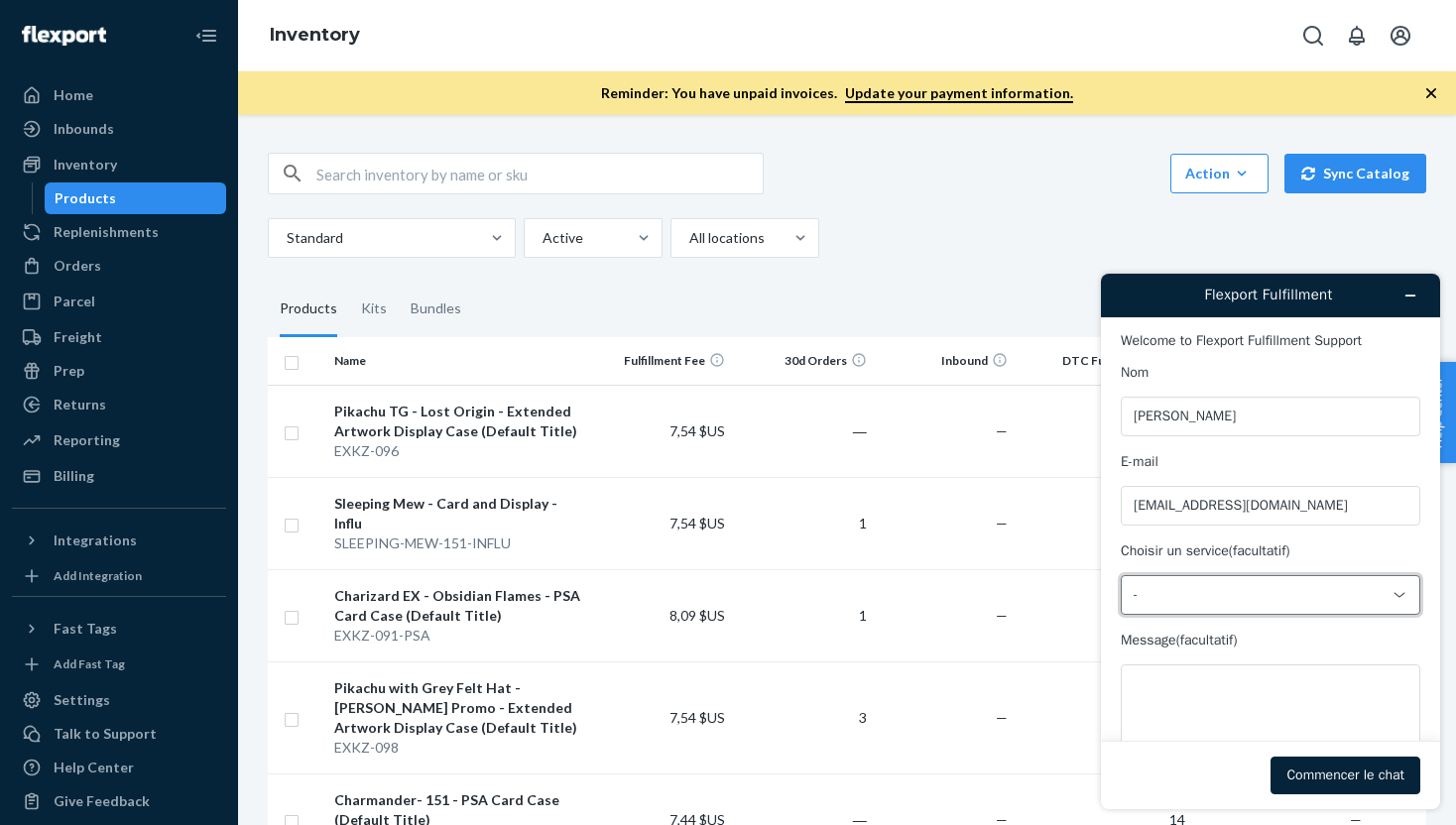 click on "-" at bounding box center (1259, 595) 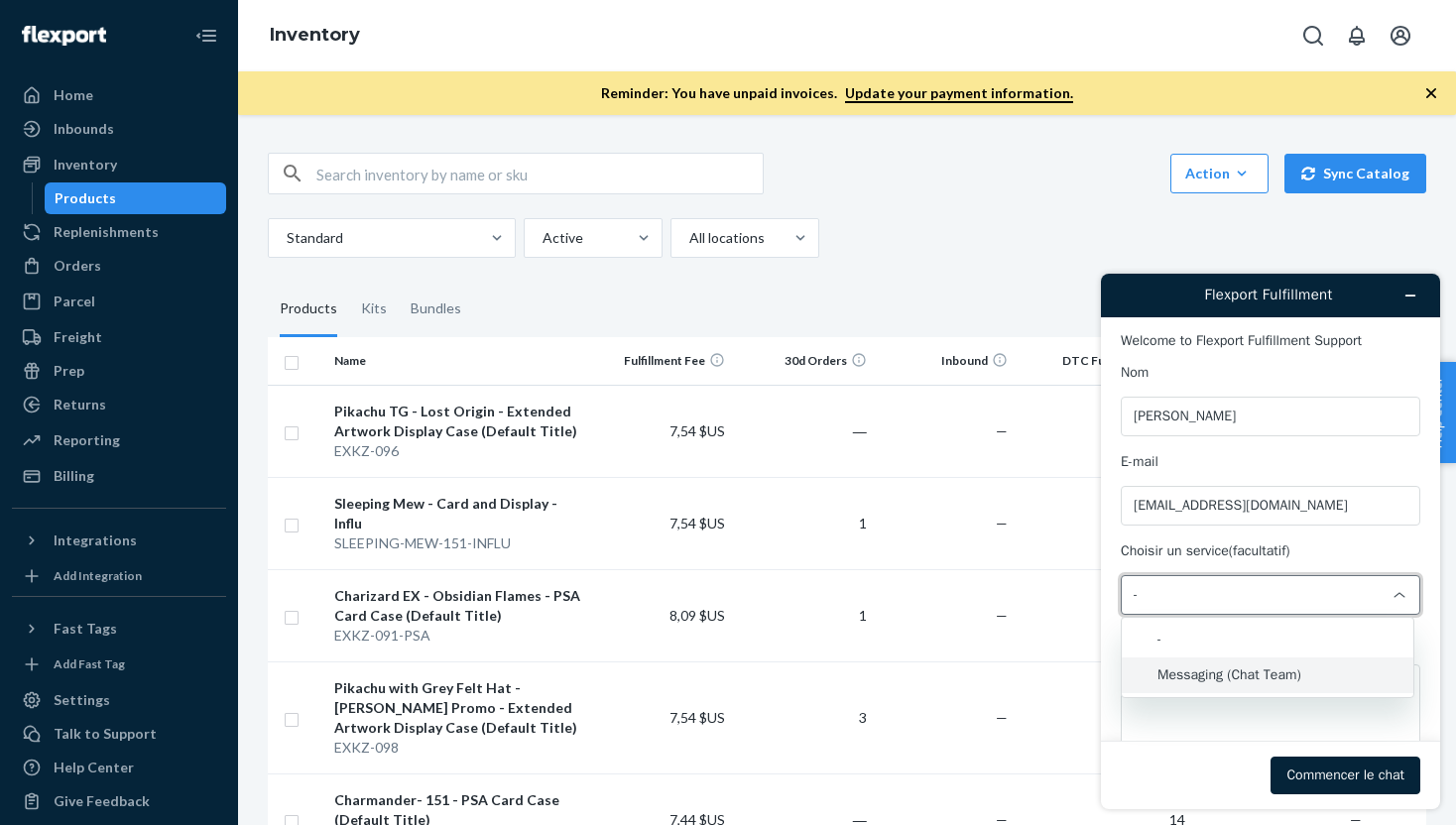 click on "Messaging (Chat Team)" at bounding box center [1268, 675] 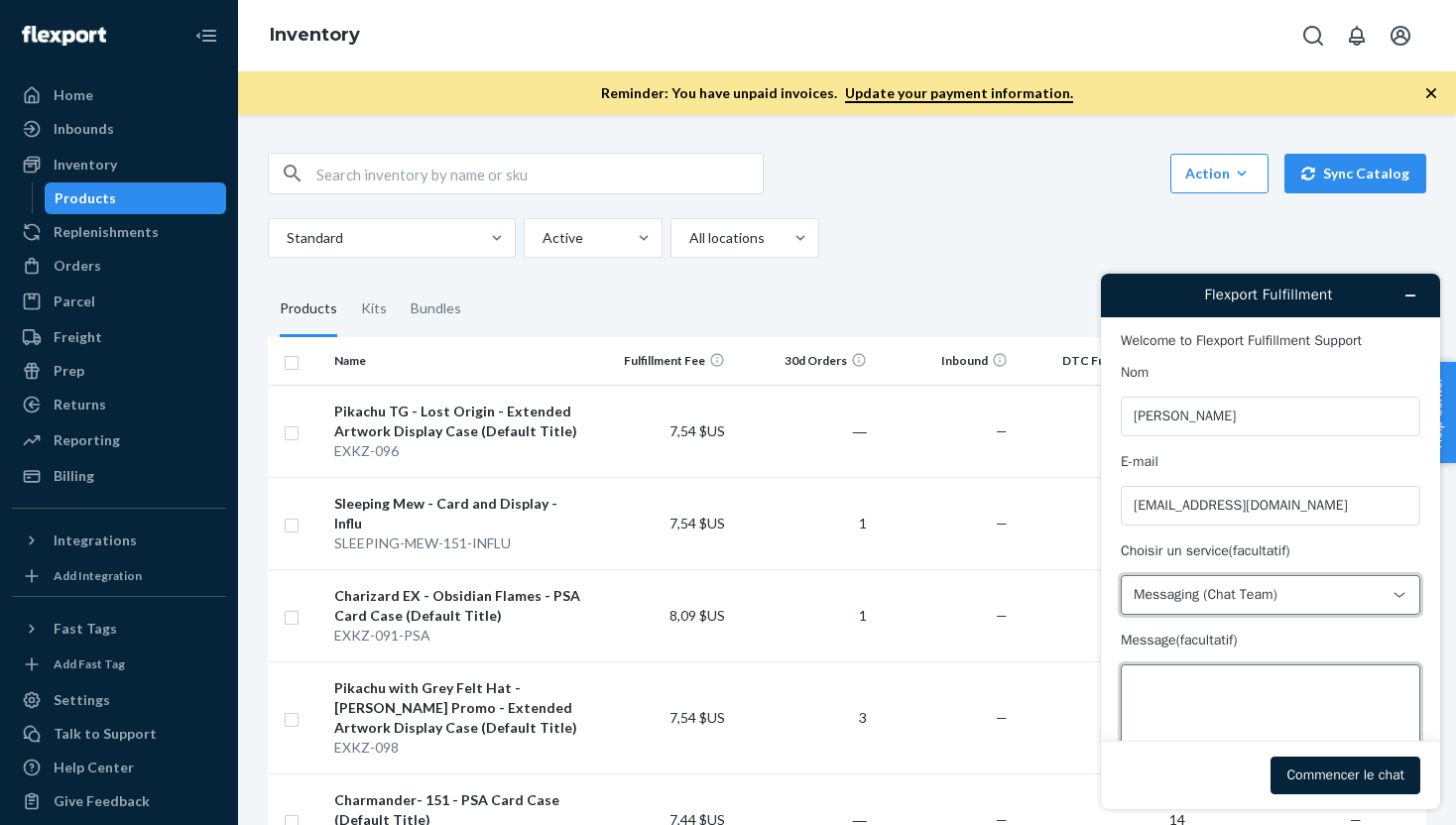 click on "Message  (facultatif)" at bounding box center [1271, 720] 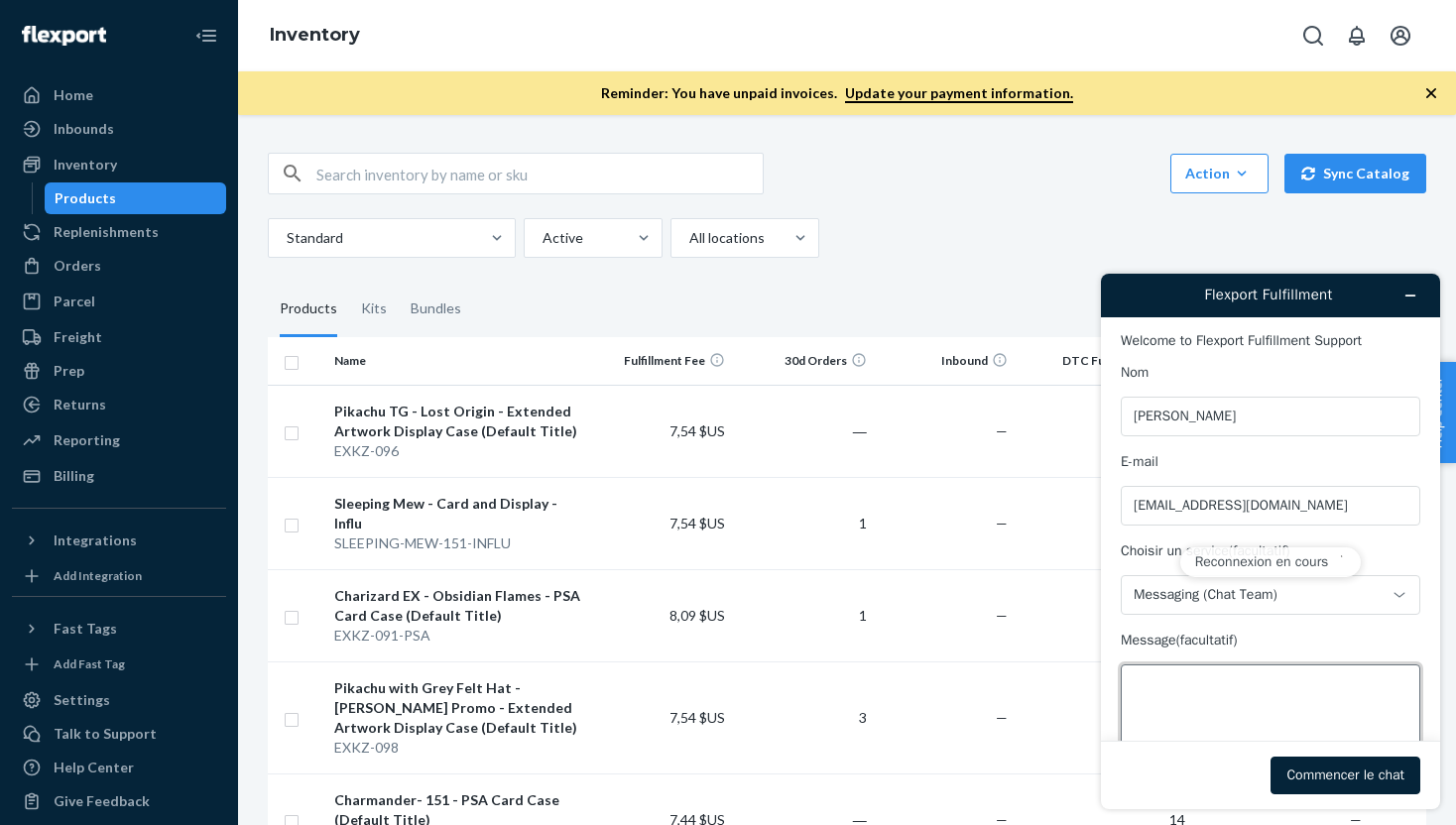 scroll, scrollTop: 0, scrollLeft: 0, axis: both 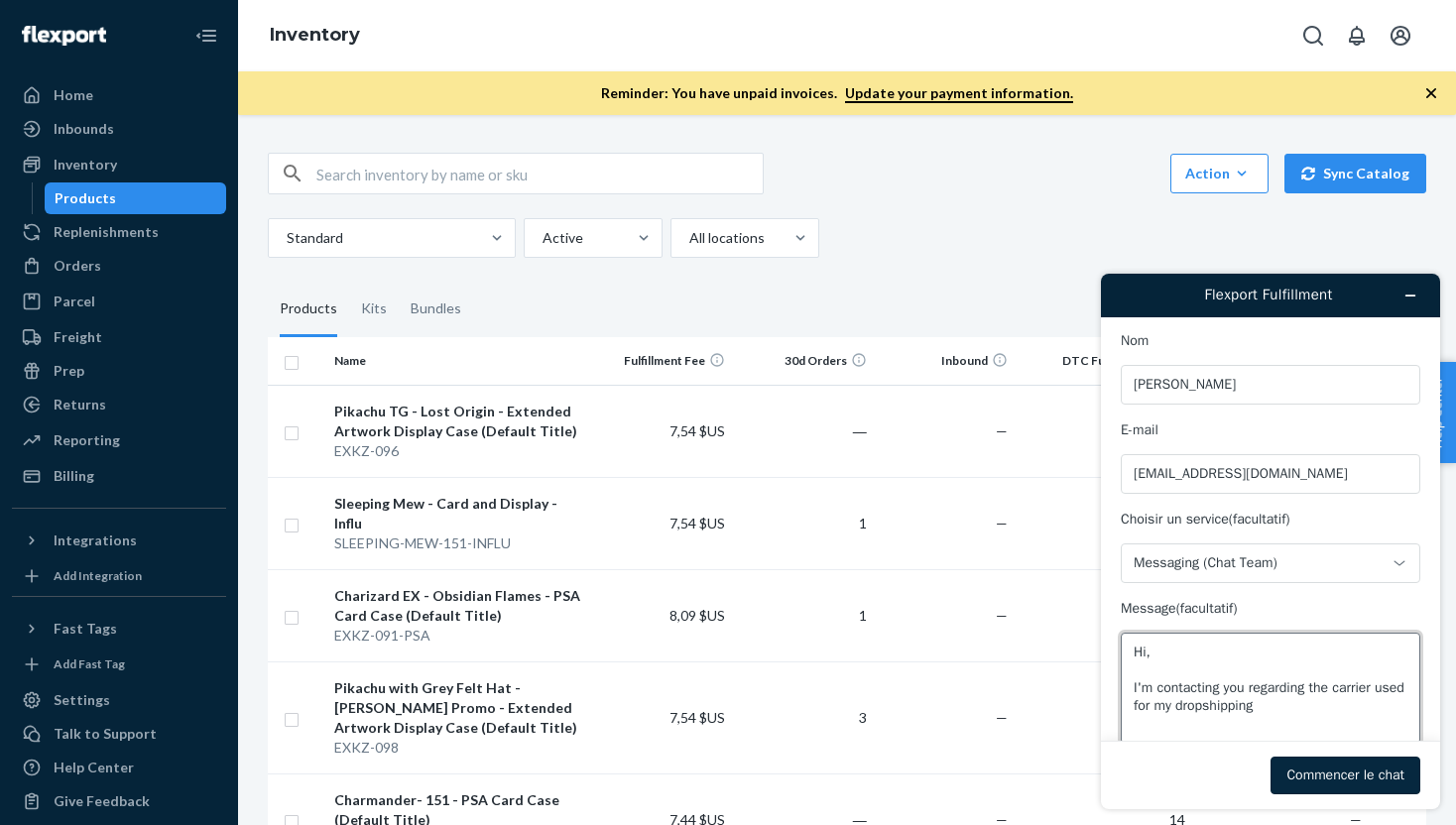 type on "Hi,
I'm contacting you regarding the carrier used for my dropshipping" 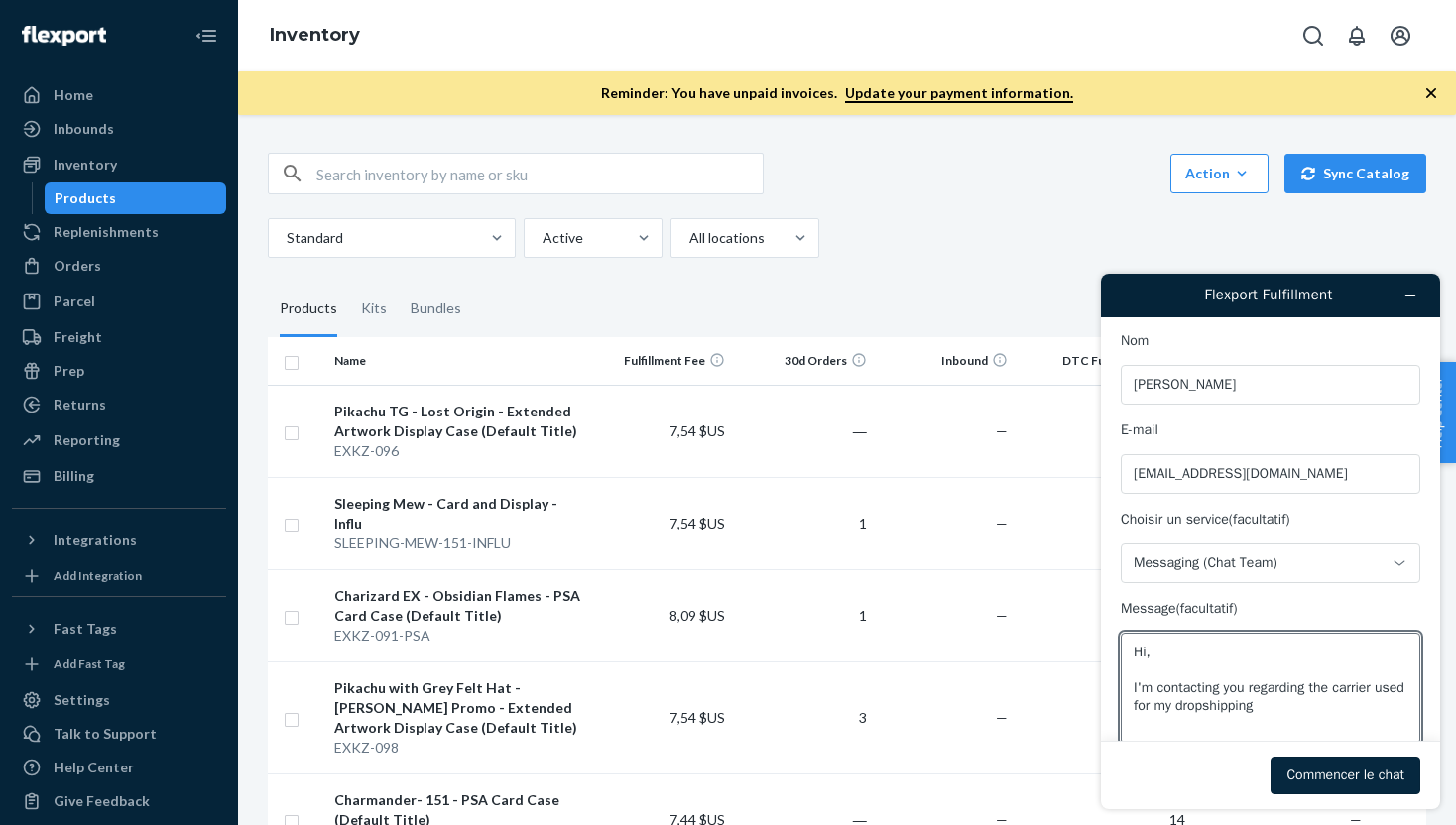 click on "Commencer le chat" at bounding box center [1345, 775] 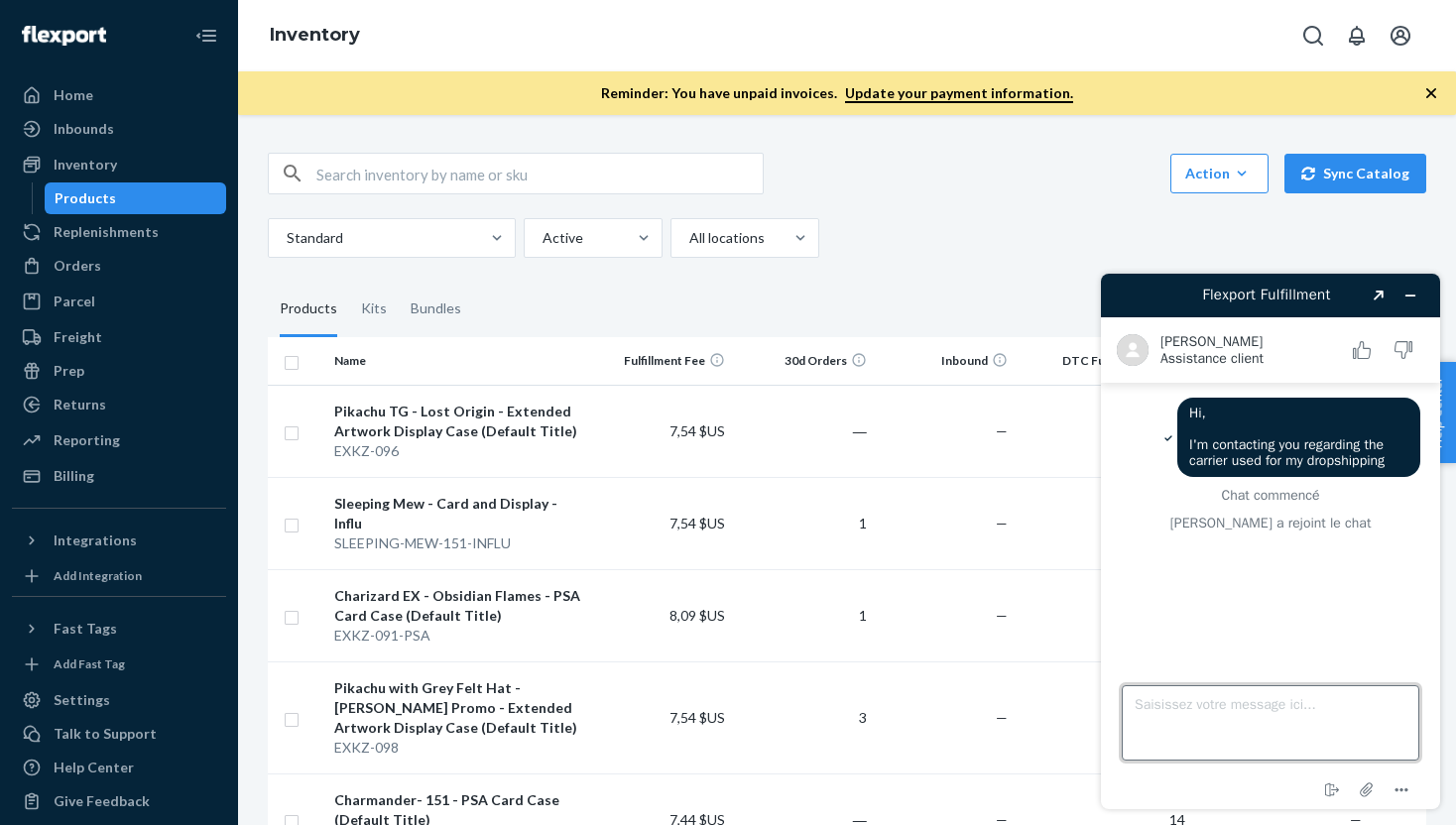 click on "Saisissez votre message ici..." at bounding box center [1271, 723] 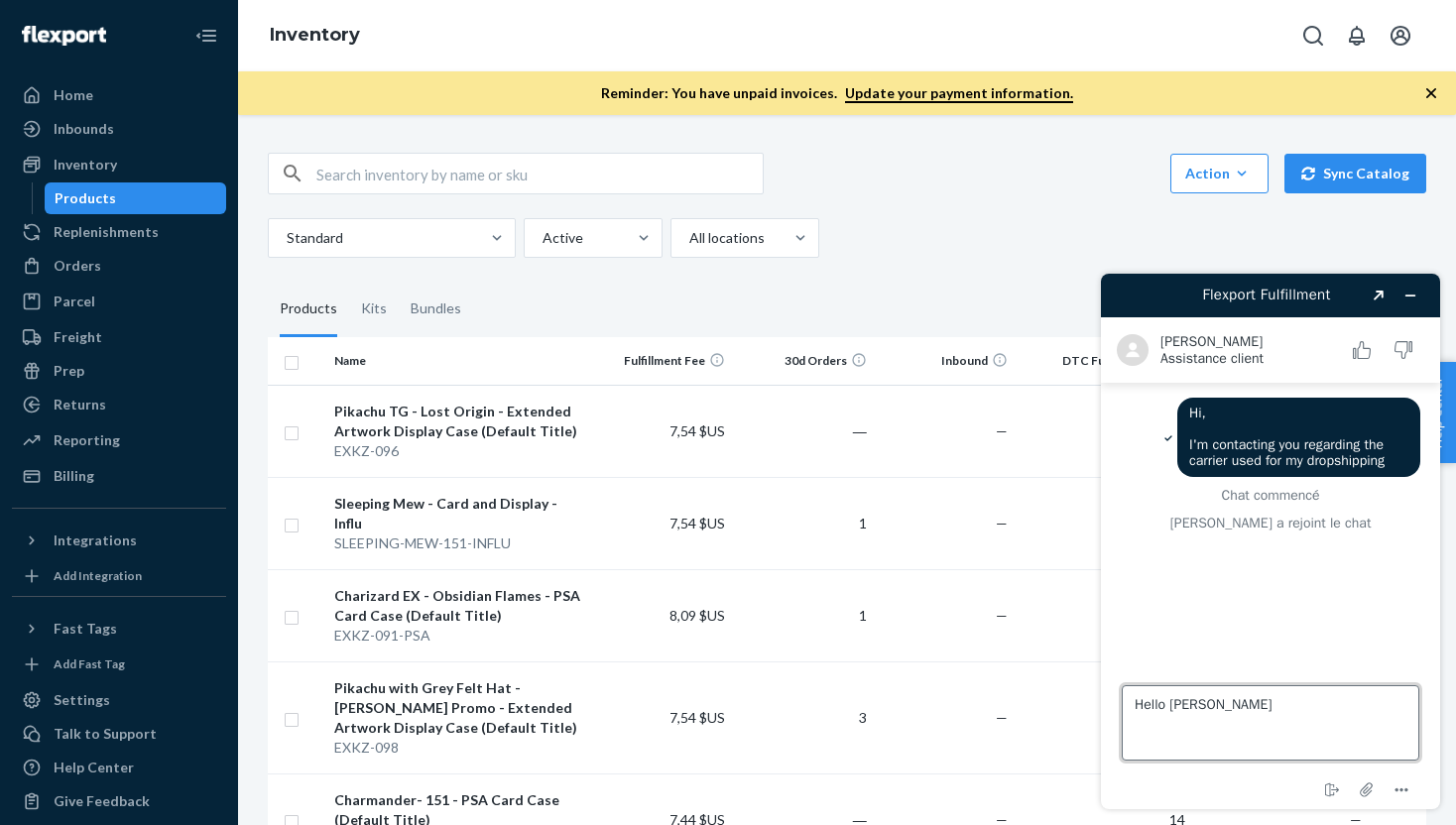type on "Hello [PERSON_NAME]" 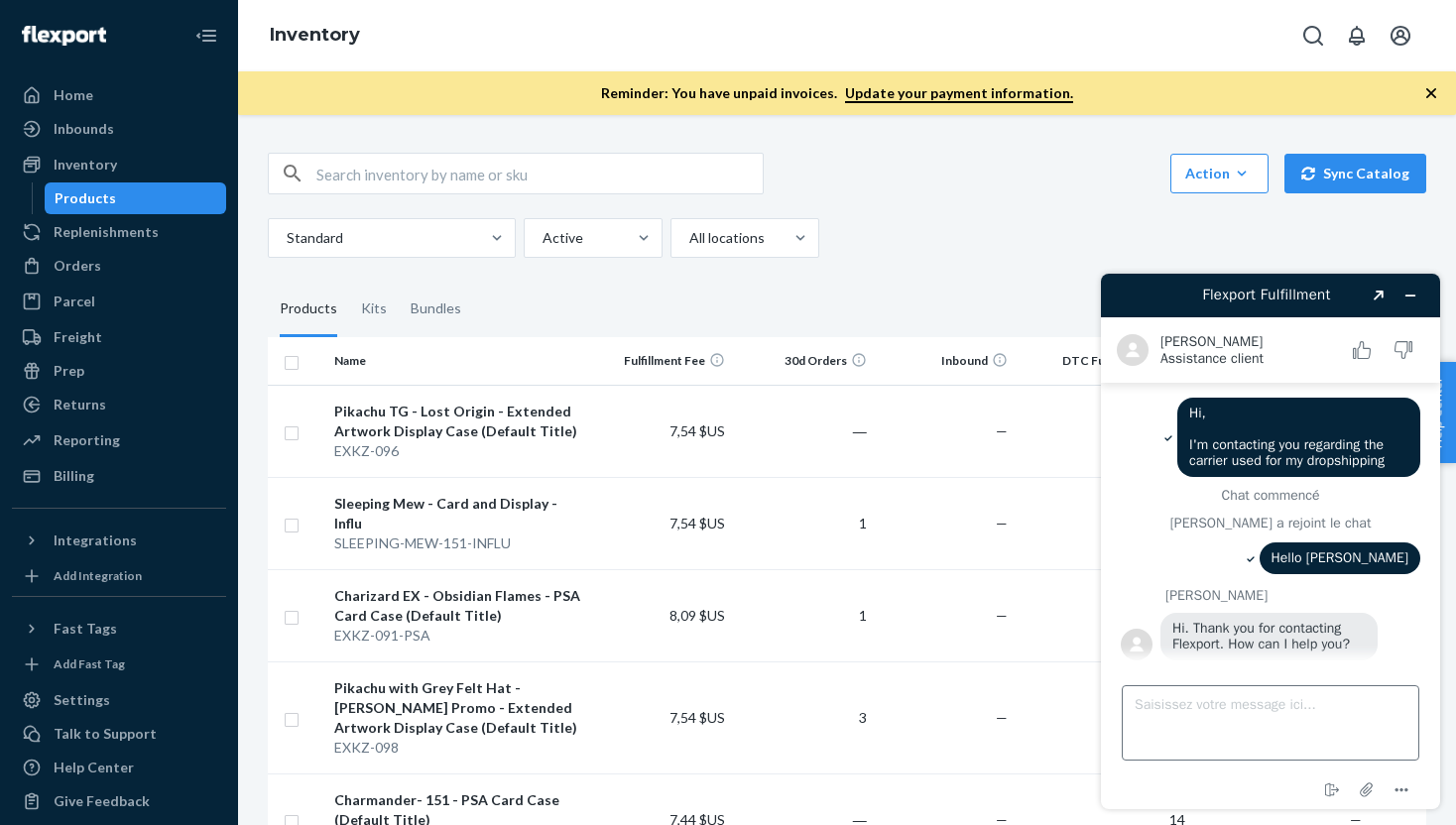 scroll, scrollTop: 19, scrollLeft: 0, axis: vertical 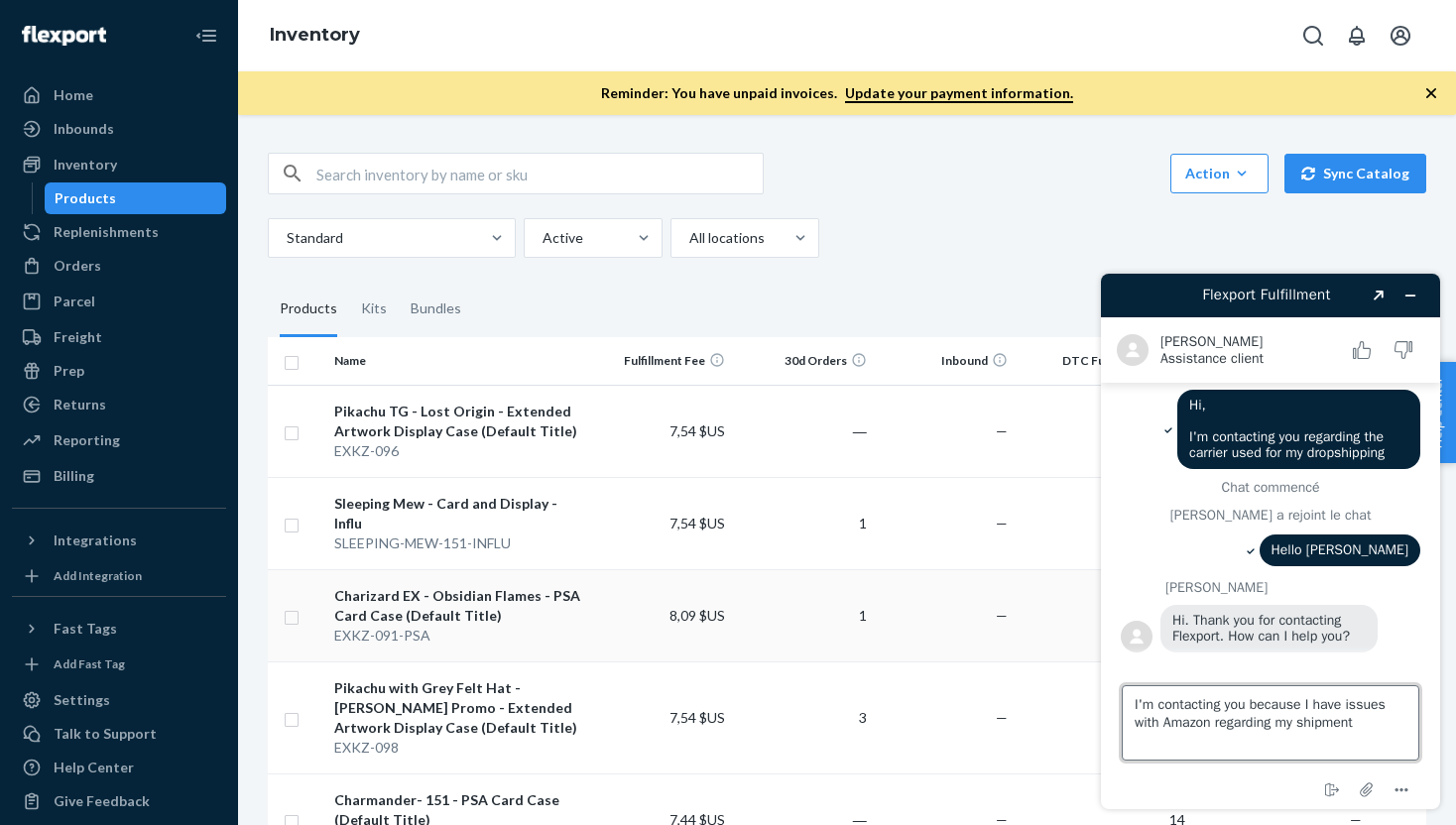 type on "I'm contacting you because I have issues with Amazon regarding my shipments" 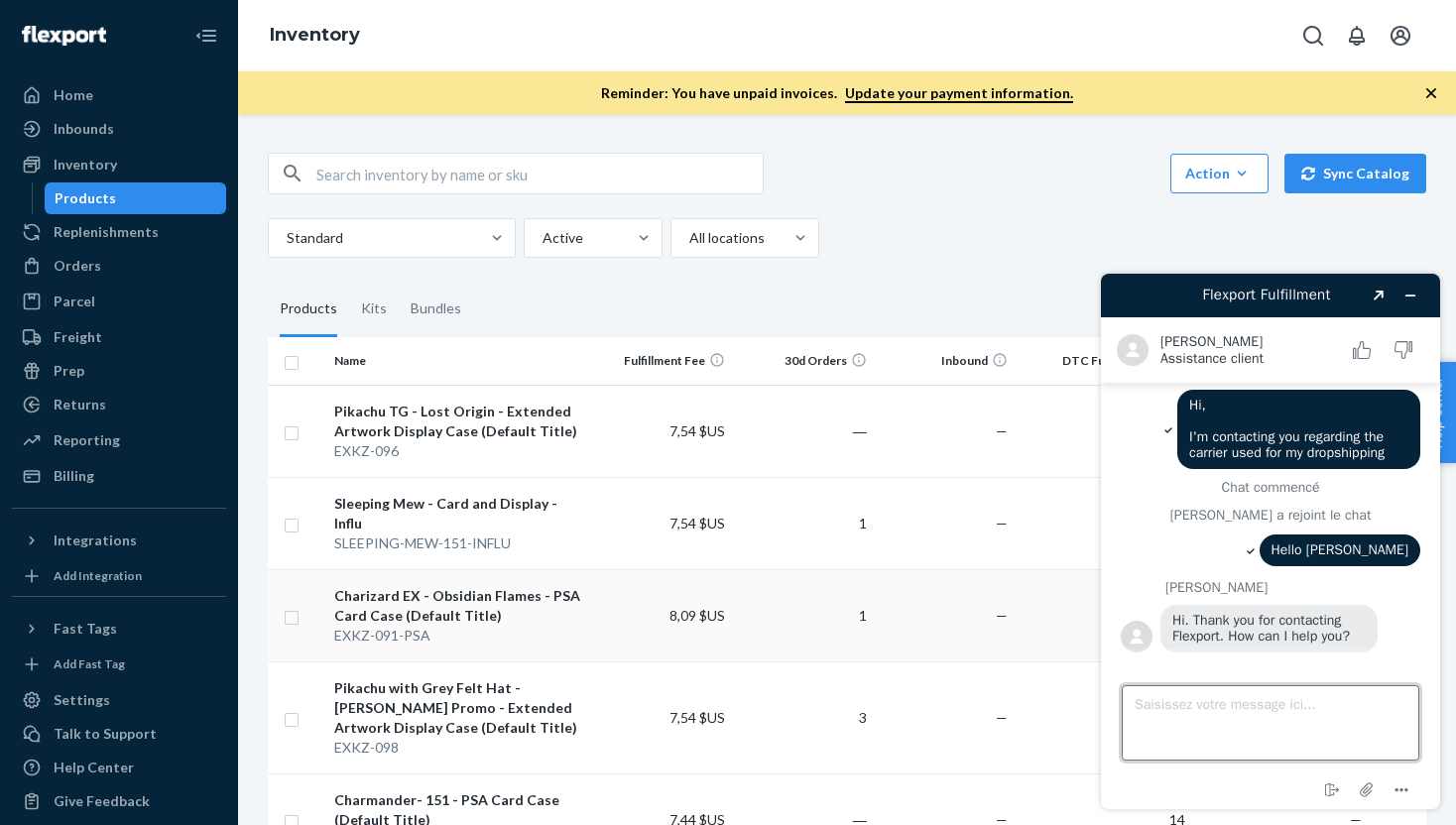 scroll, scrollTop: 92, scrollLeft: 0, axis: vertical 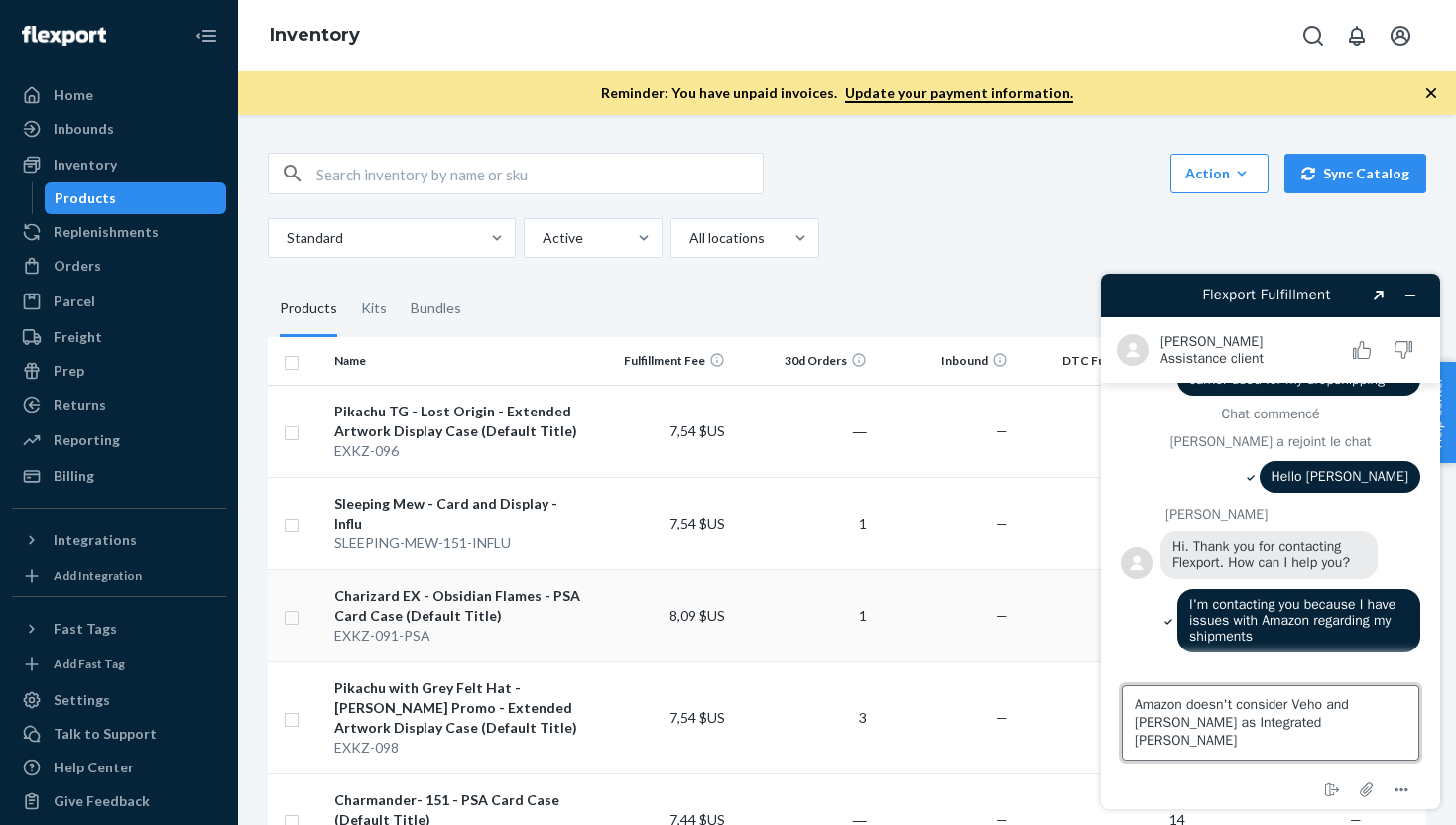 type on "Amazon doesn't consider Veho and Jitsu as Integrated carrier" 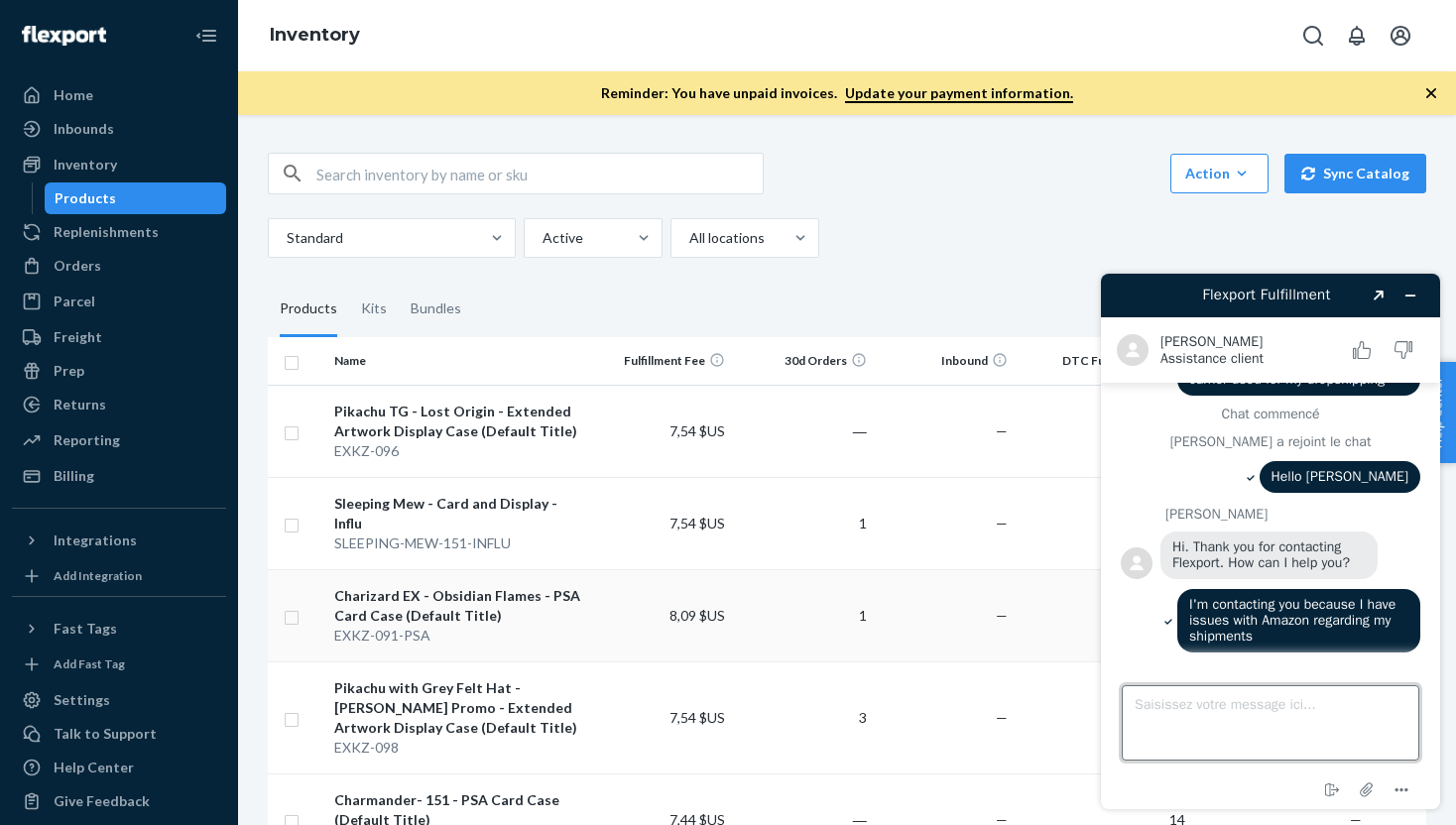 scroll, scrollTop: 145, scrollLeft: 0, axis: vertical 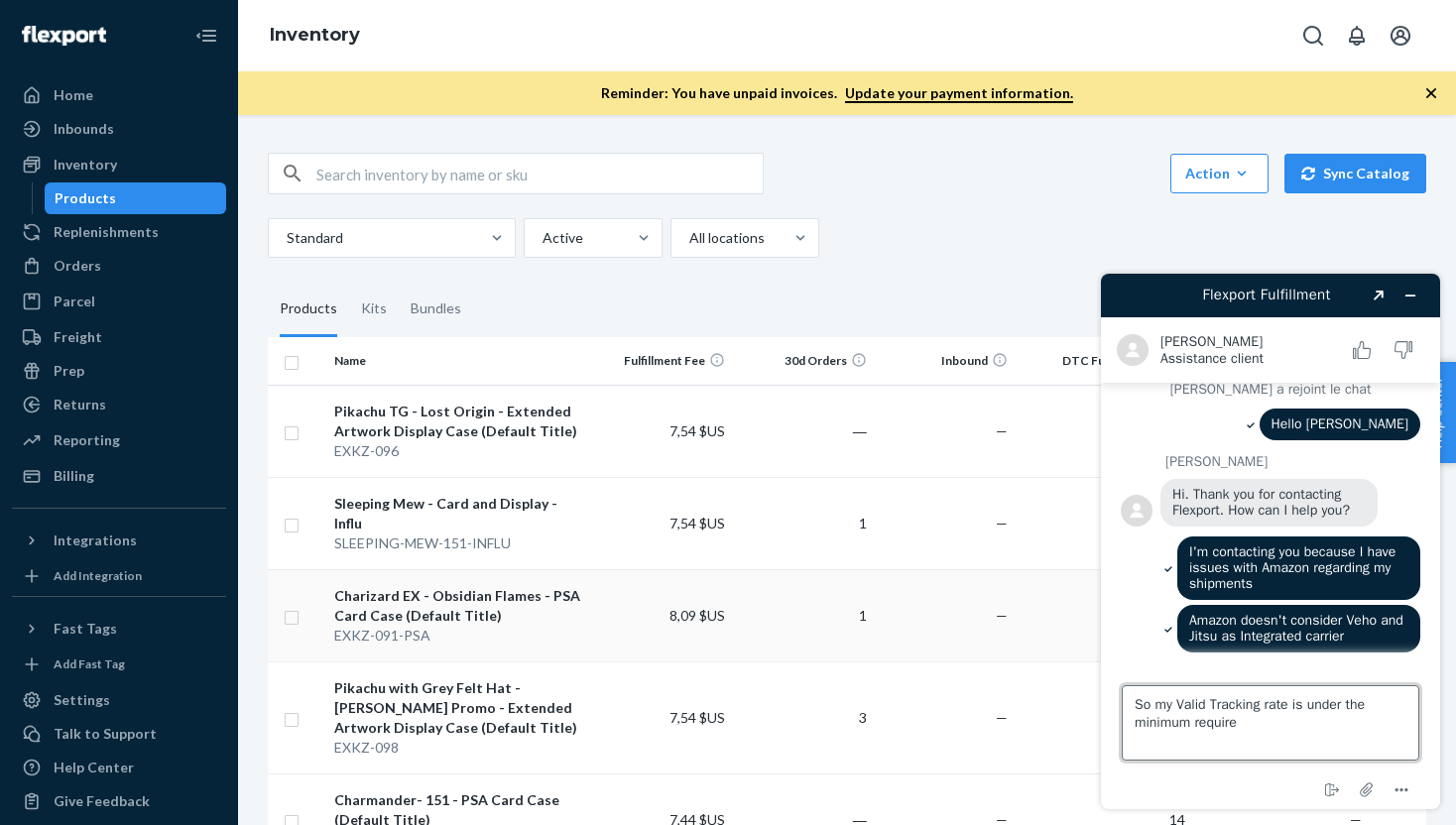 type on "So my Valid Tracking rate is under the minimum required" 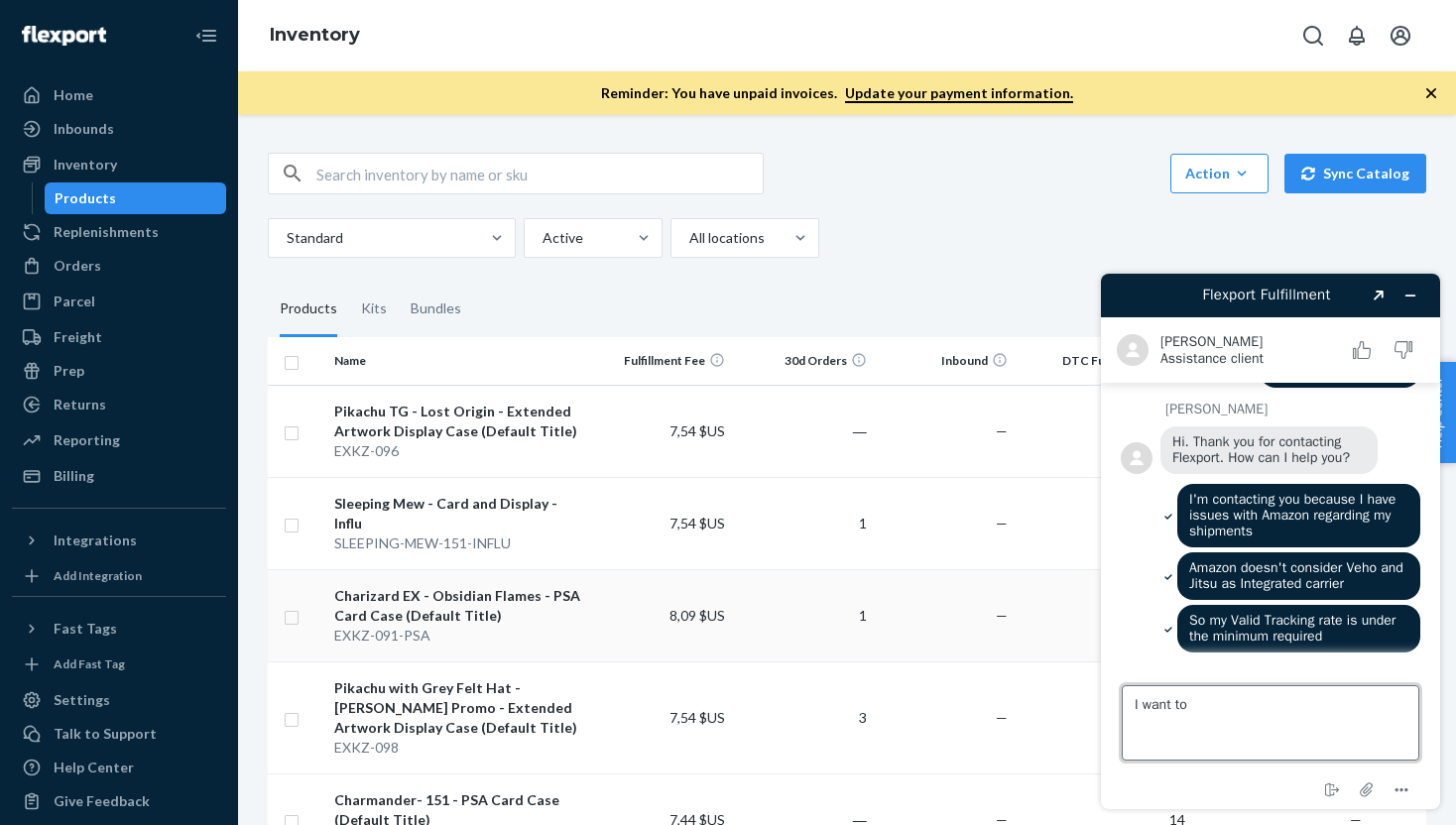 scroll, scrollTop: 202, scrollLeft: 0, axis: vertical 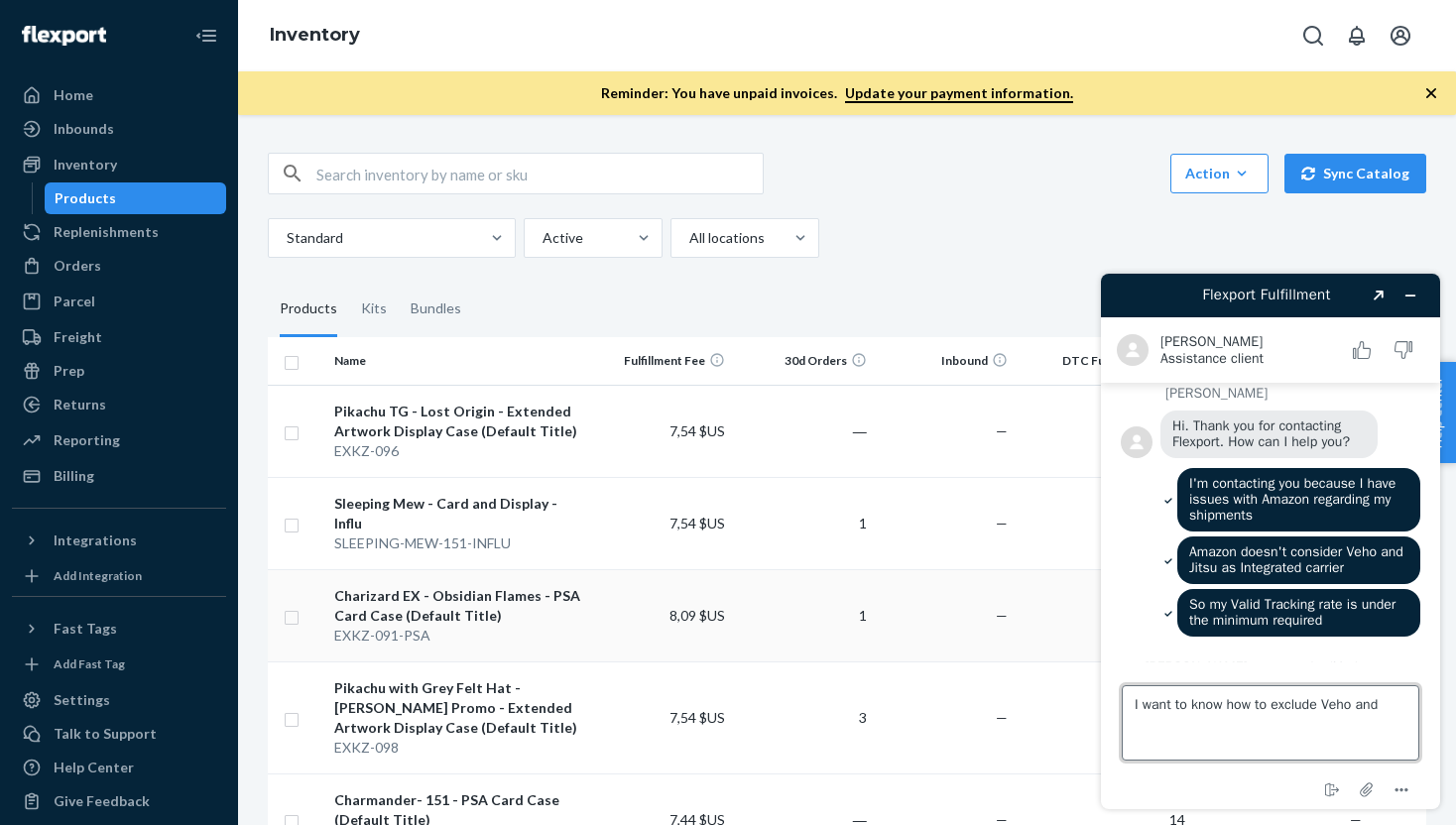 type on "I want to know how to exclude Veho and" 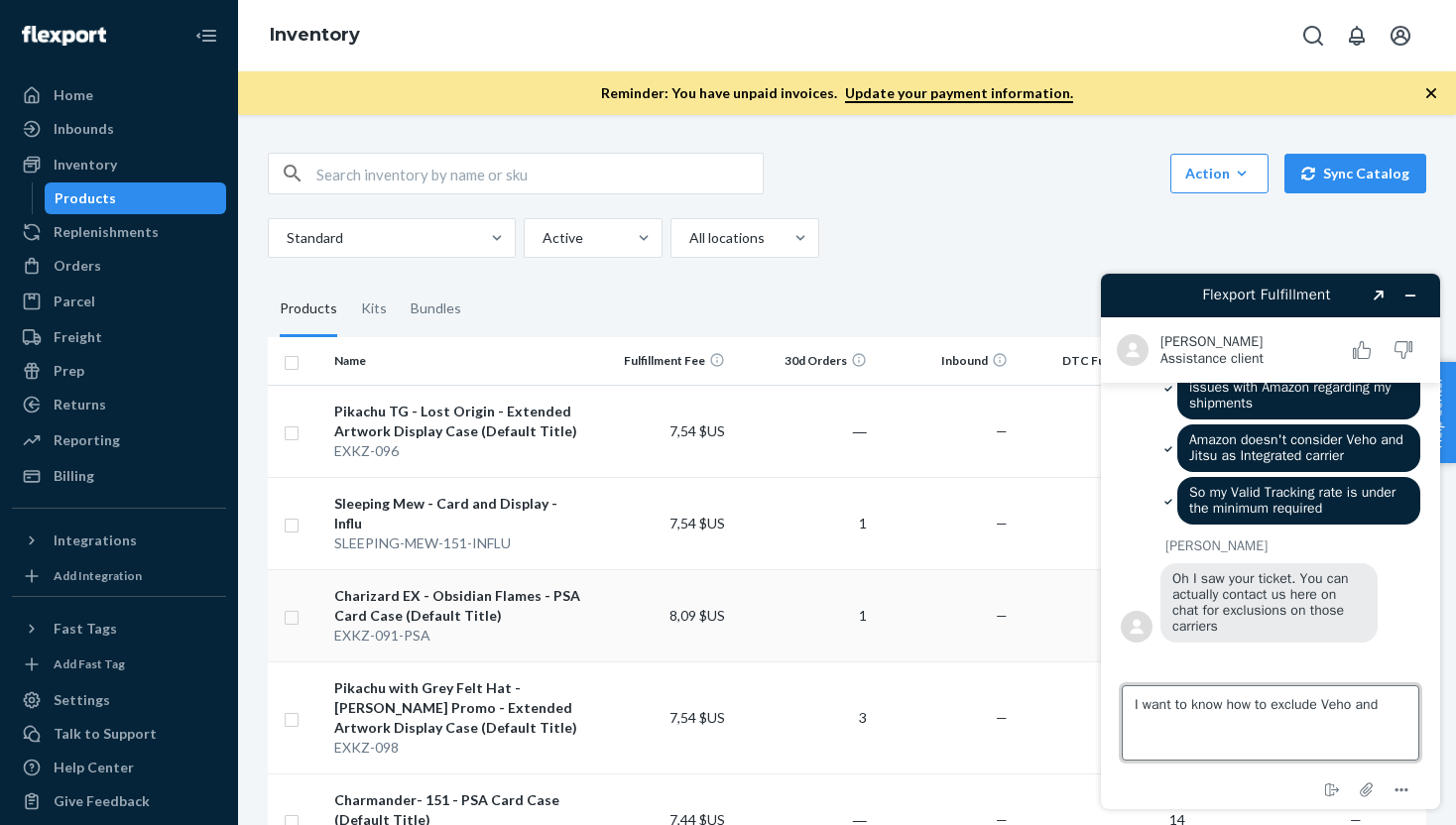 scroll, scrollTop: 319, scrollLeft: 0, axis: vertical 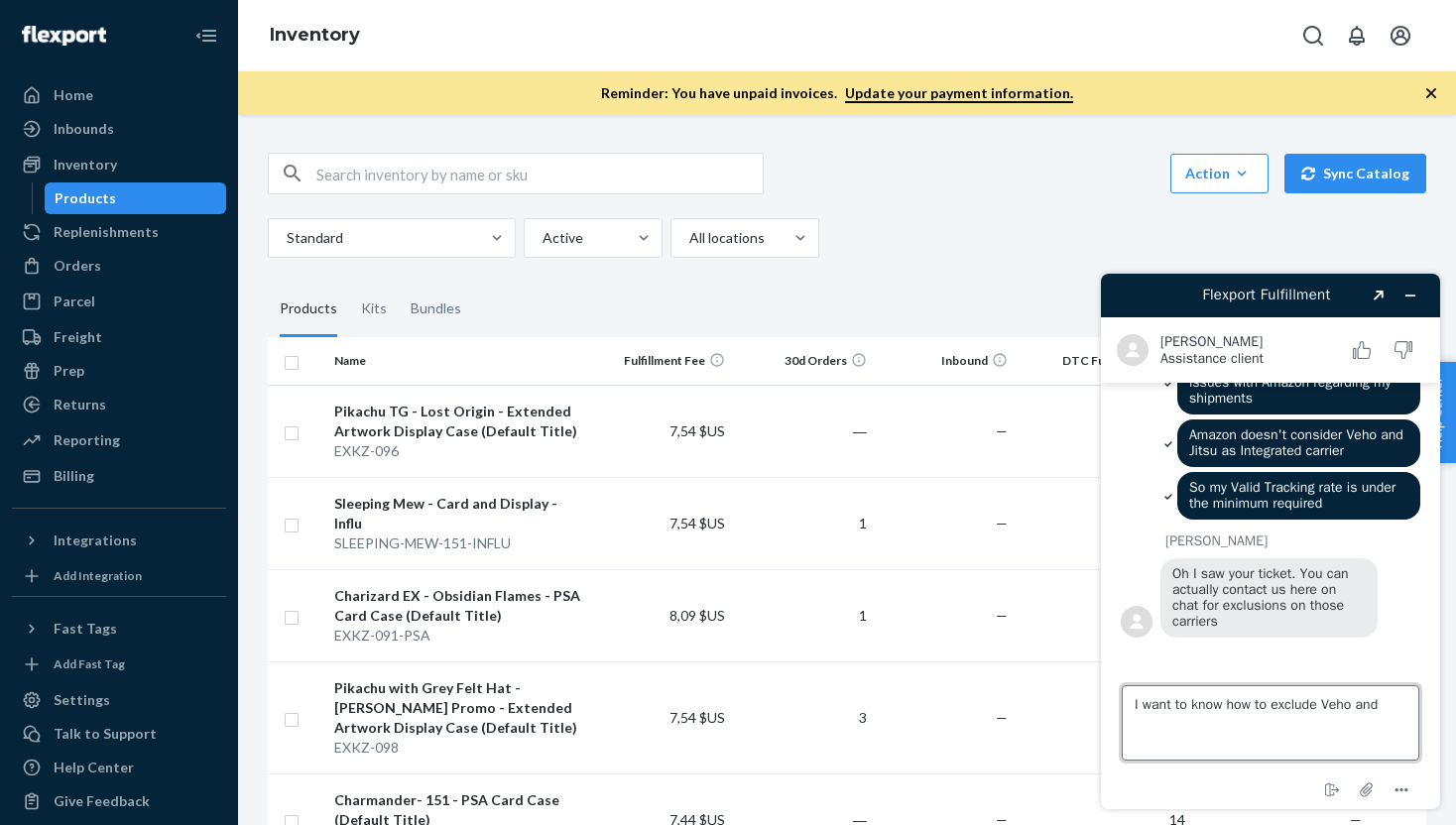 drag, startPoint x: 1352, startPoint y: 732, endPoint x: 1066, endPoint y: 686, distance: 289.67568 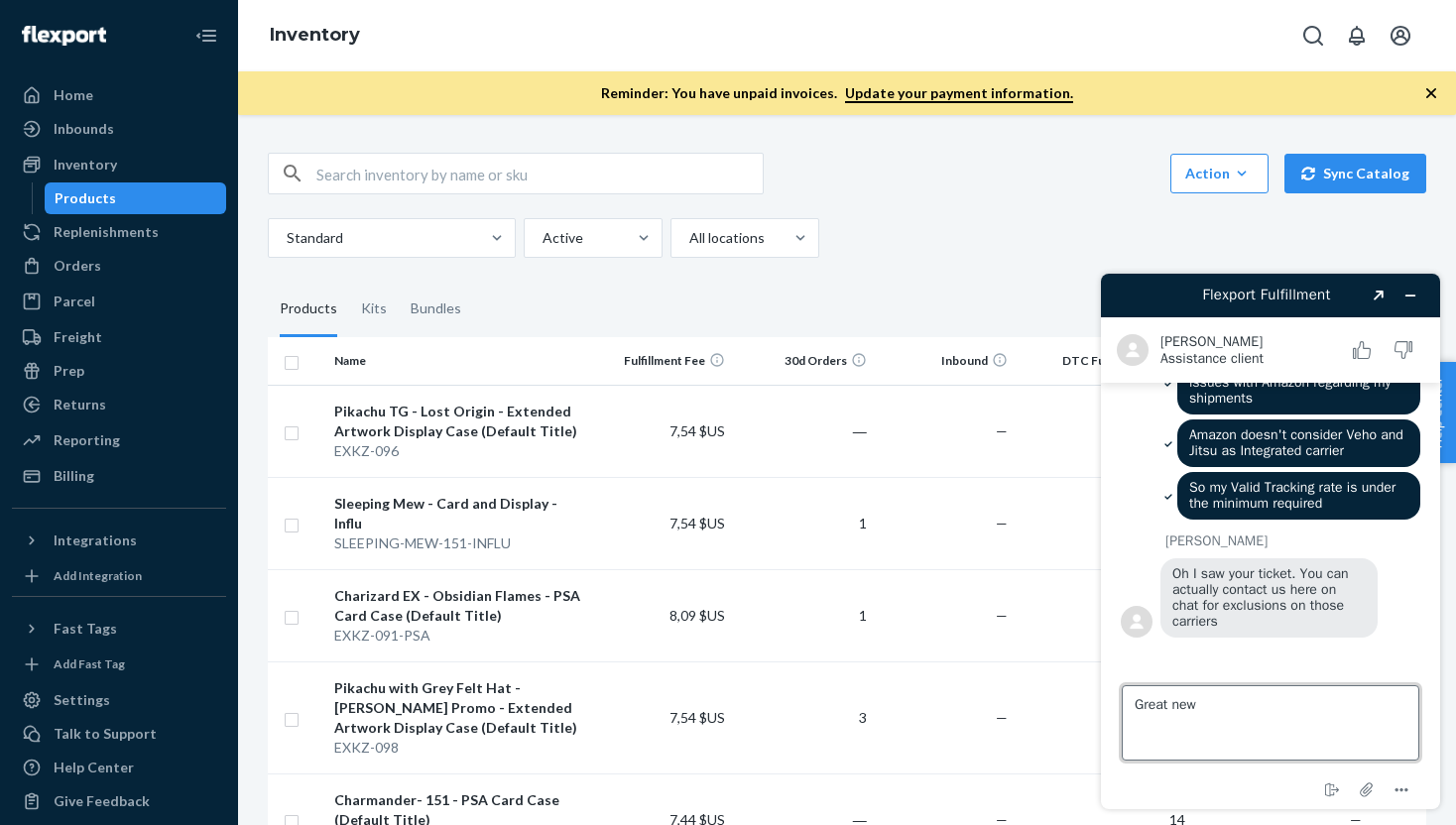 type on "Great news" 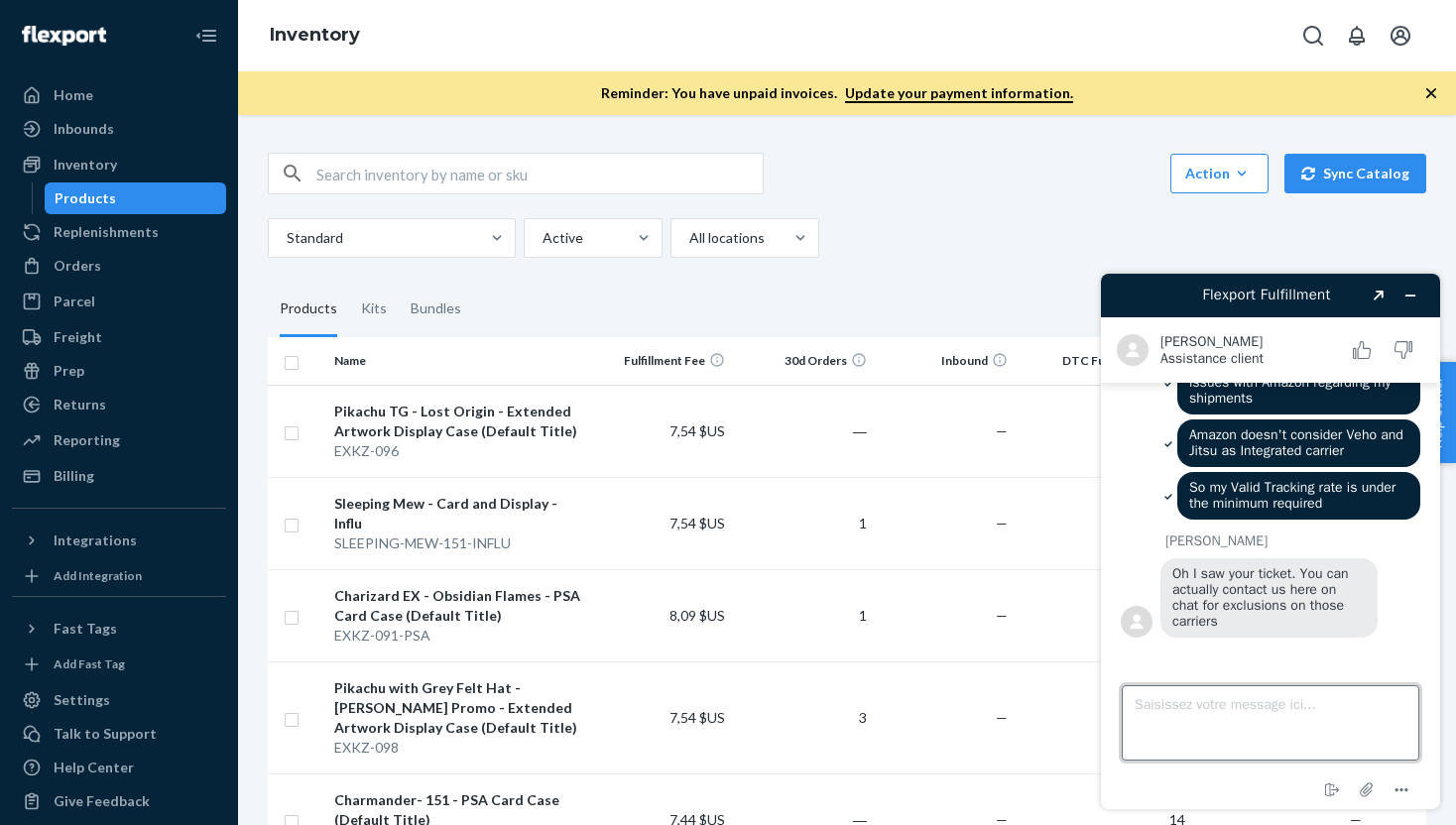 scroll, scrollTop: 393, scrollLeft: 0, axis: vertical 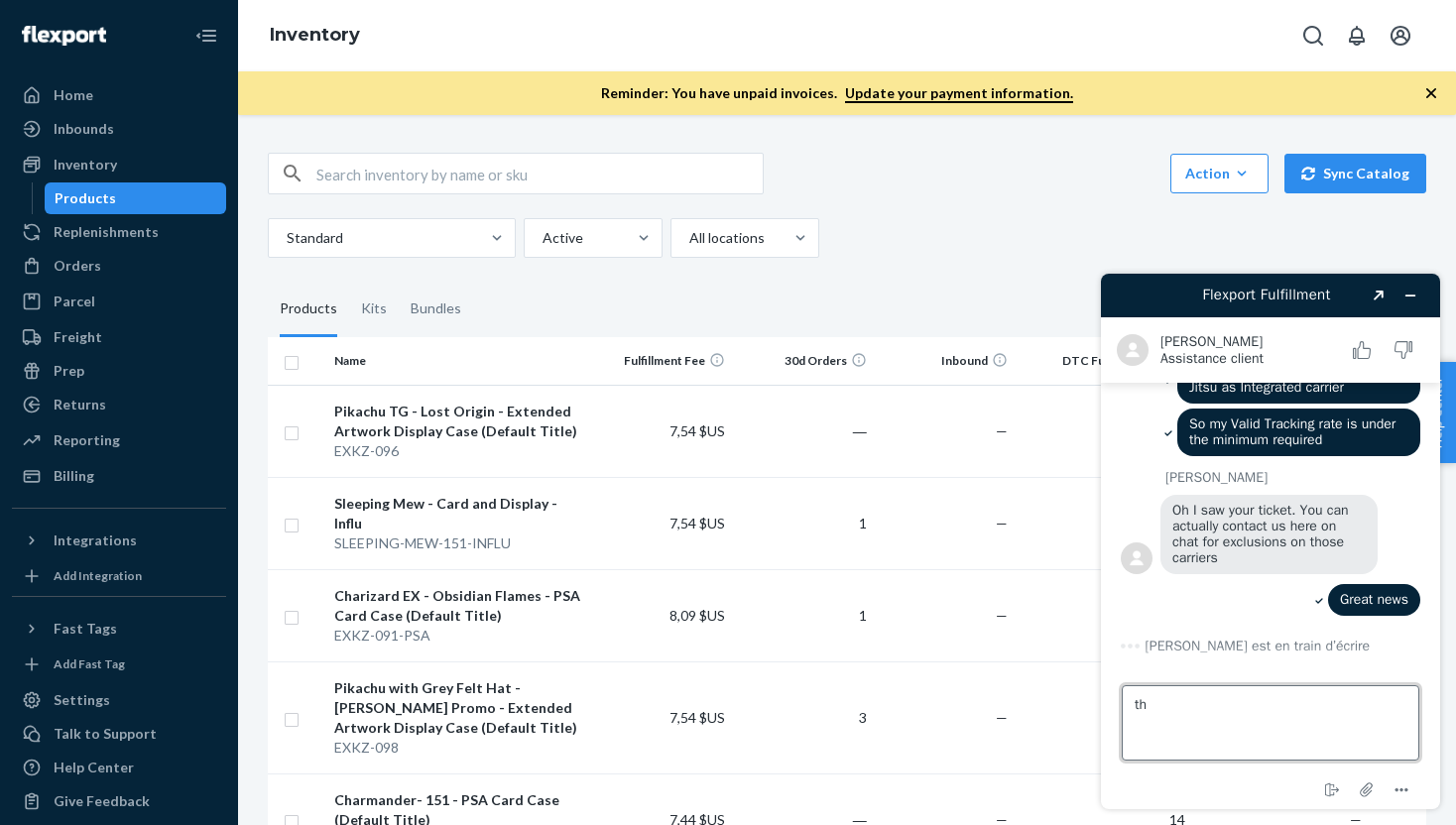 type on "t" 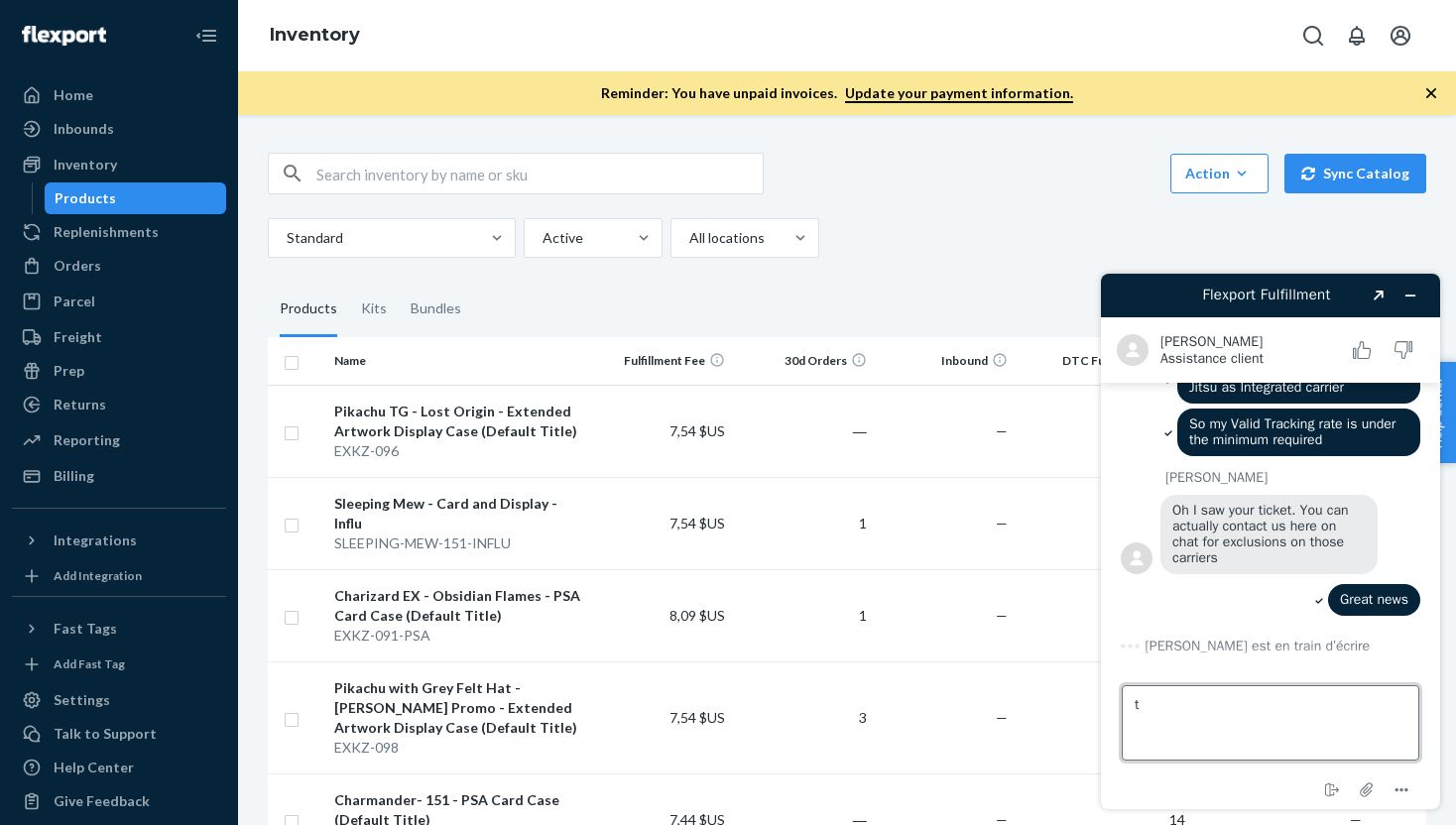 type 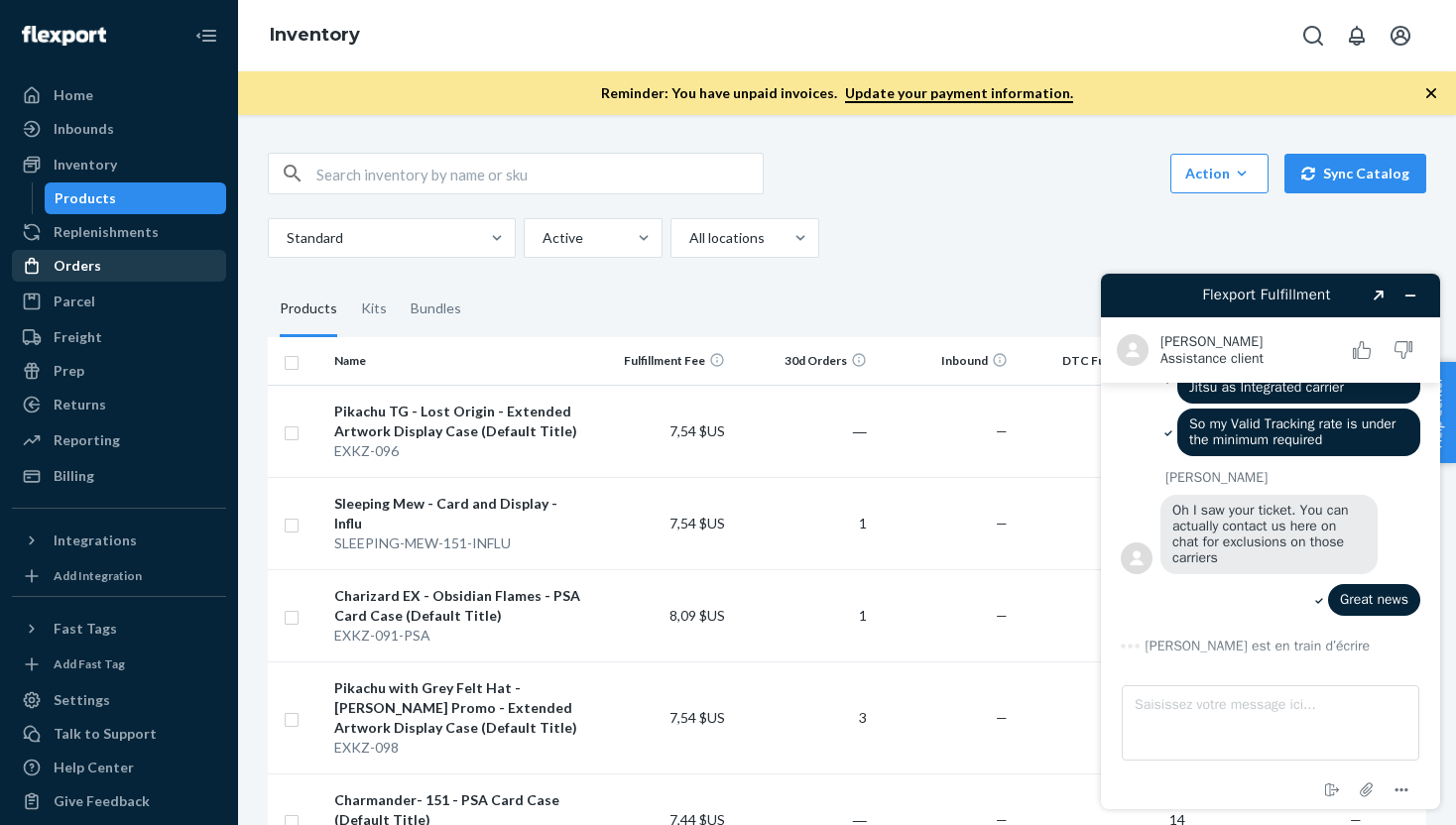 click on "Orders" at bounding box center [119, 266] 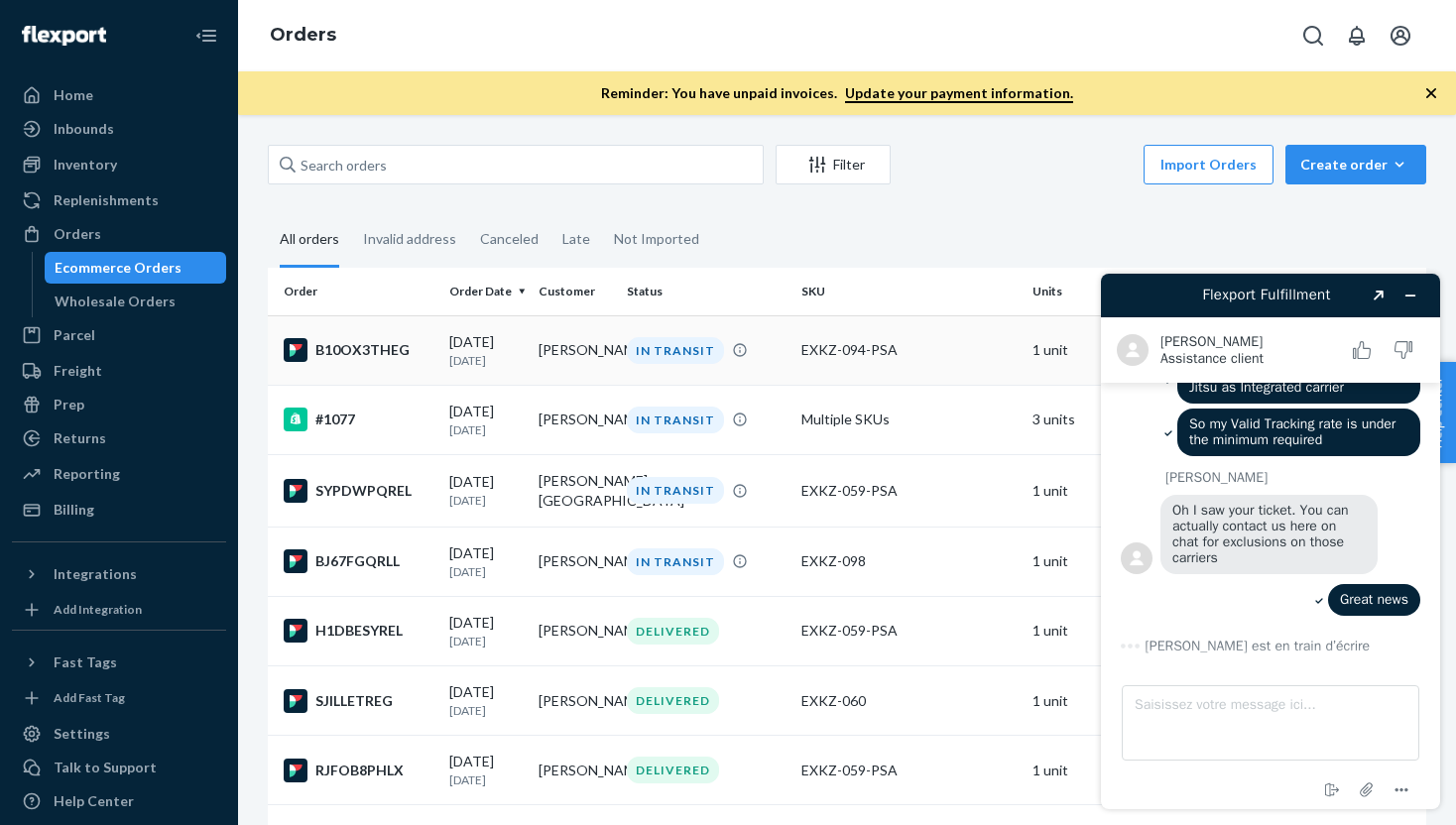 click on "[PERSON_NAME]" at bounding box center (575, 350) 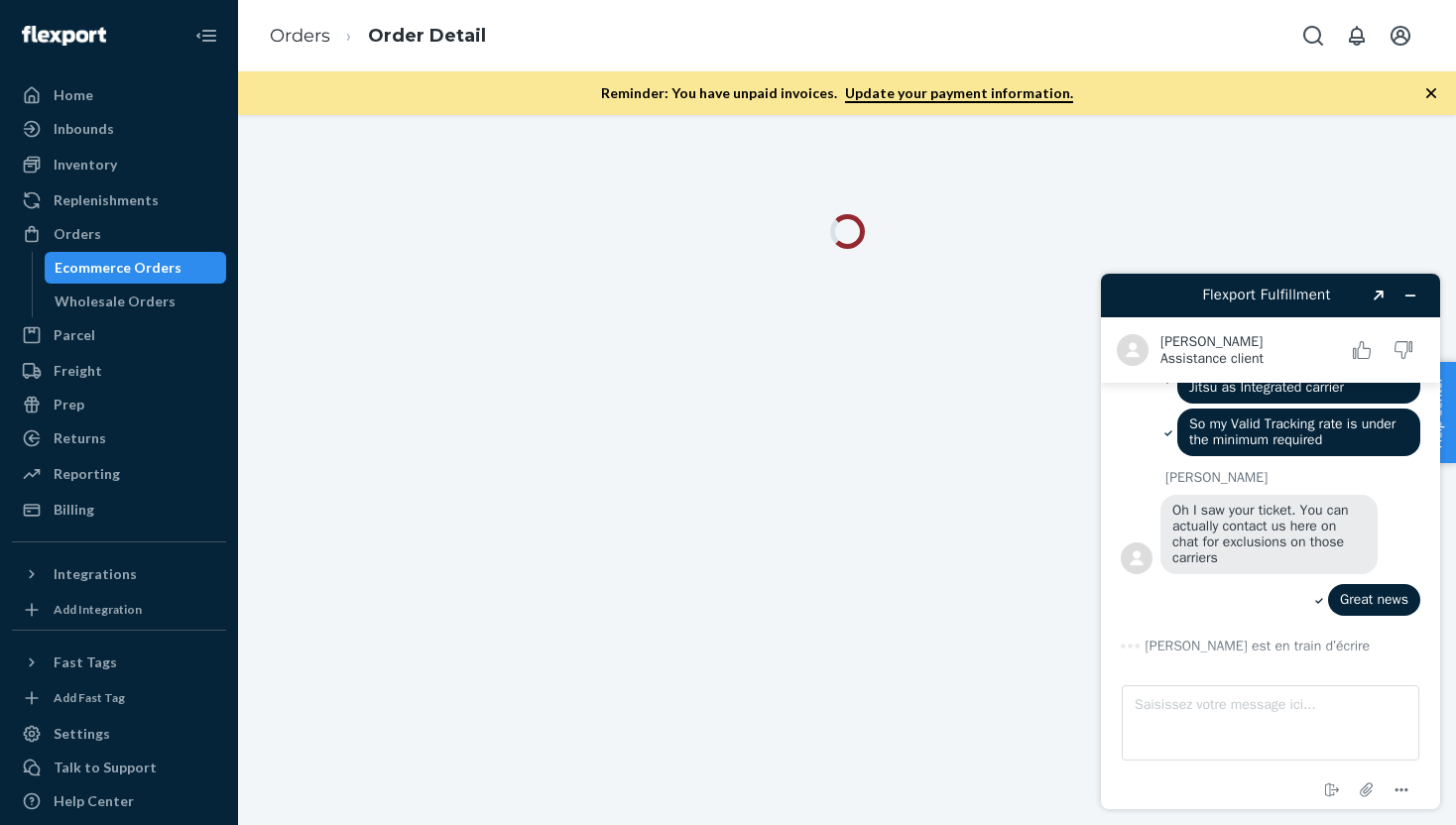 scroll, scrollTop: 356, scrollLeft: 0, axis: vertical 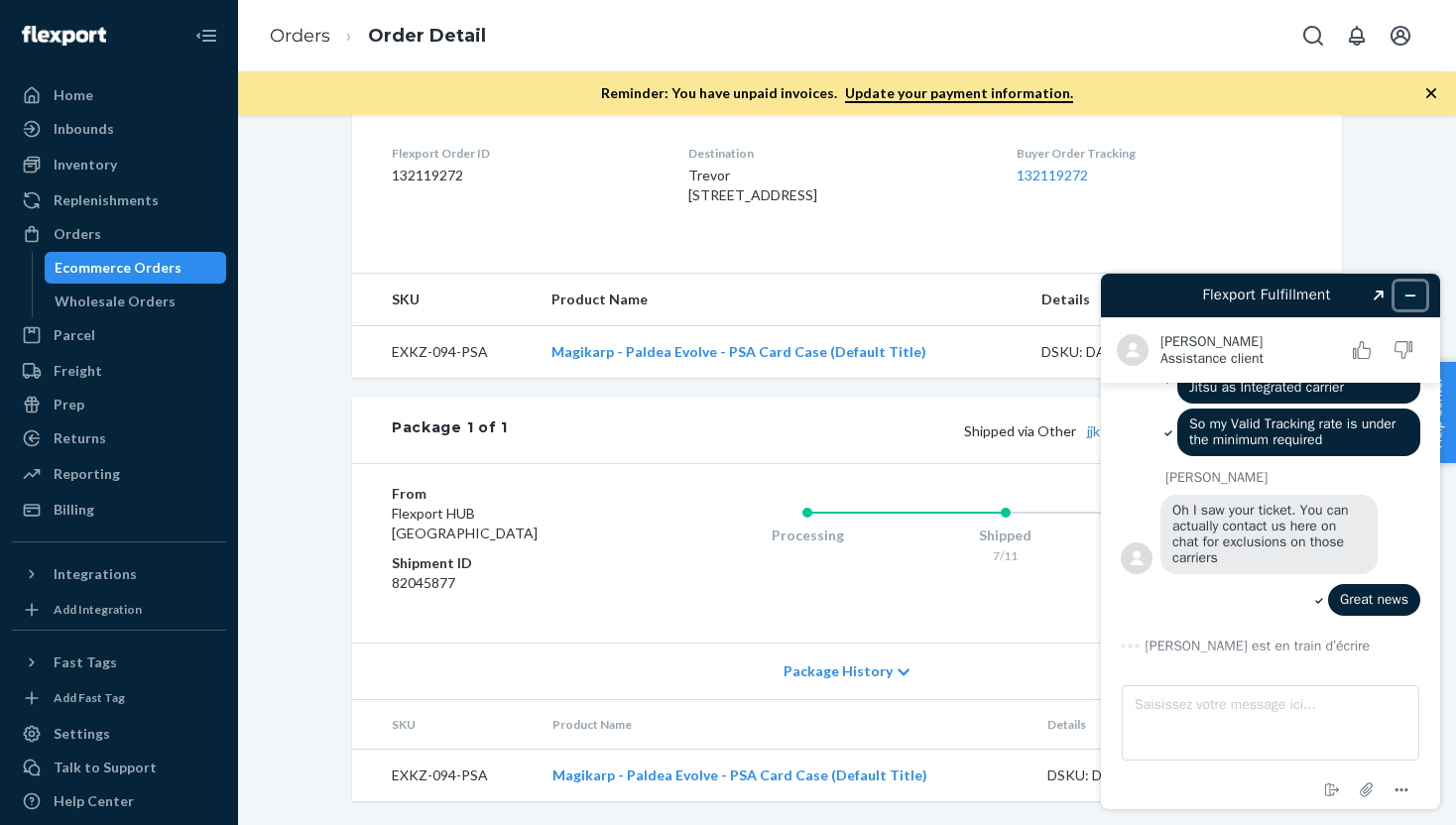 click 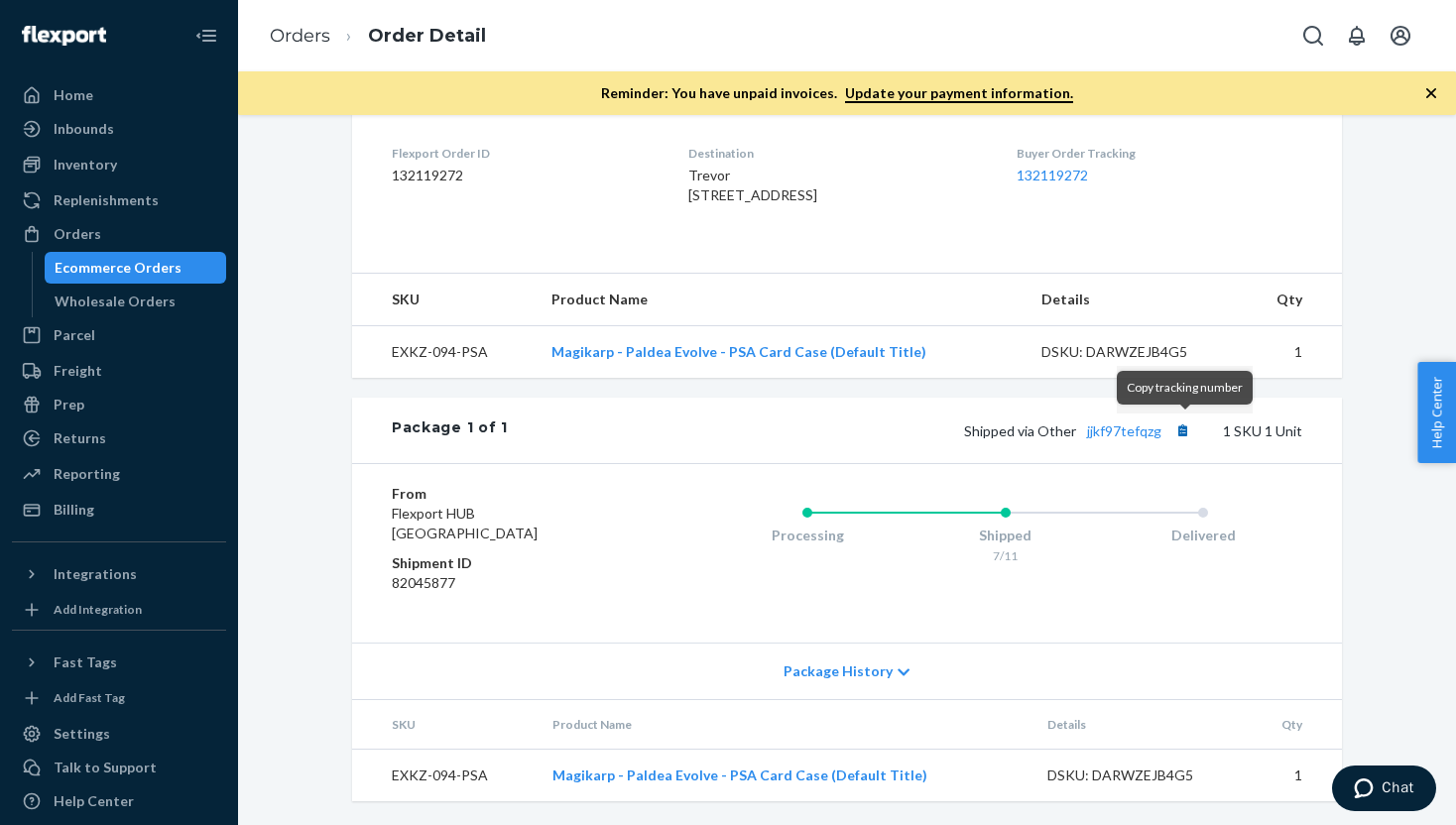 click at bounding box center (1182, 430) 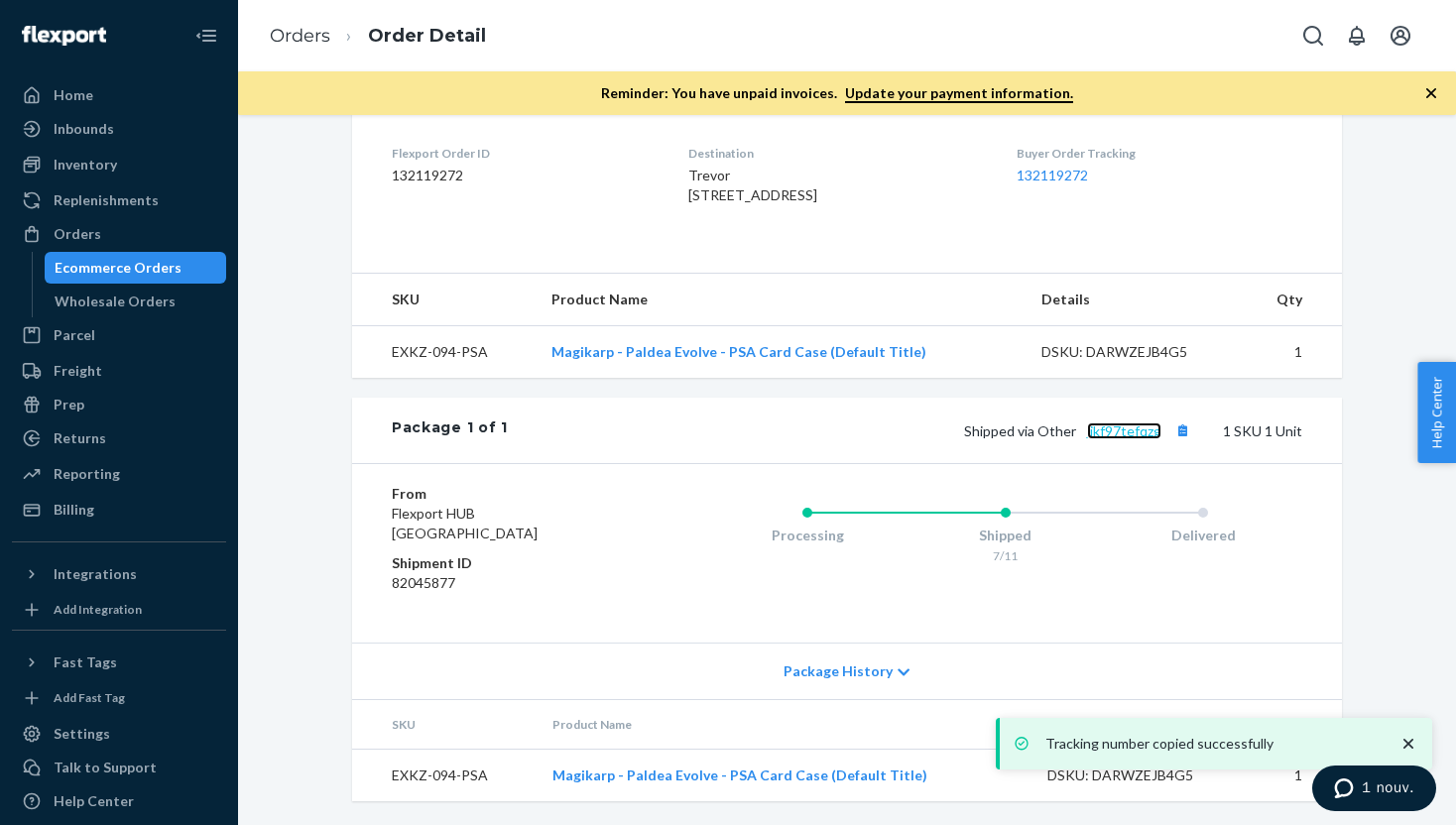 click on "jjkf97tefqzg" at bounding box center (1124, 430) 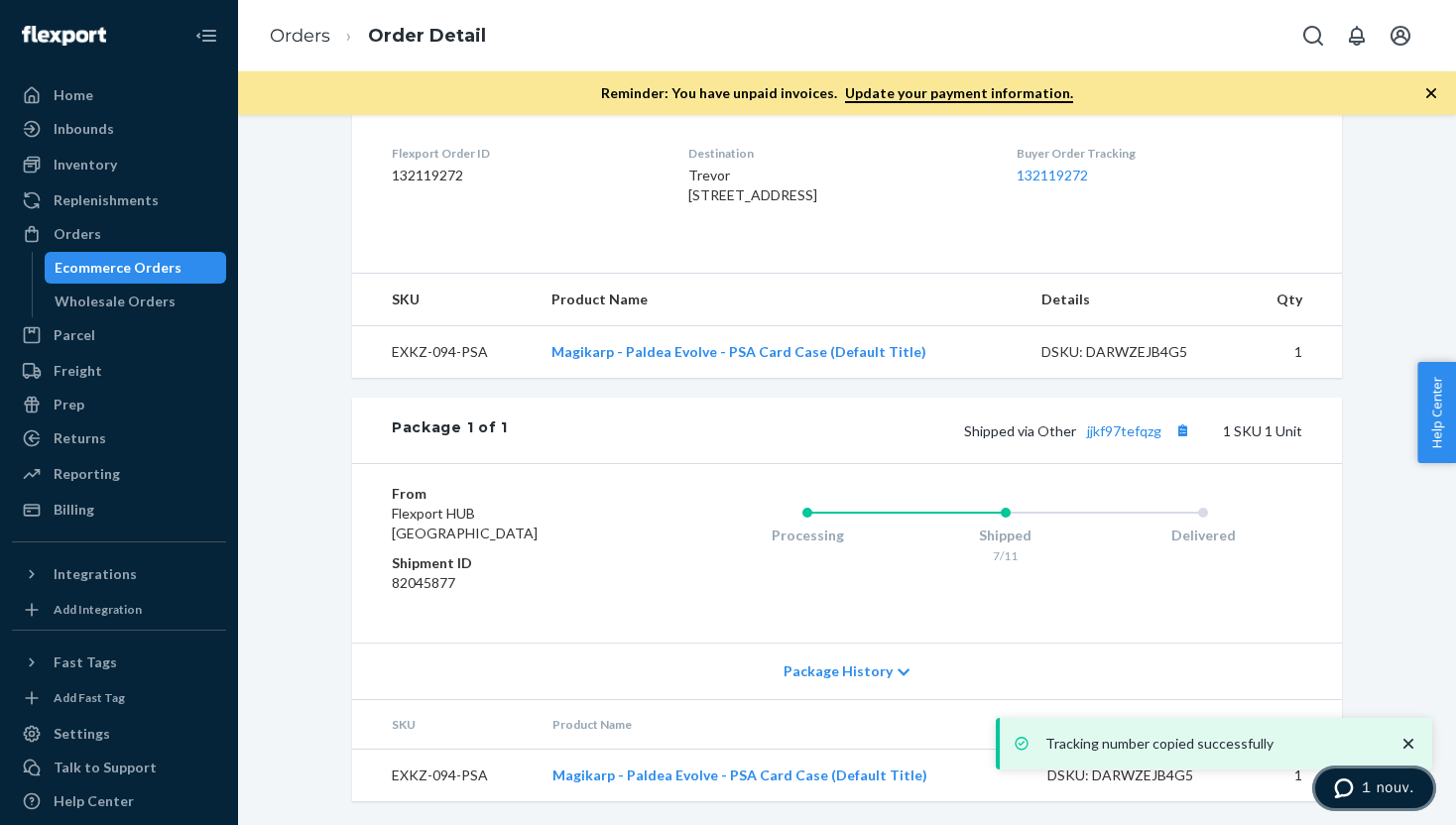 click 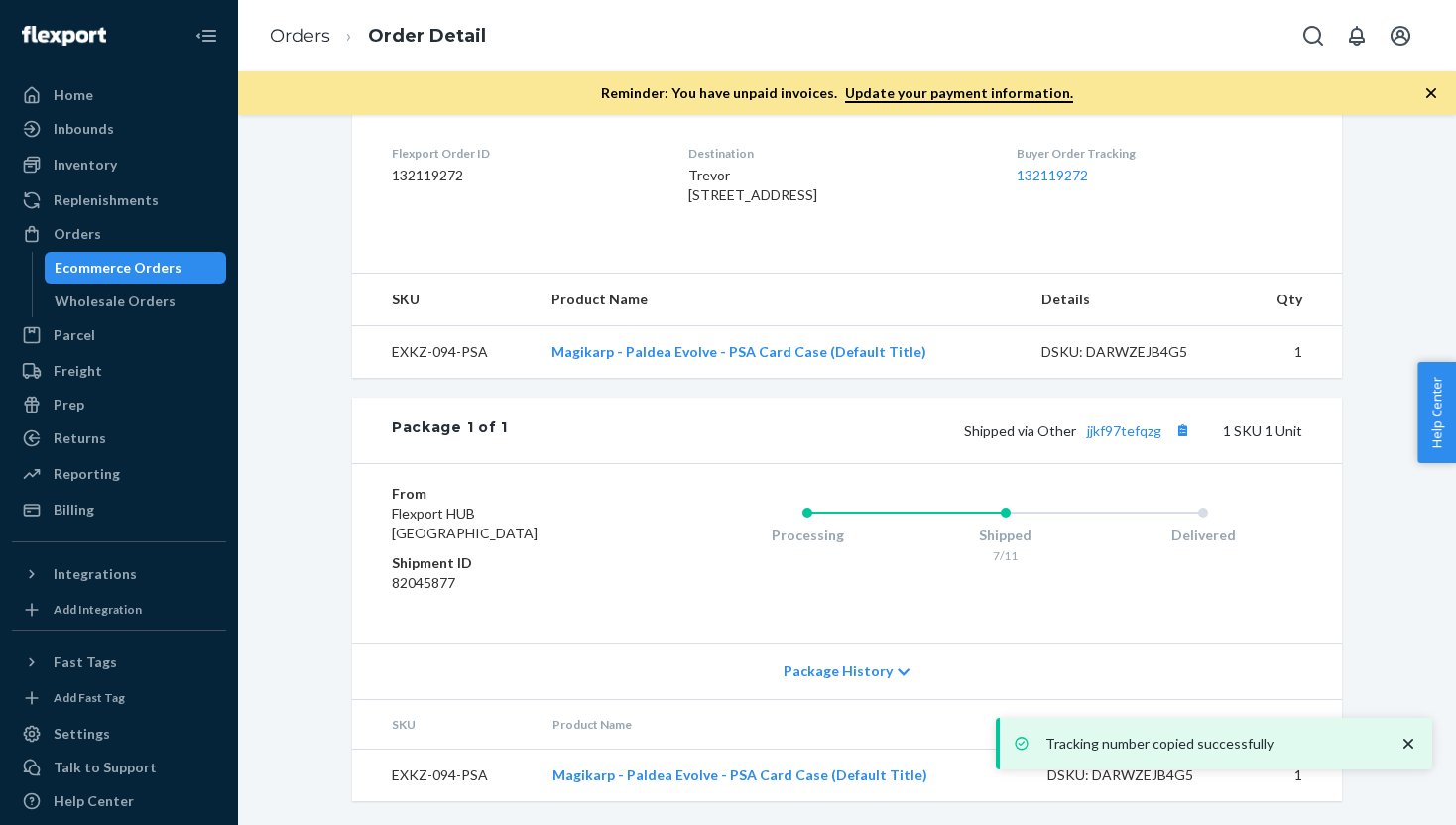 scroll, scrollTop: 0, scrollLeft: 0, axis: both 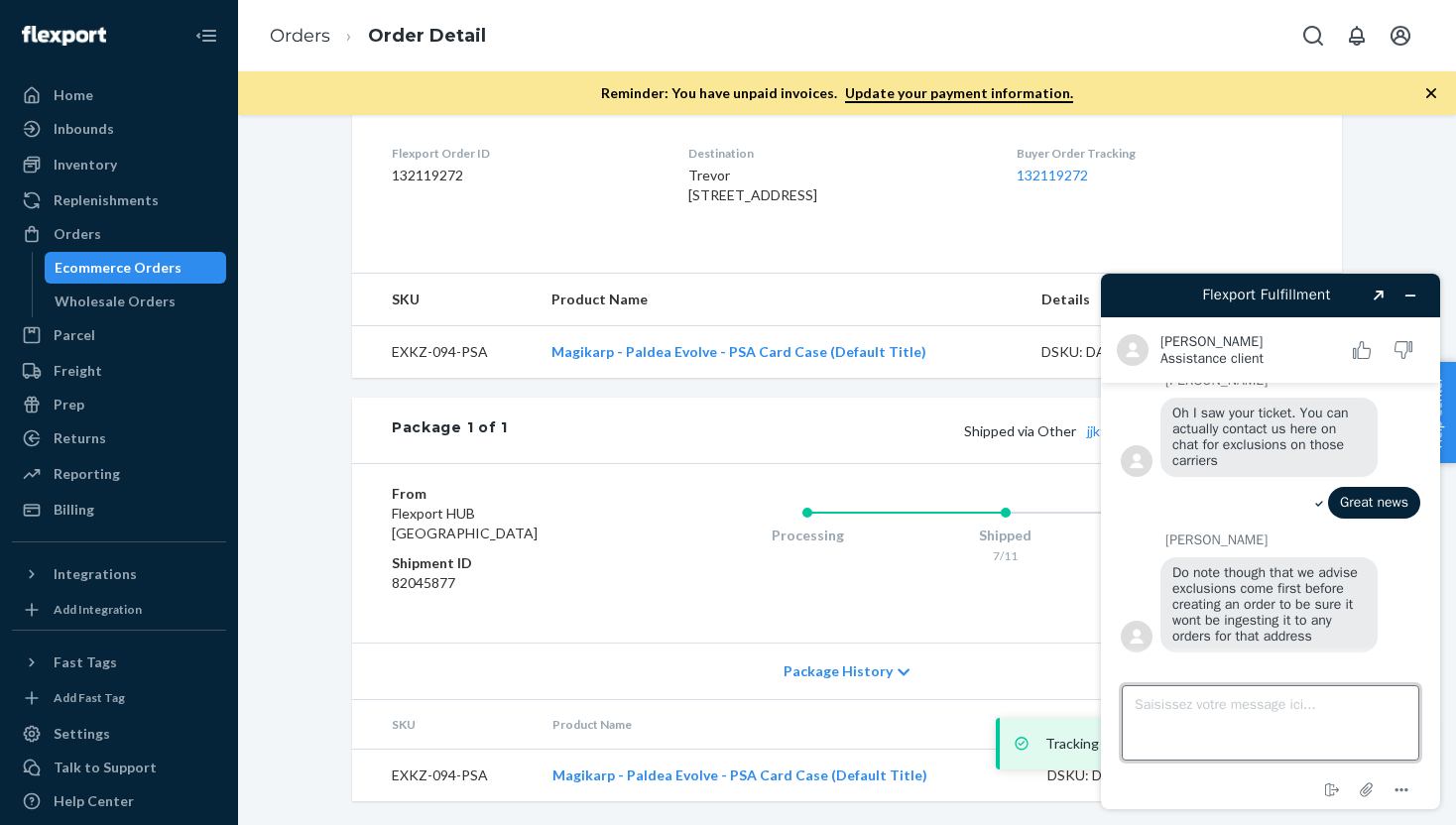 click on "Saisissez votre message ici..." at bounding box center [1271, 723] 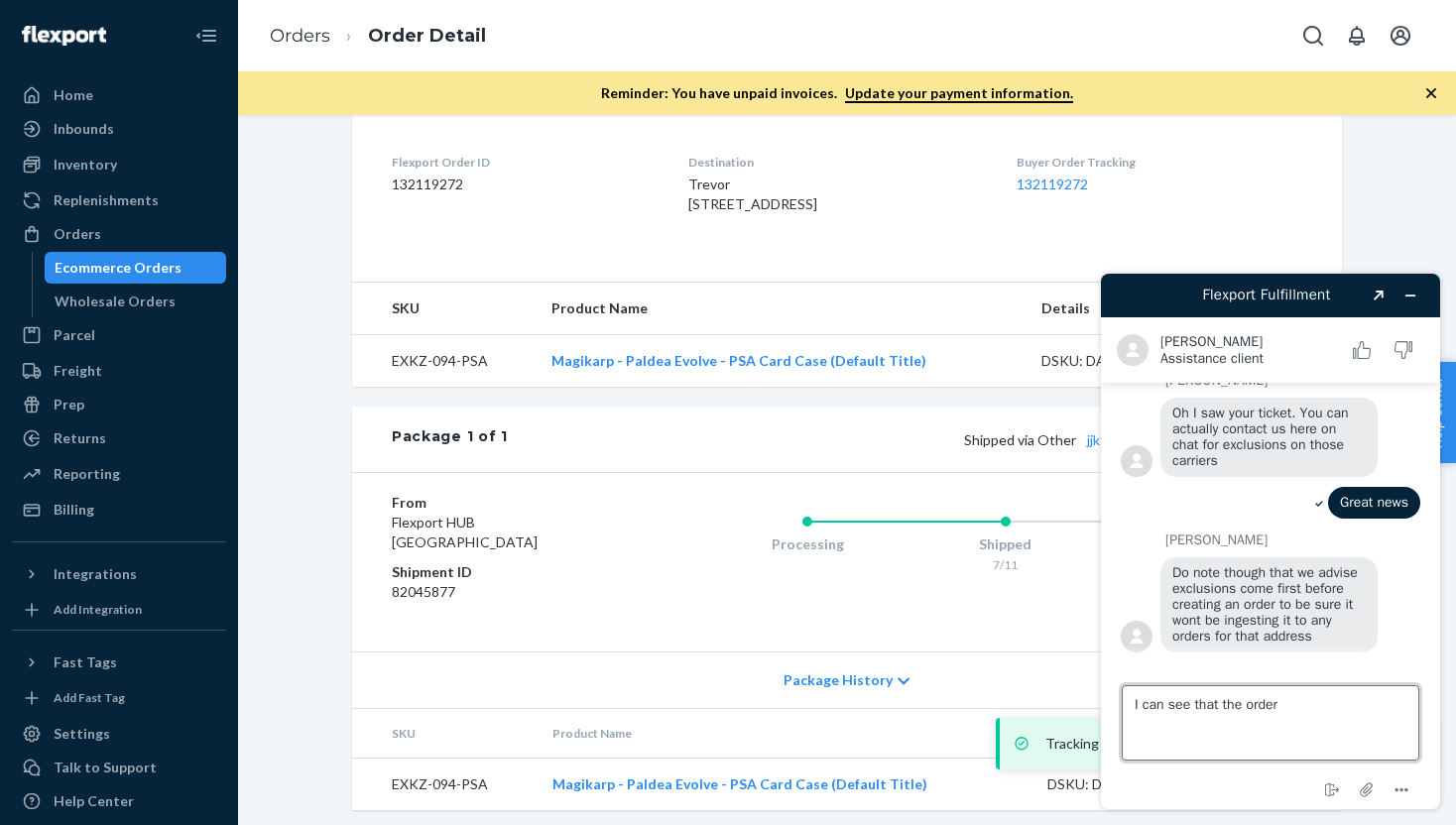 scroll, scrollTop: 436, scrollLeft: 0, axis: vertical 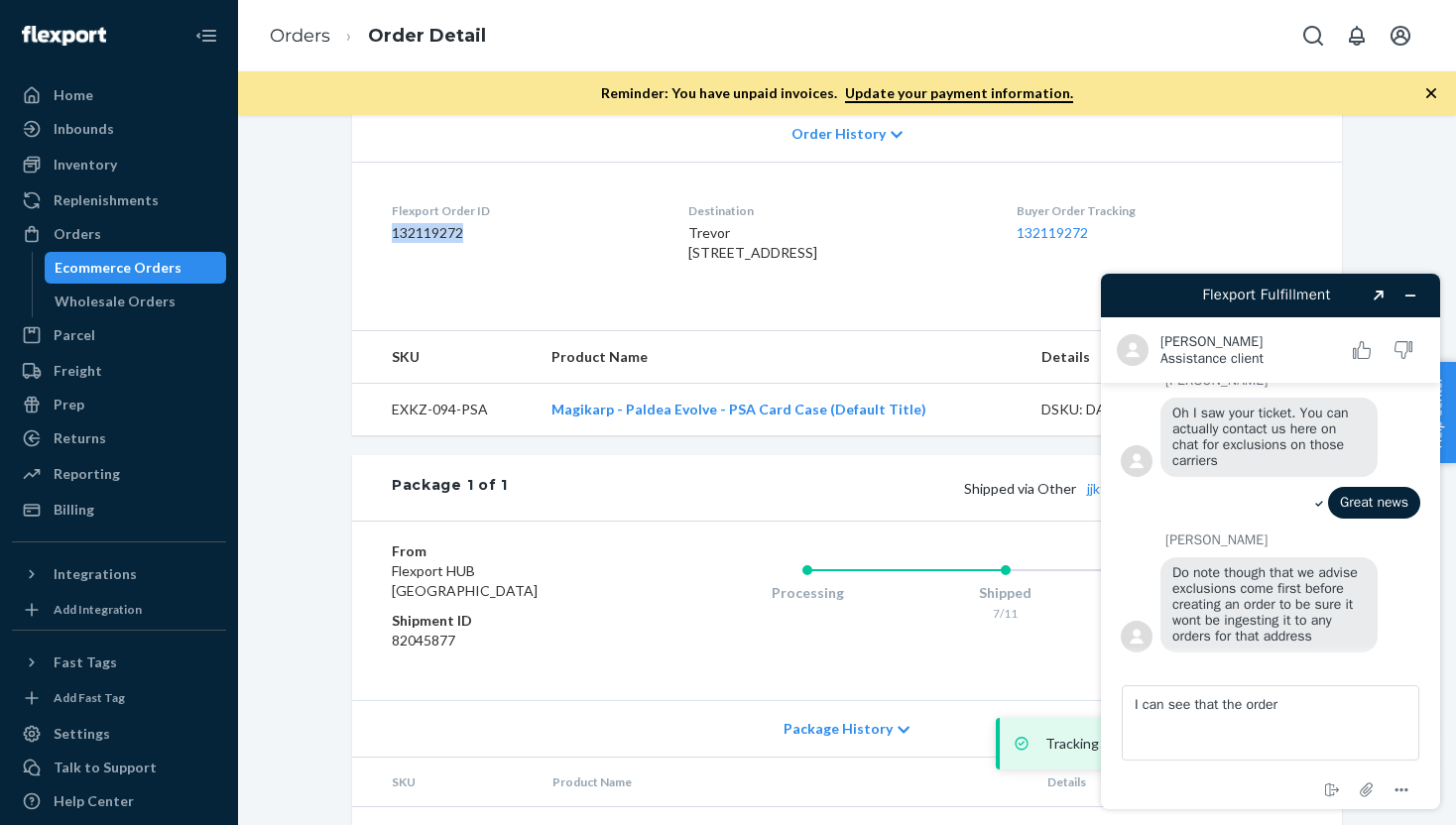 drag, startPoint x: 470, startPoint y: 236, endPoint x: 383, endPoint y: 235, distance: 87.005747 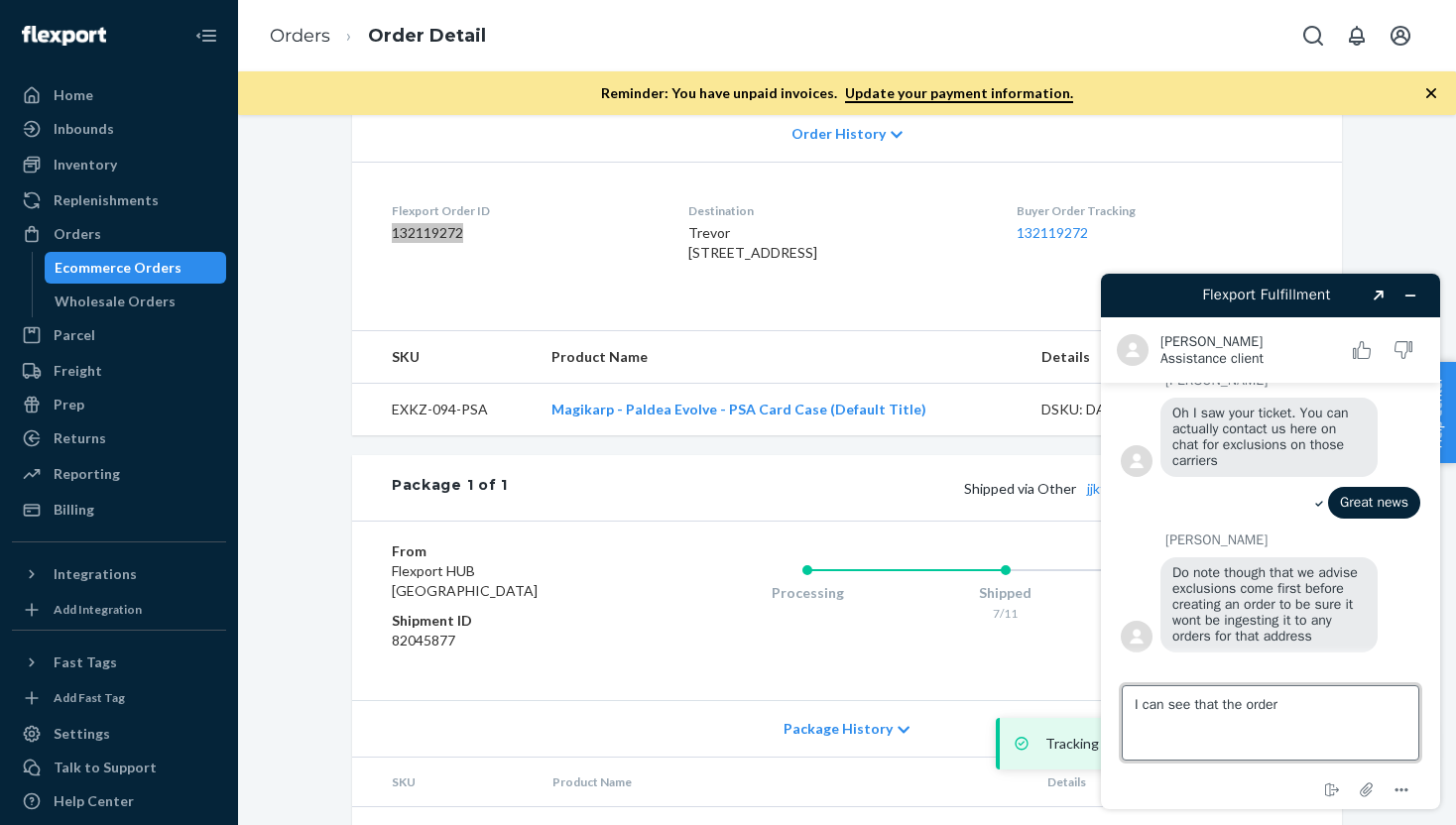 click on "I can see that the order" at bounding box center [1271, 723] 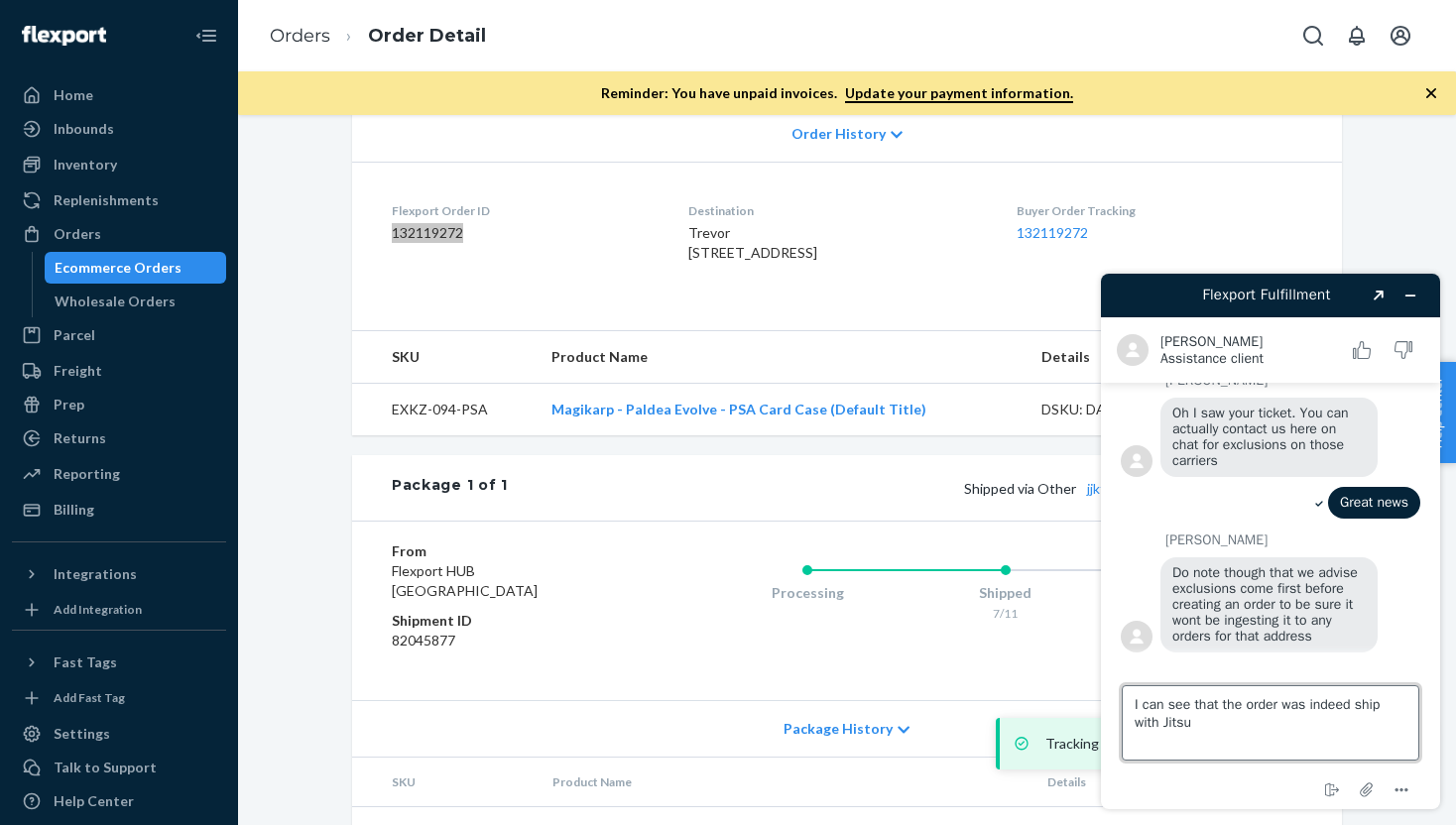 click on "I can see that the order was indeed ship with Jitsu" at bounding box center [1271, 723] 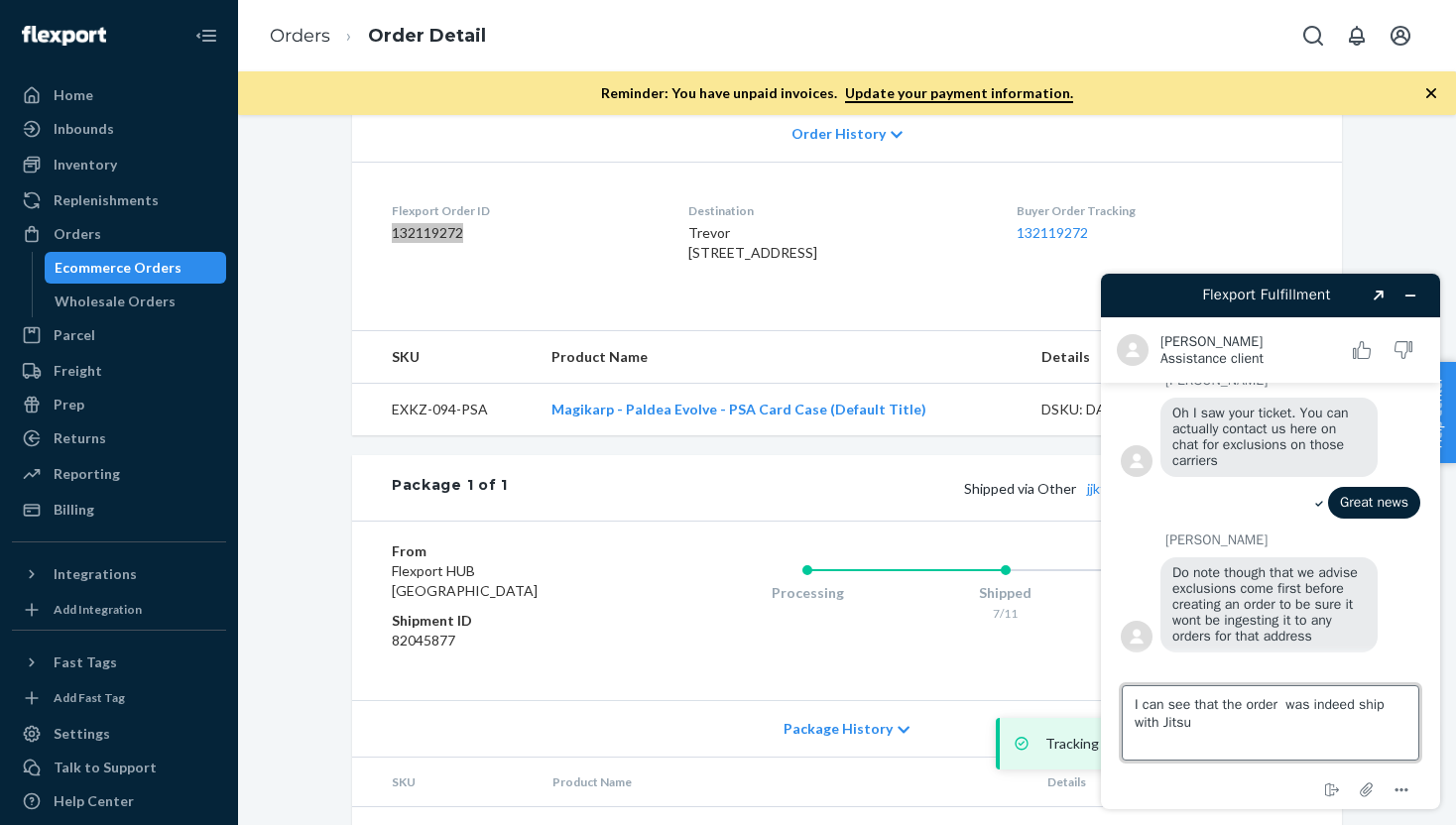 paste on "132119272" 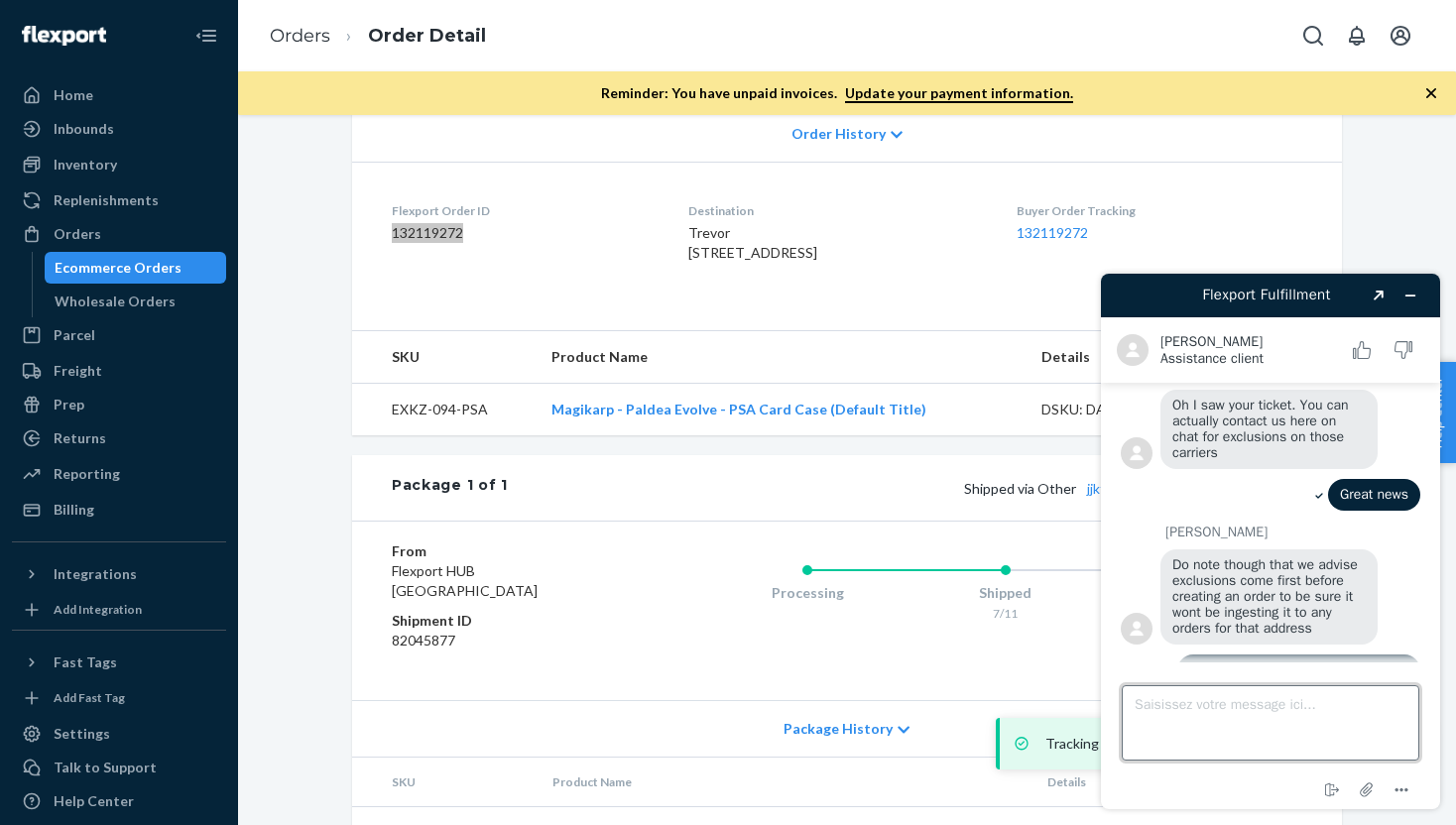 scroll, scrollTop: 561, scrollLeft: 0, axis: vertical 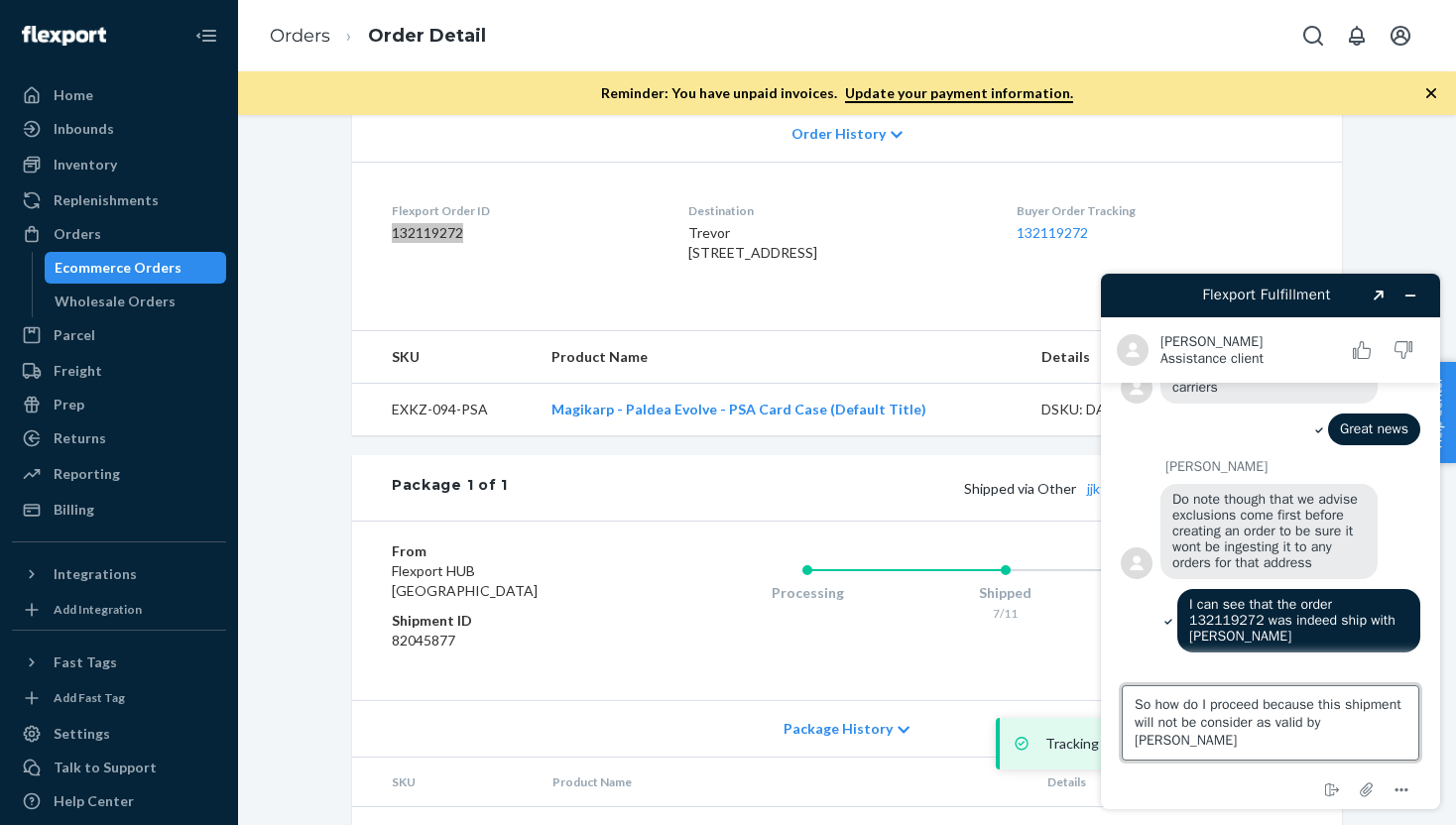 type on "So how do I proceed because this shipment will not be consider as valid by Amazon" 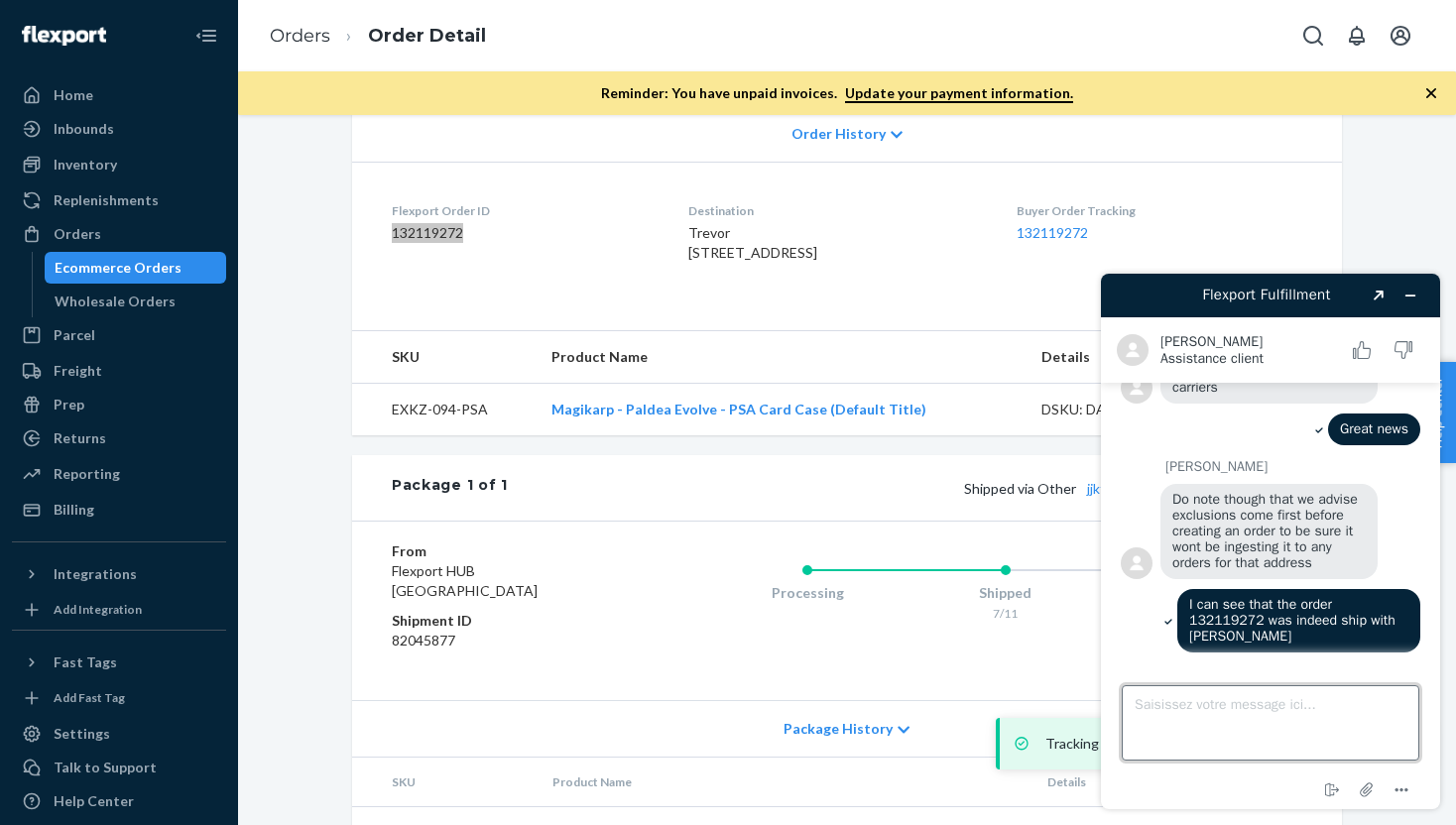 scroll, scrollTop: 630, scrollLeft: 0, axis: vertical 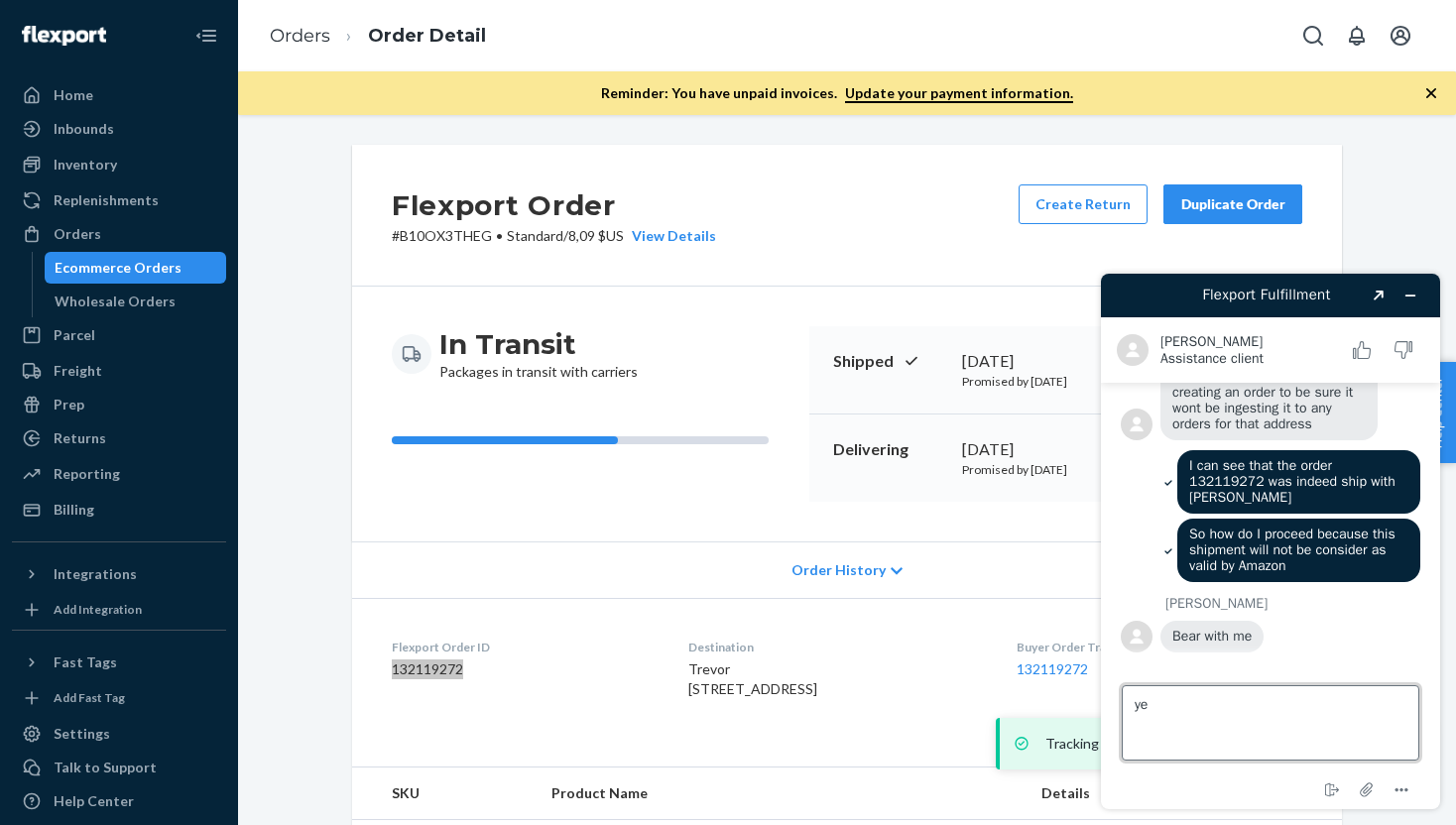 type on "yes" 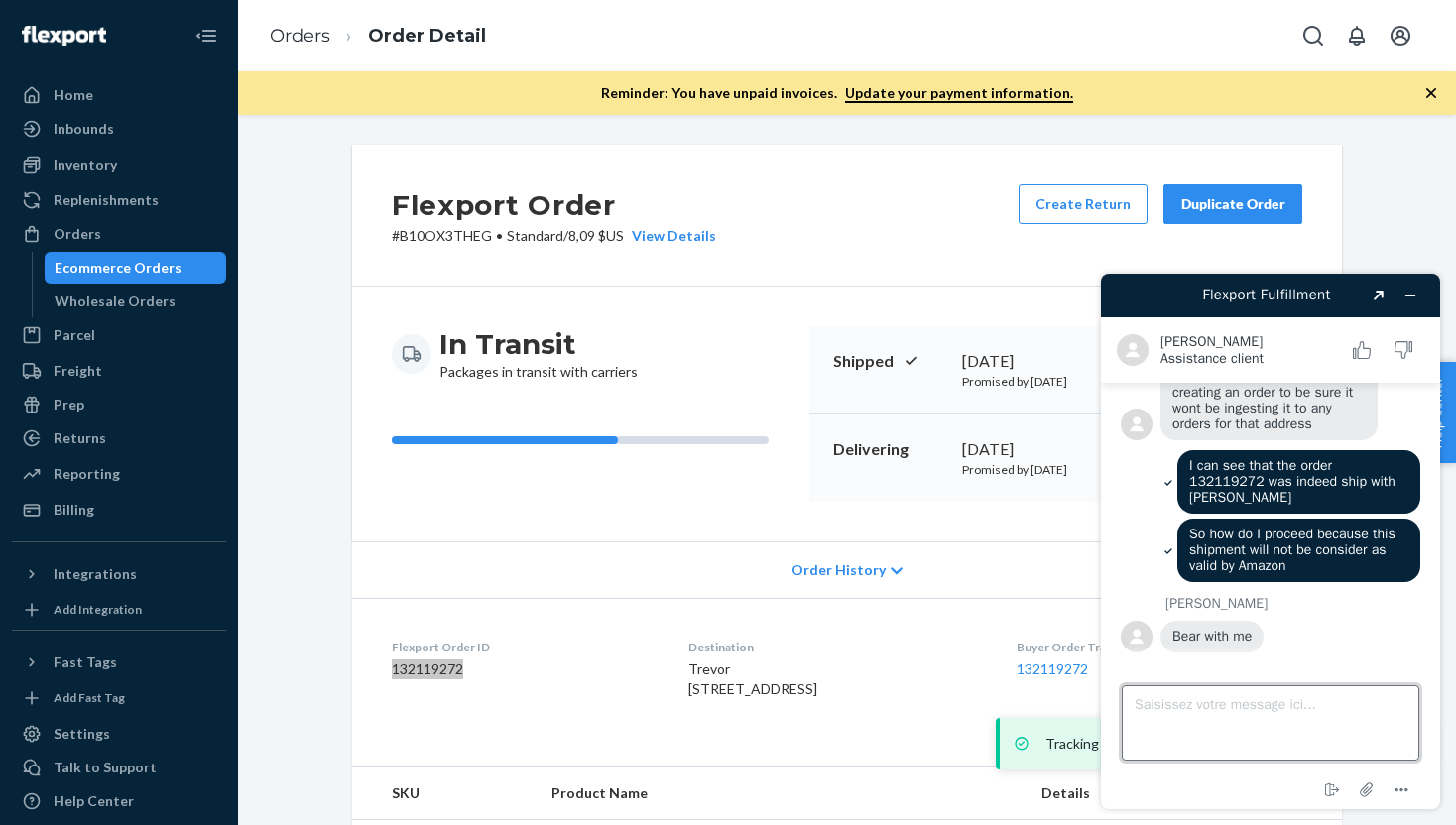 scroll, scrollTop: 741, scrollLeft: 0, axis: vertical 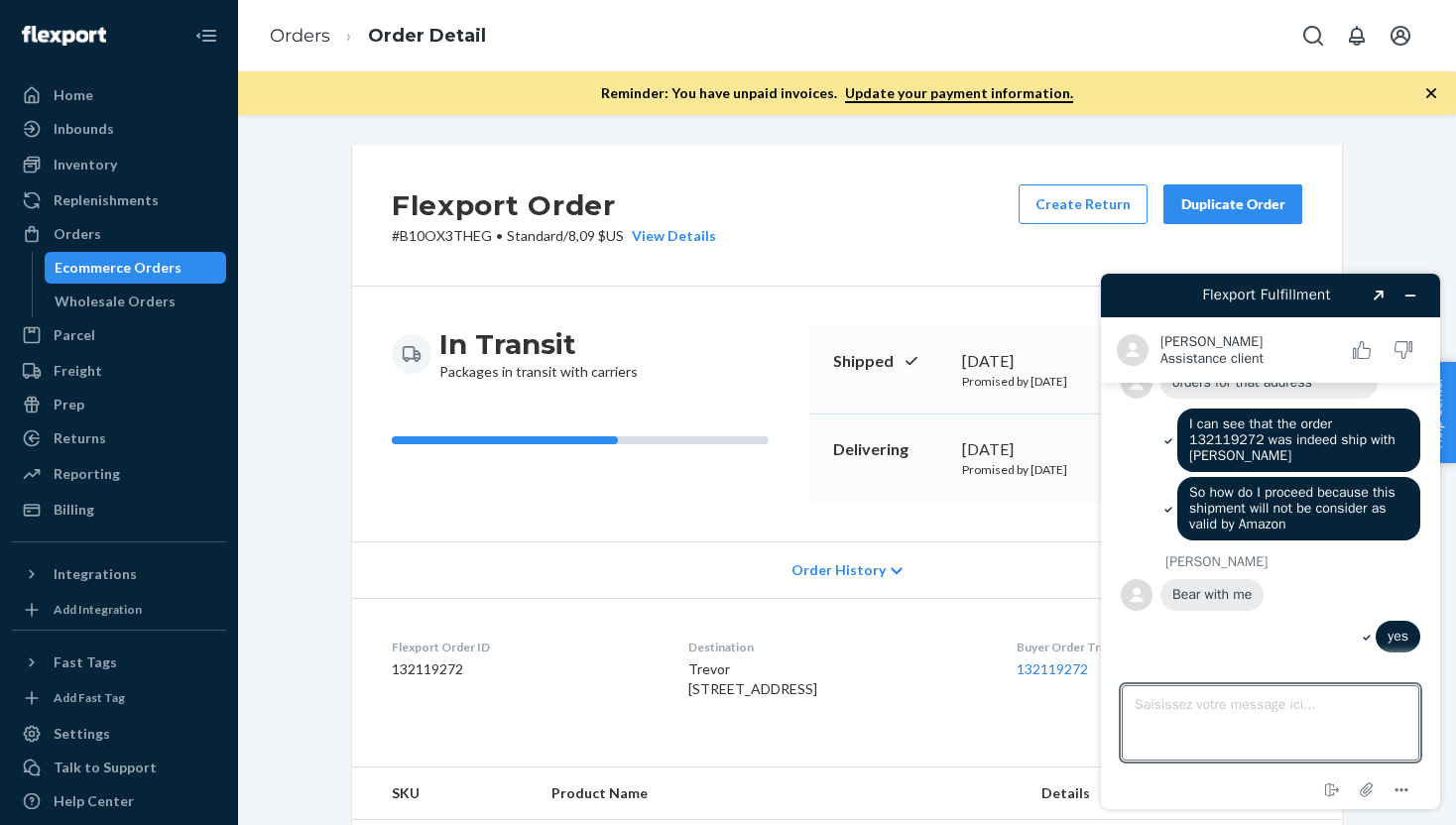click on "Flexport Order # B10OX3THEG • Standard  /  8,09 $US View Details Create Return Duplicate Order In Transit Packages in transit with carriers Shipped [DATE] Promised by [DATE] On-Time Delivering [DATE] Promised by [DATE] On-Time Order History Flexport Order ID 132119272 Destination Trevor
[STREET_ADDRESS] Buyer Order Tracking 132119272 SKU Product Name Details Qty EXKZ-094-PSA Magikarp - Paldea Evolve - PSA Card Case (Default Title) DSKU: DARWZEJB4G5 1 Package 1 of 1 Shipped via Other   jjkf97tefqzg 1   SKU   1   Unit From Flexport HUB
[GEOGRAPHIC_DATA] Shipment ID 82045877 Processing Shipped 7/11 Delivered Package History SKU Product Name Details Qty EXKZ-094-PSA Magikarp - Paldea Evolve - PSA Card Case (Default Title) DSKU: DARWZEJB4G5 1" at bounding box center (847, 732) 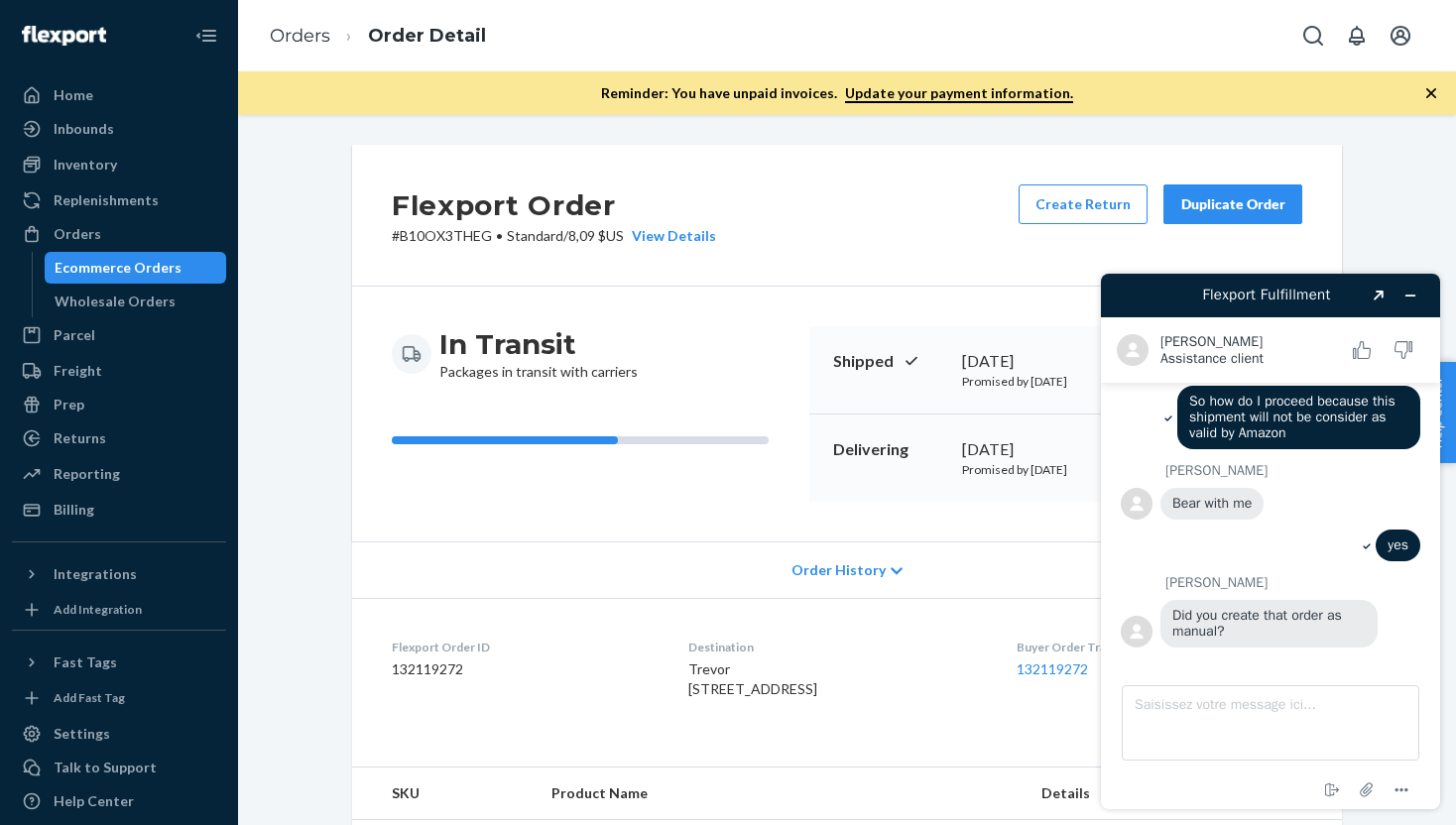 scroll, scrollTop: 830, scrollLeft: 0, axis: vertical 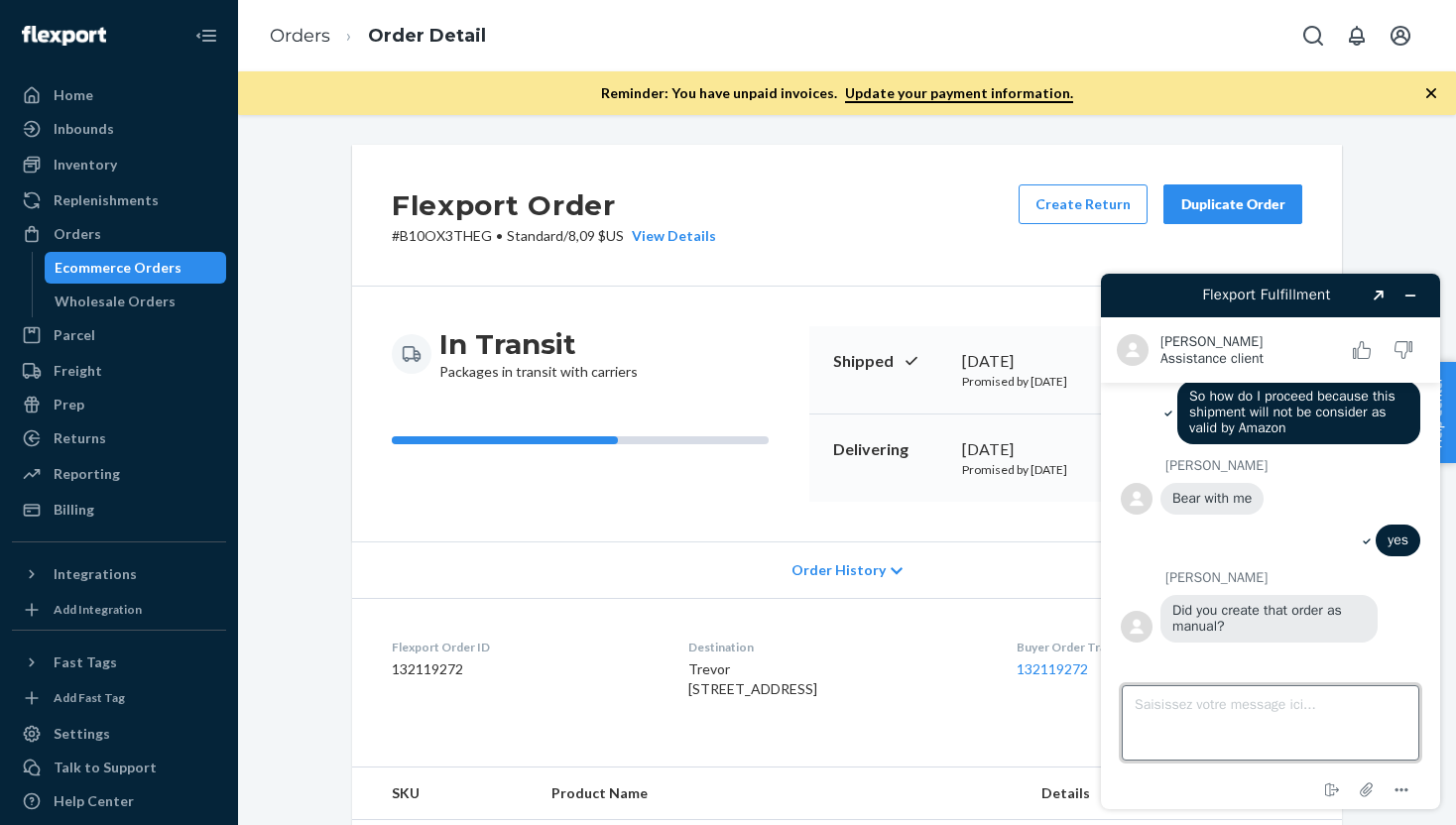click on "Saisissez votre message ici..." at bounding box center (1271, 723) 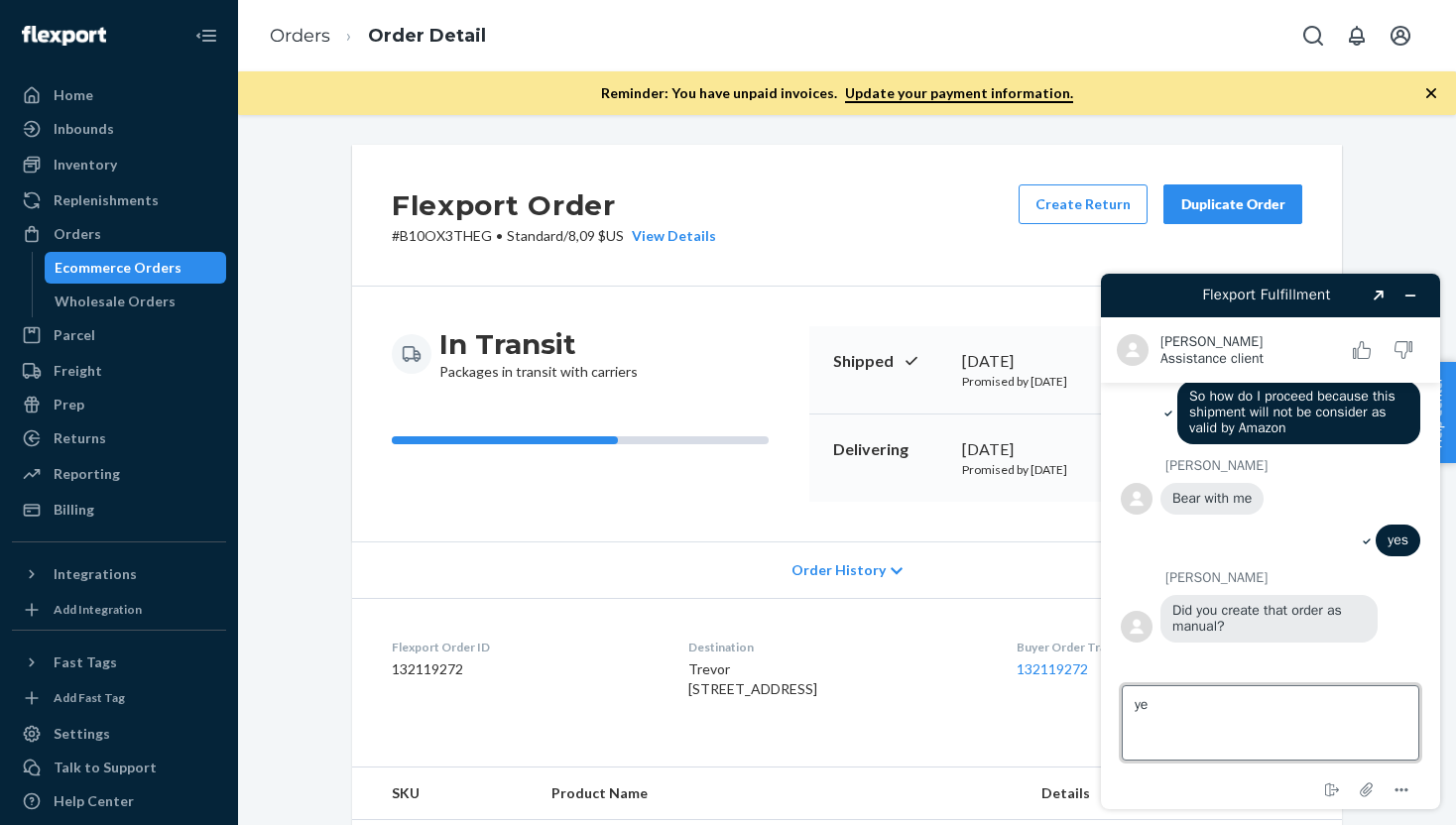 type on "yes" 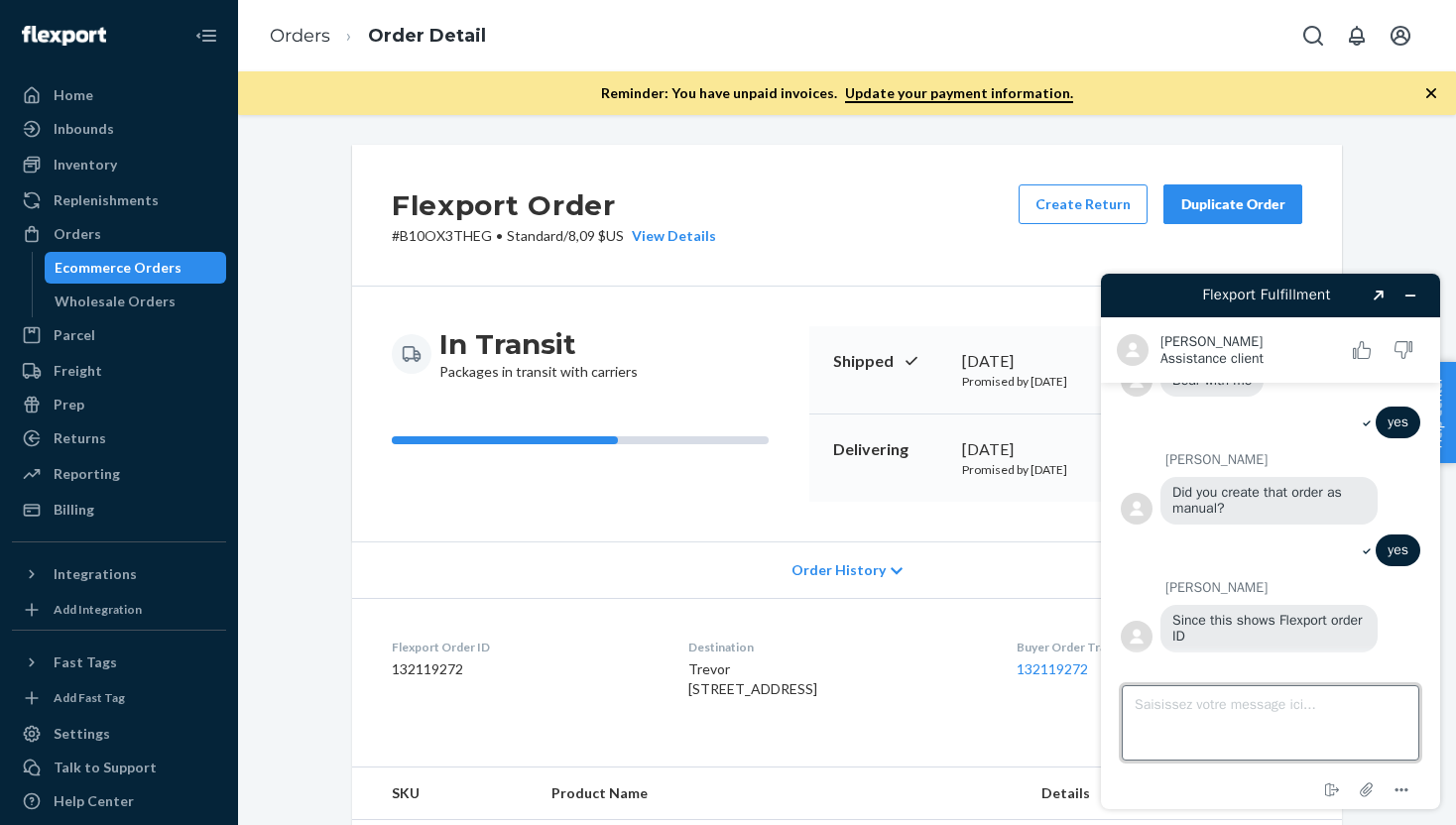 scroll, scrollTop: 952, scrollLeft: 0, axis: vertical 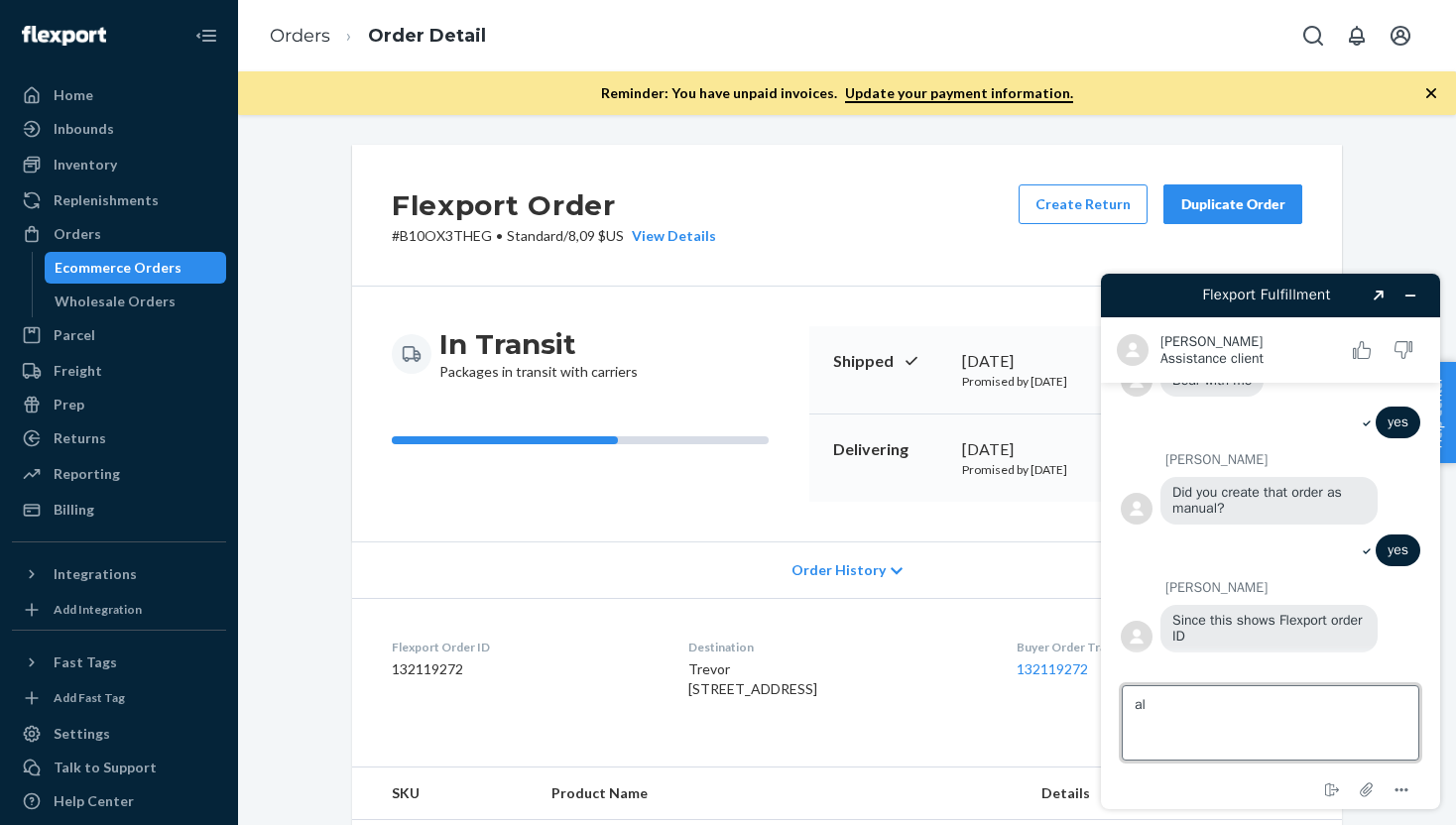 type on "a" 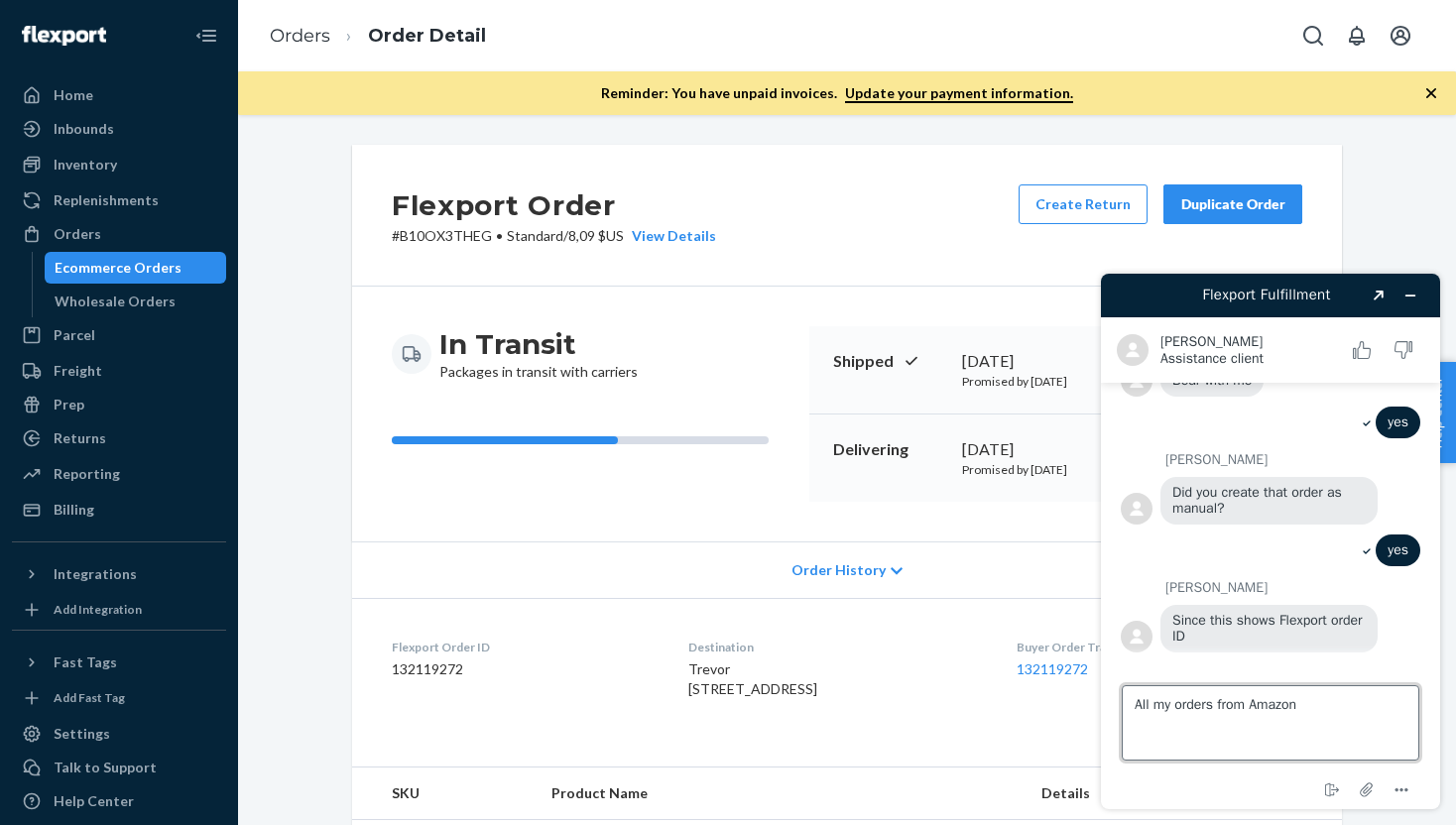 scroll, scrollTop: 952, scrollLeft: 0, axis: vertical 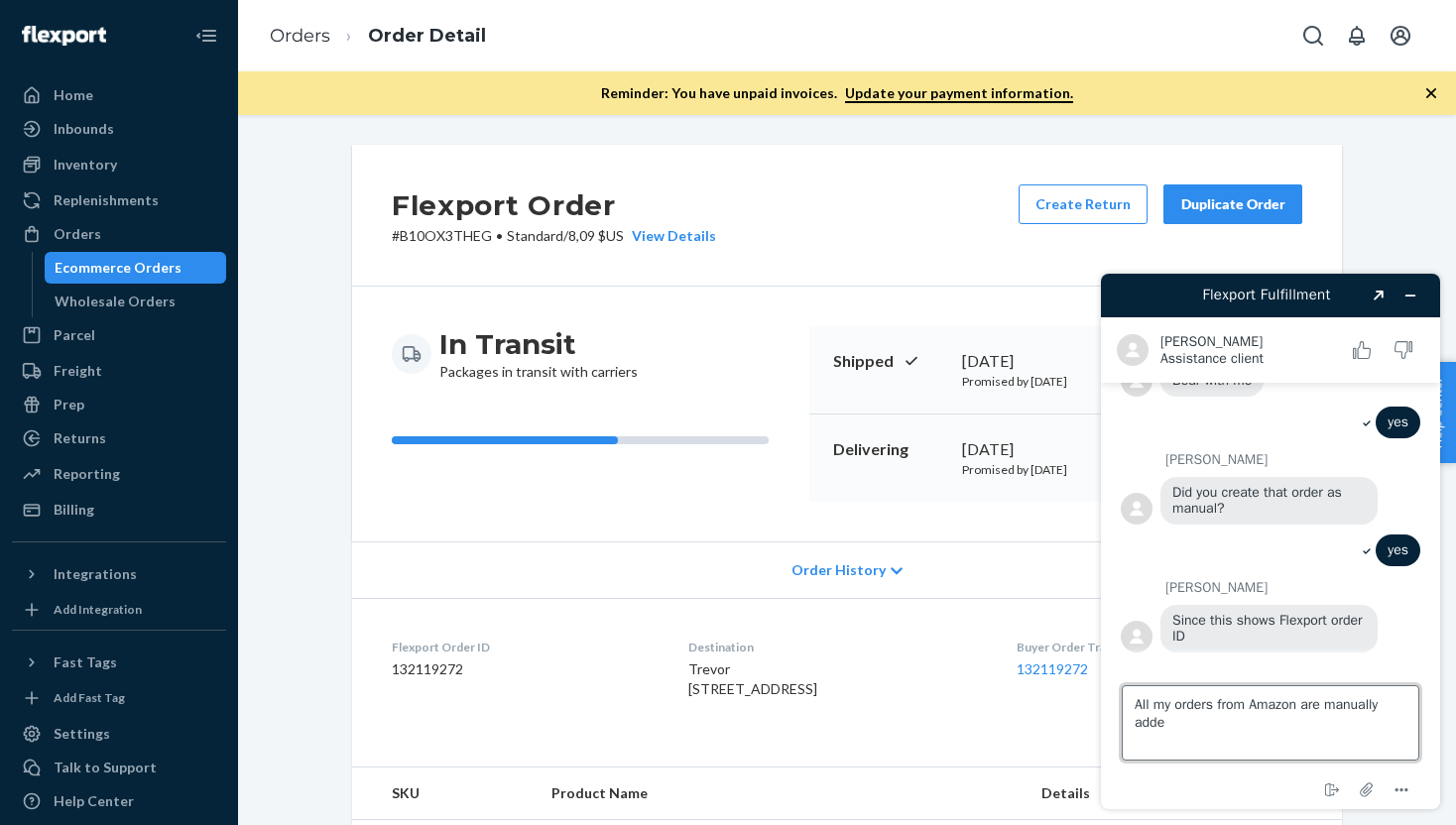 type on "All my orders from Amazon are manually added" 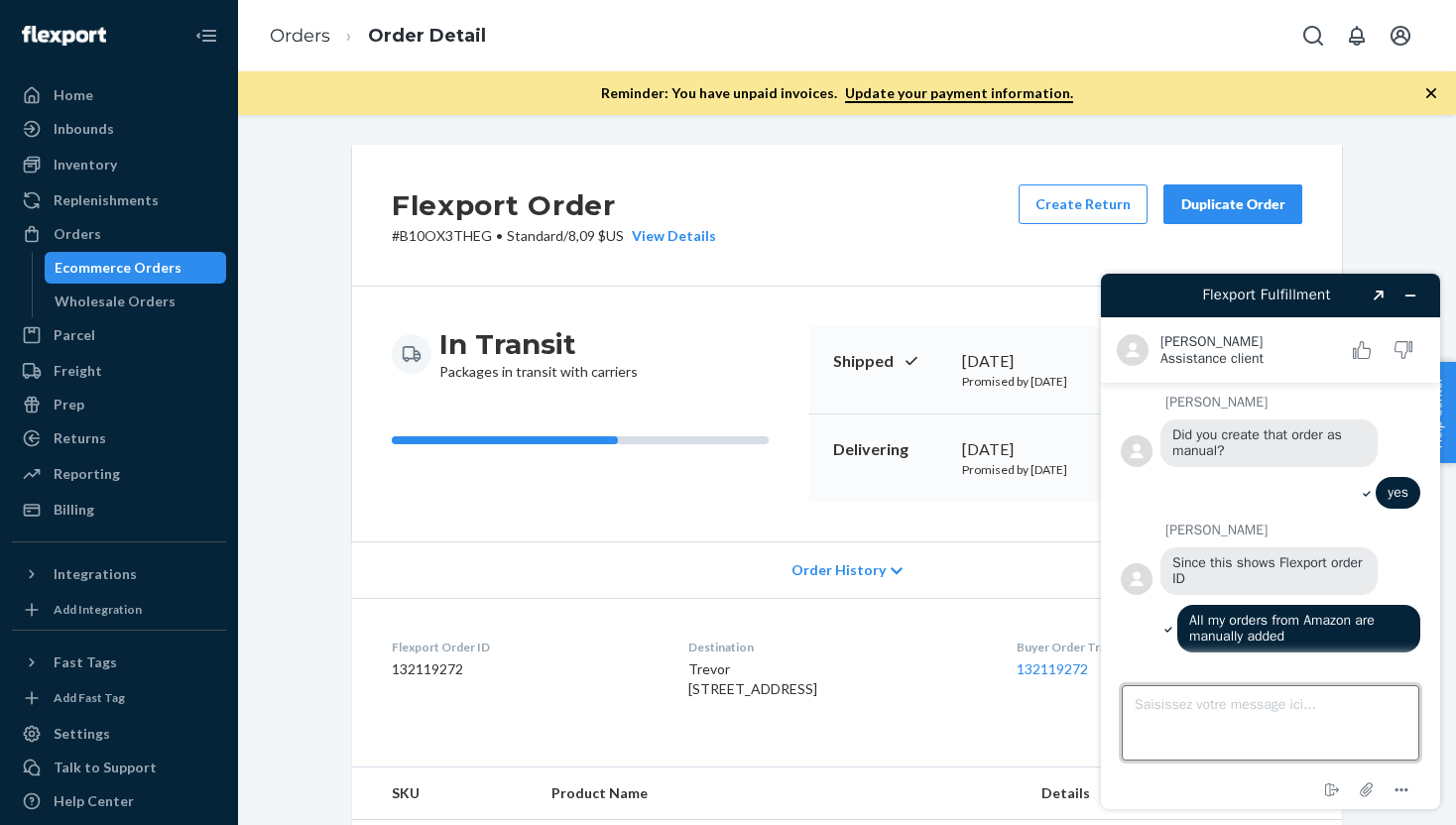 scroll, scrollTop: 1110, scrollLeft: 0, axis: vertical 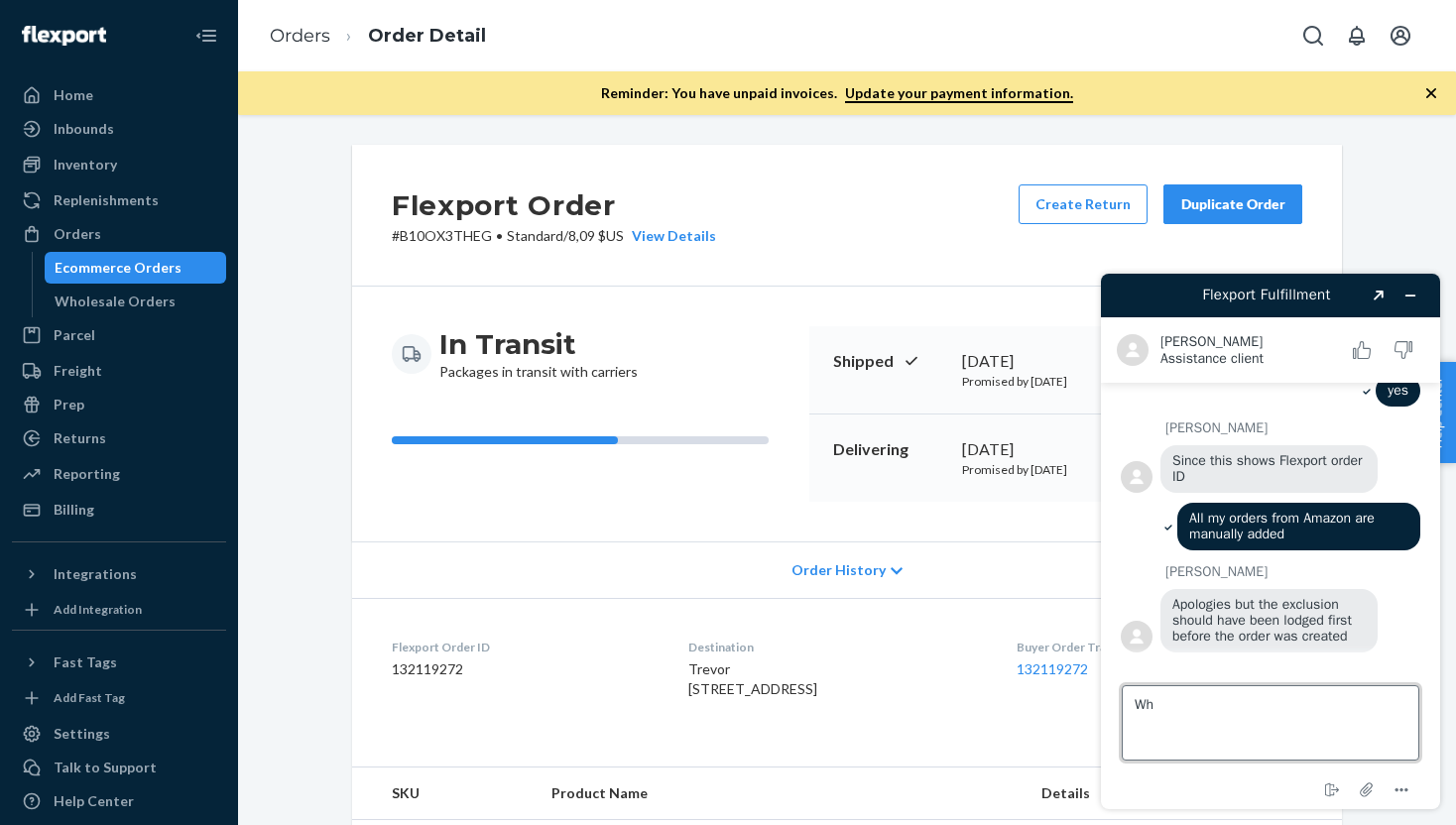 type on "W" 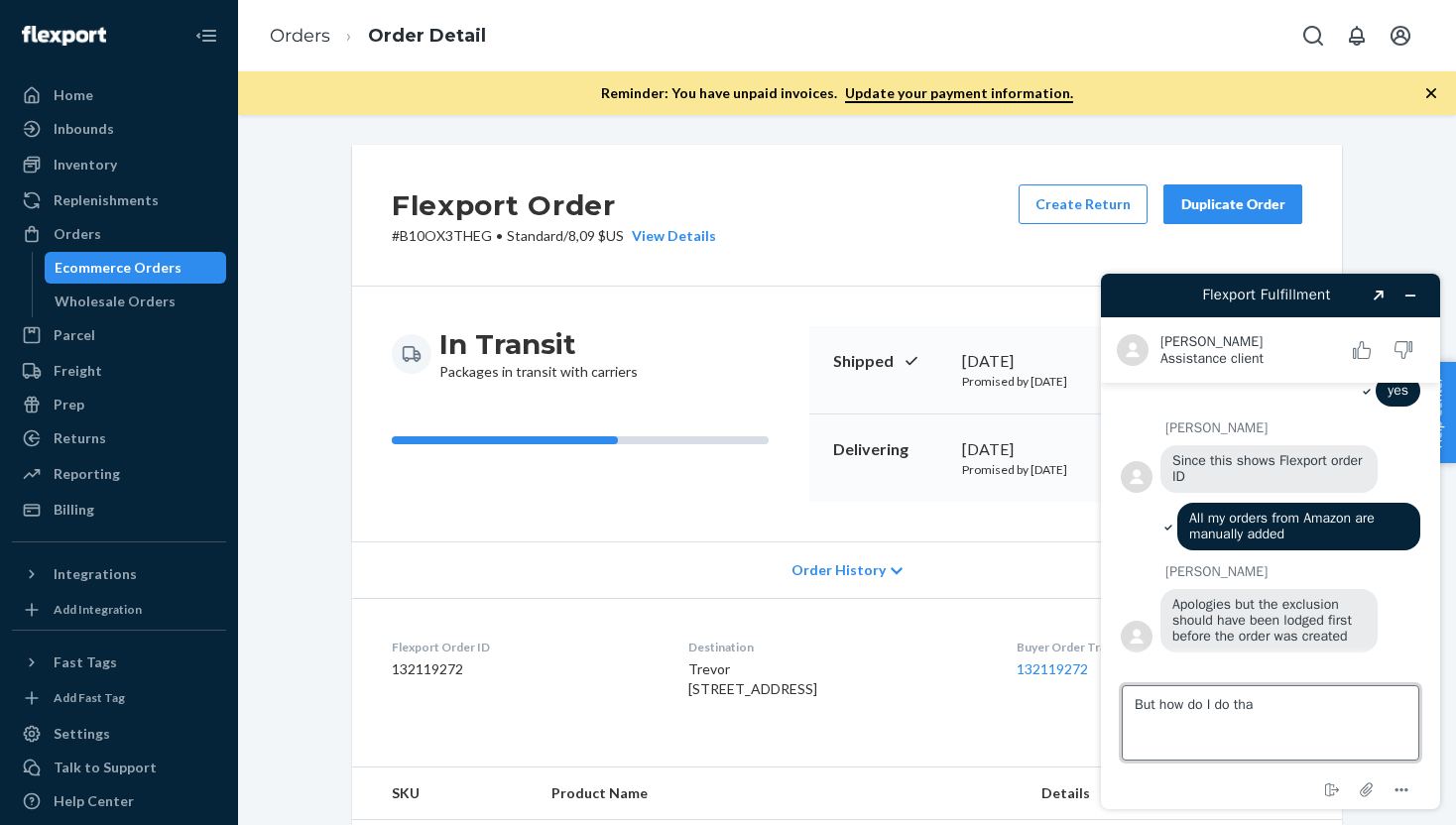 type on "But how do I do that" 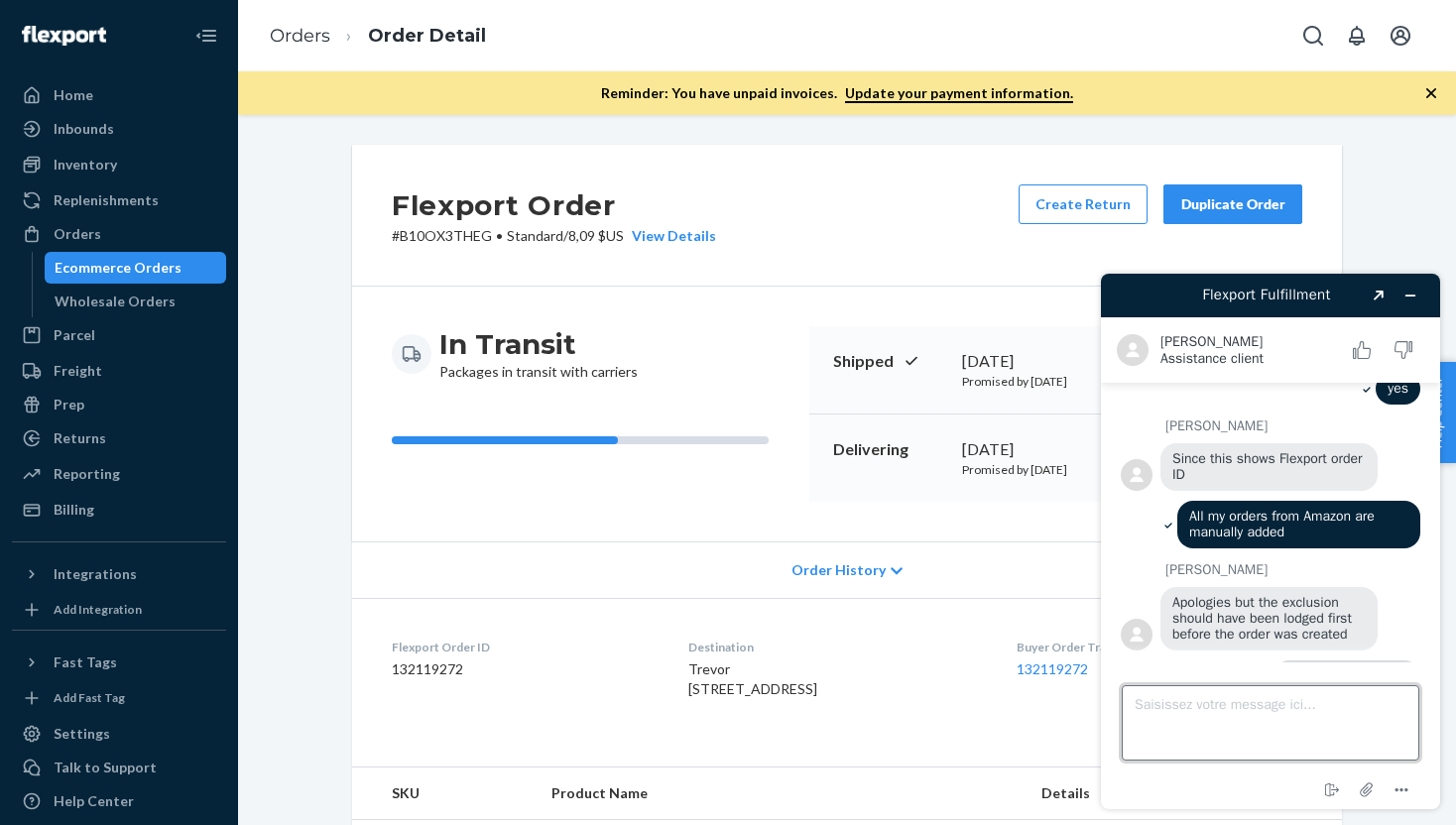 scroll, scrollTop: 1151, scrollLeft: 0, axis: vertical 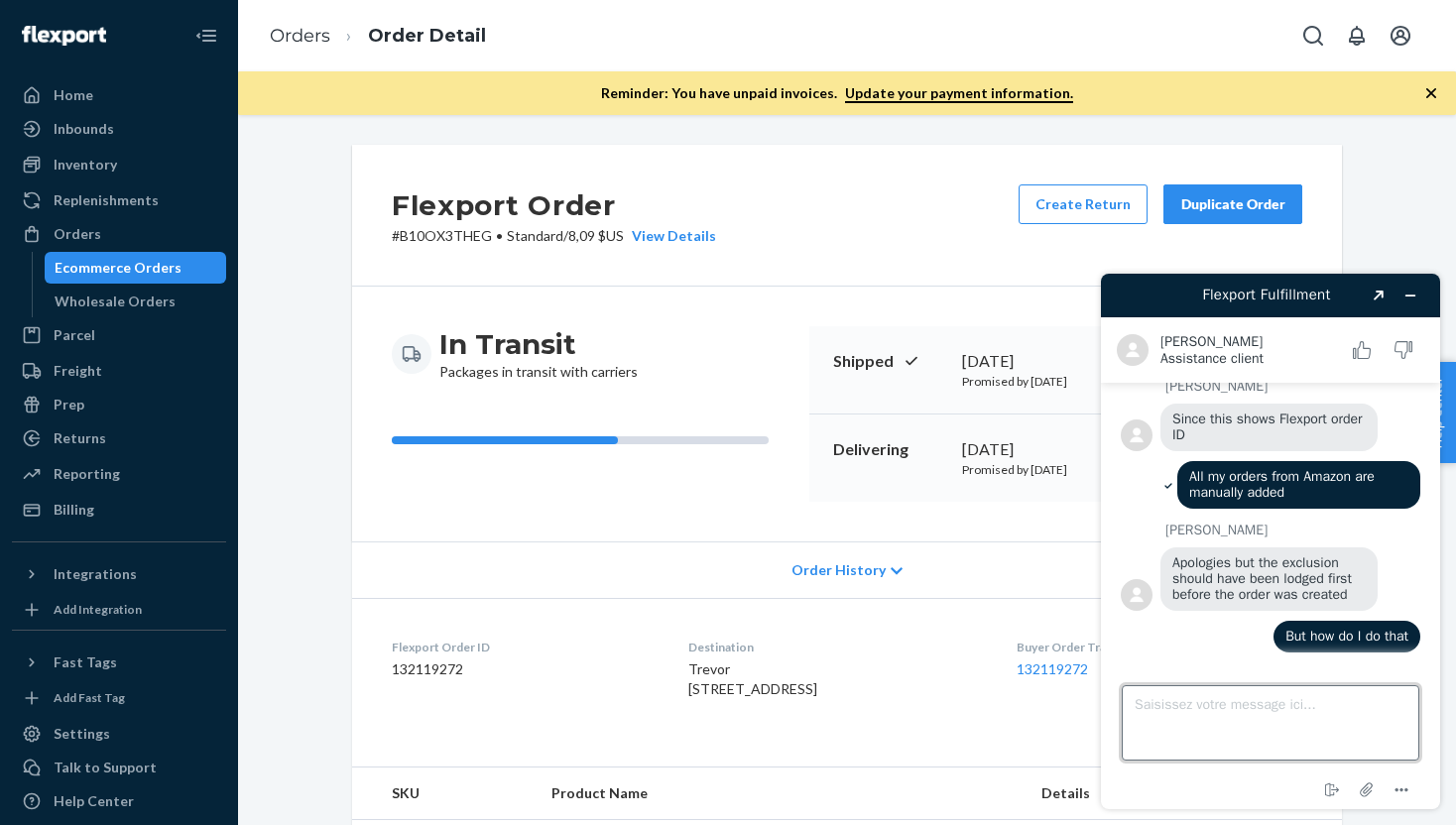 type on "?" 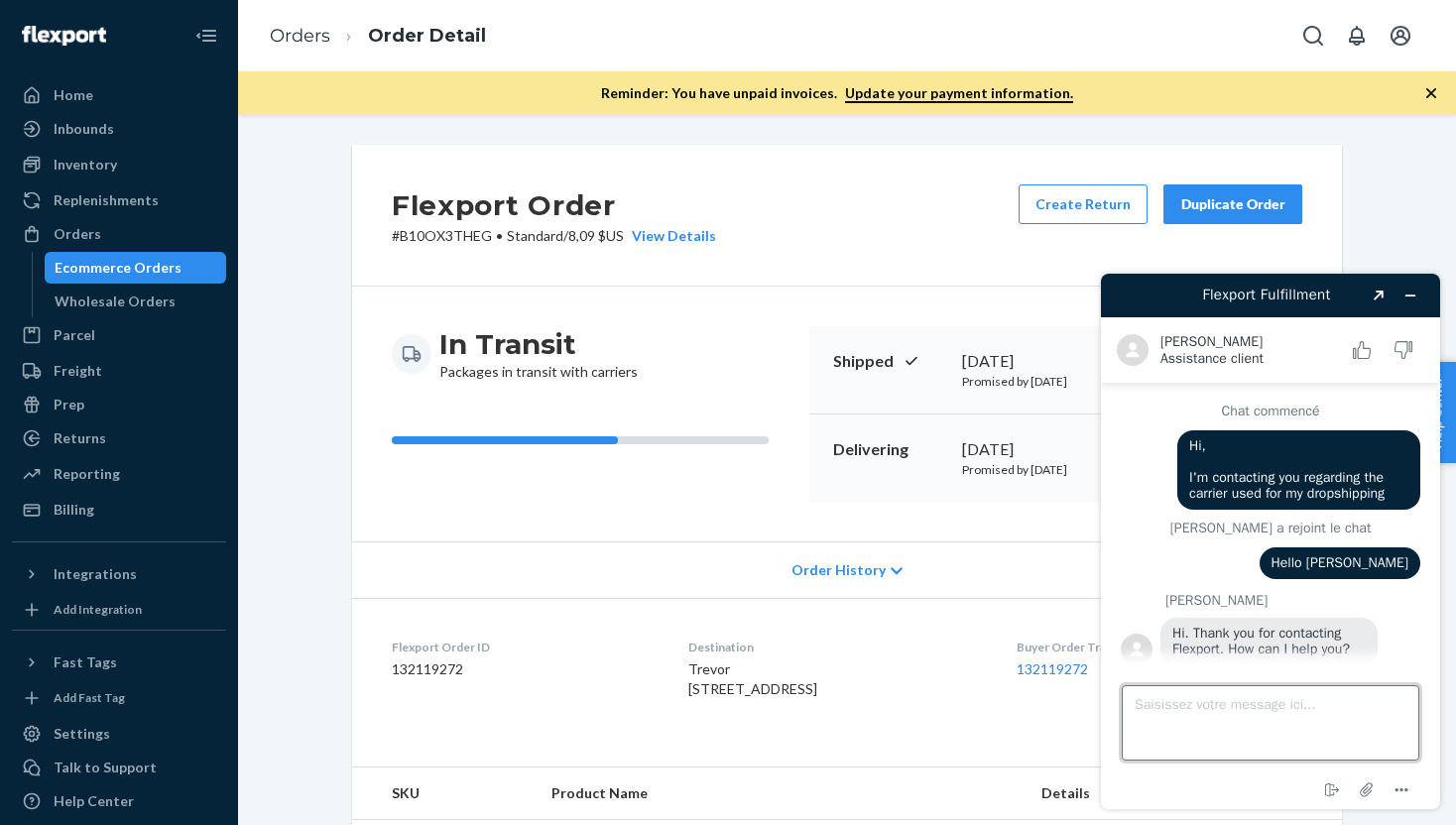 scroll, scrollTop: 1140, scrollLeft: 0, axis: vertical 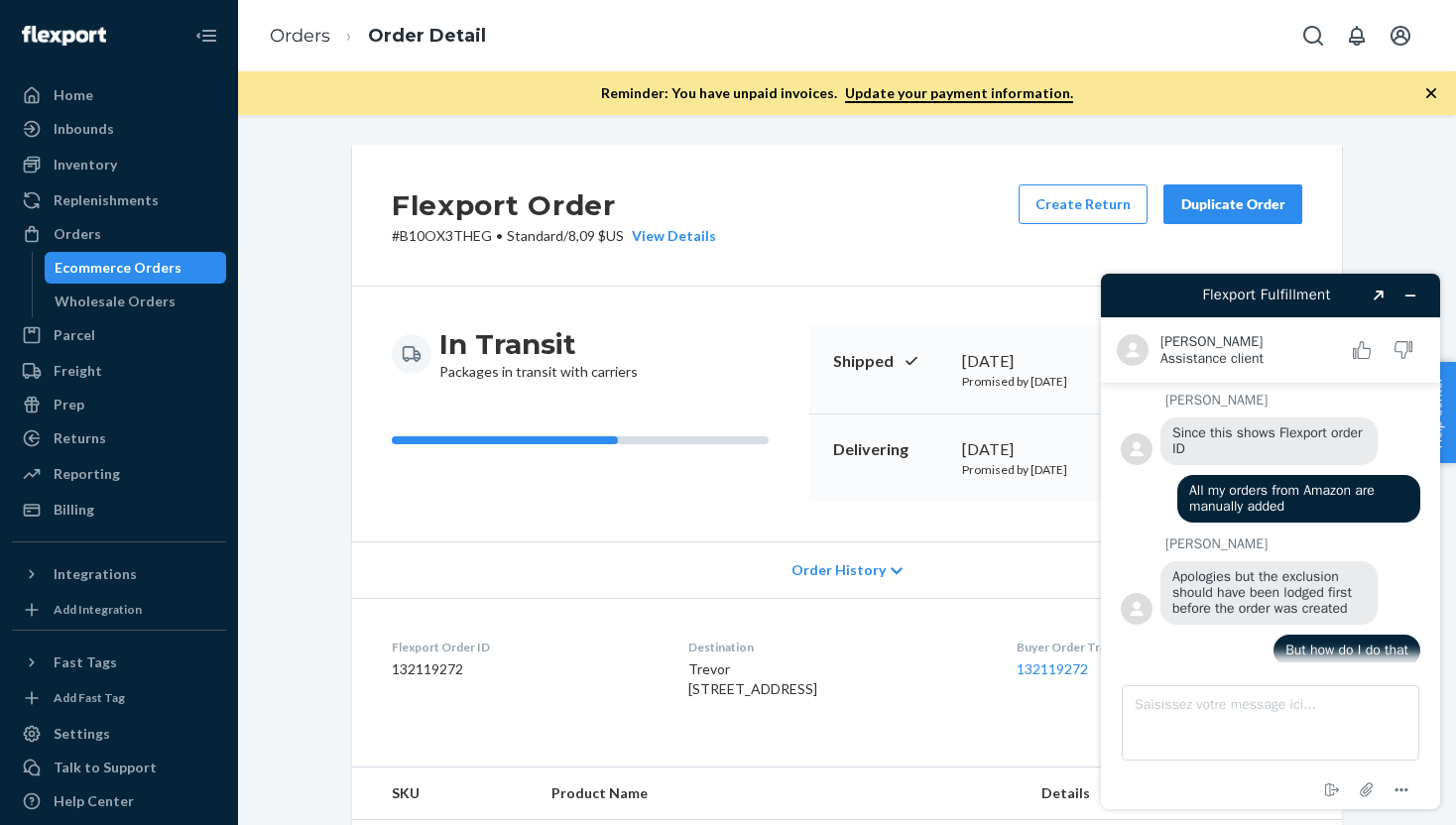 click on "Ecommerce Orders" at bounding box center (118, 268) 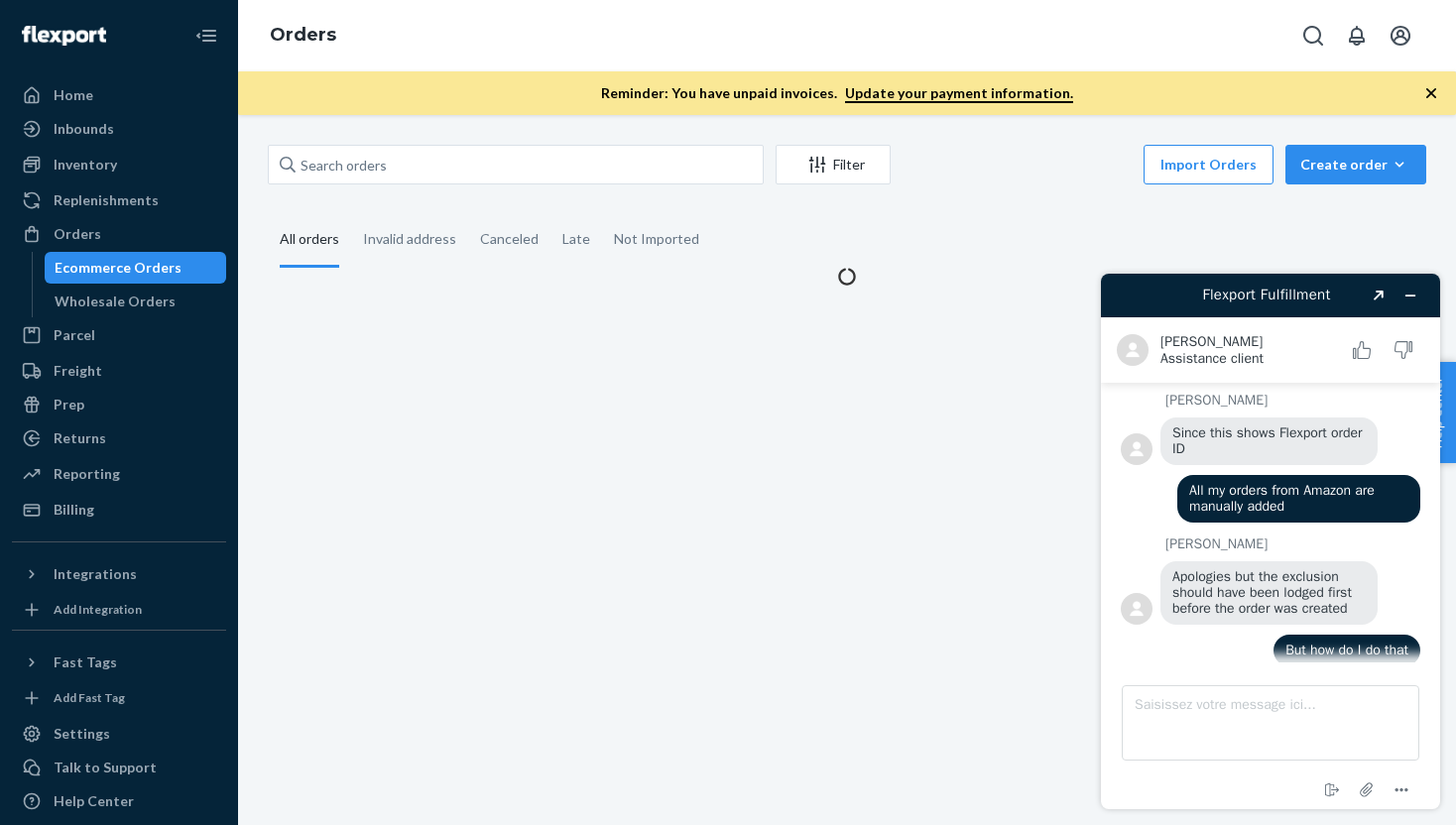 scroll, scrollTop: 1145, scrollLeft: 0, axis: vertical 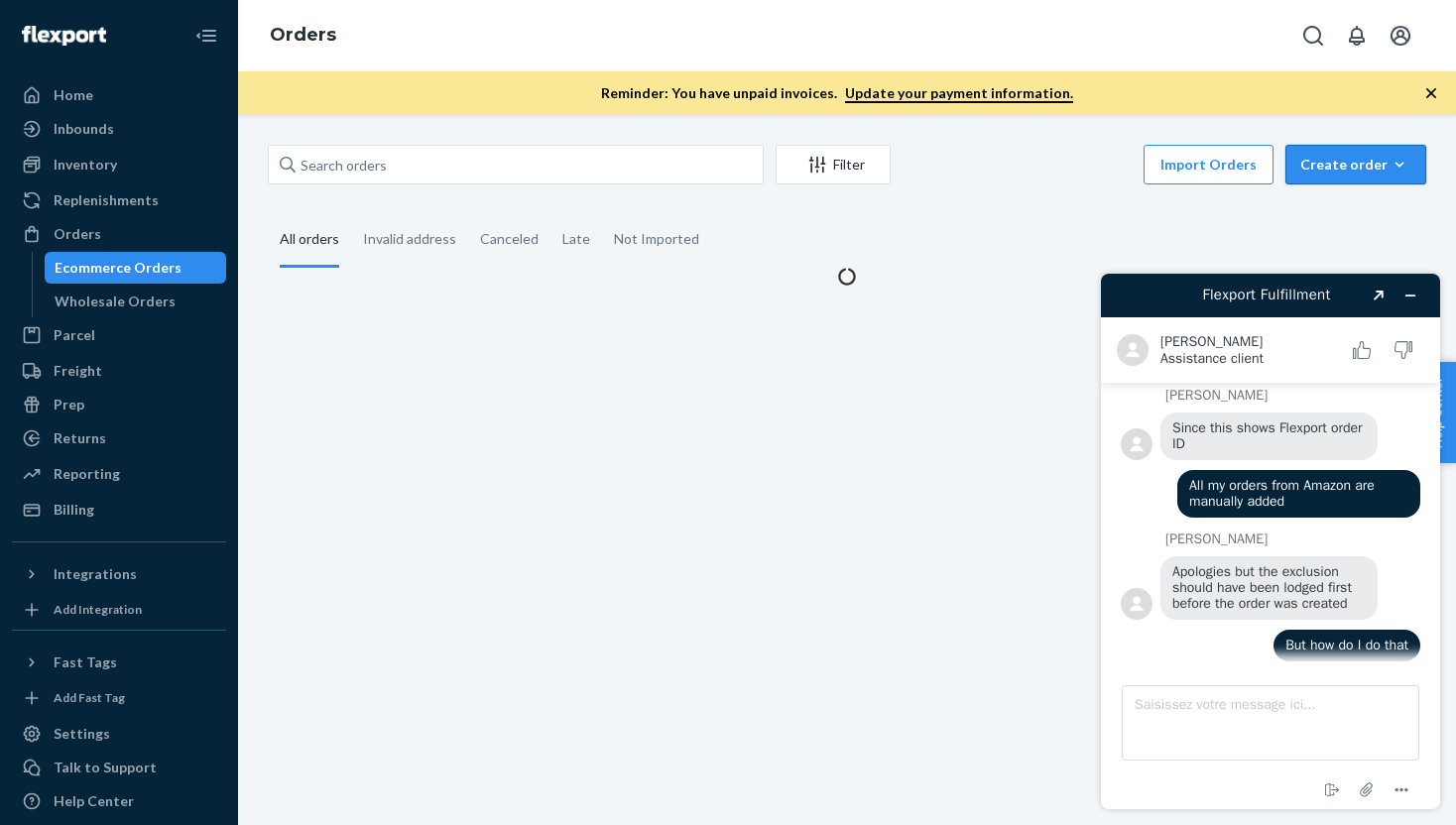 click on "Create order" at bounding box center [1356, 165] 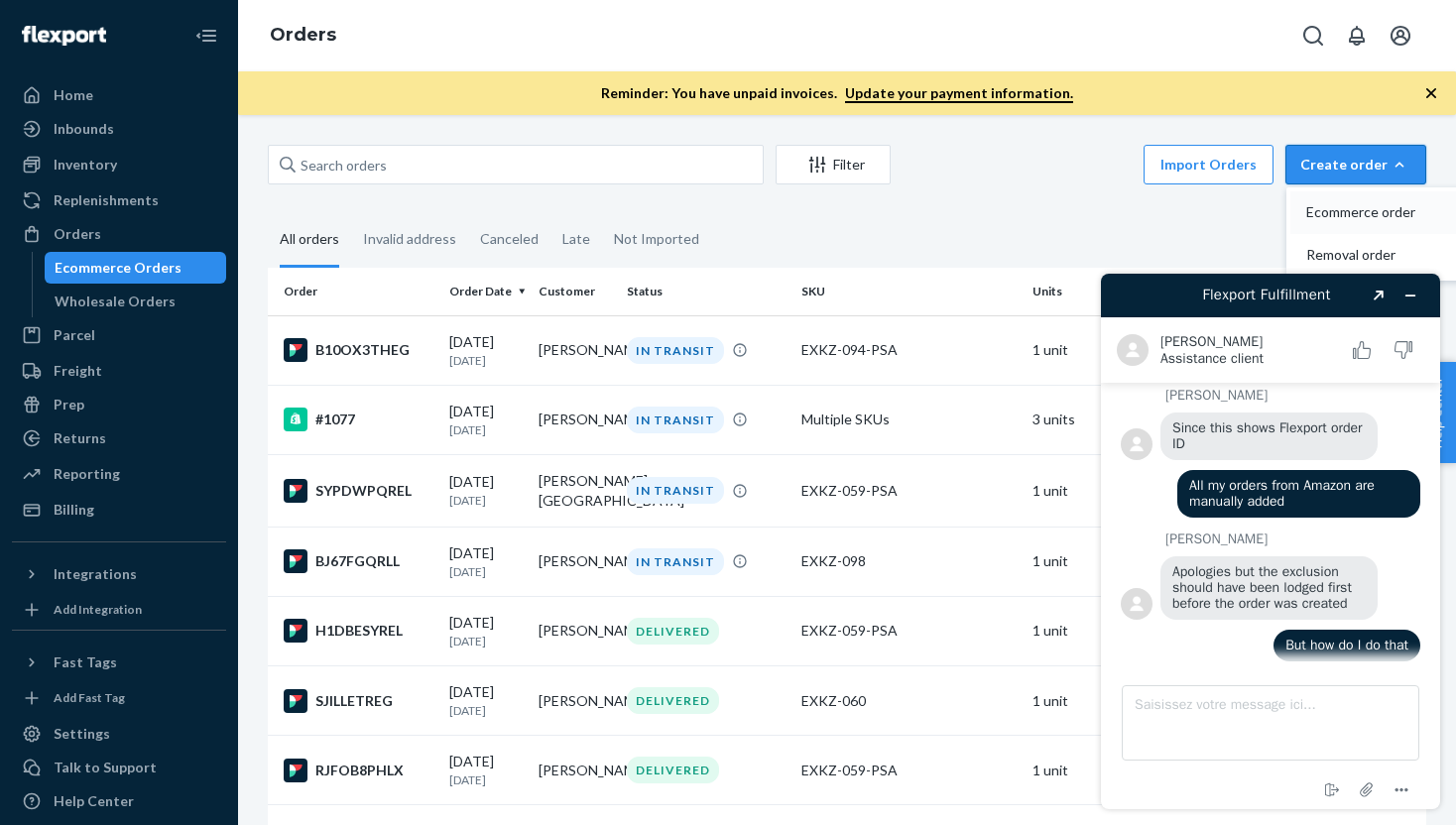 click on "Ecommerce order" at bounding box center [1368, 212] 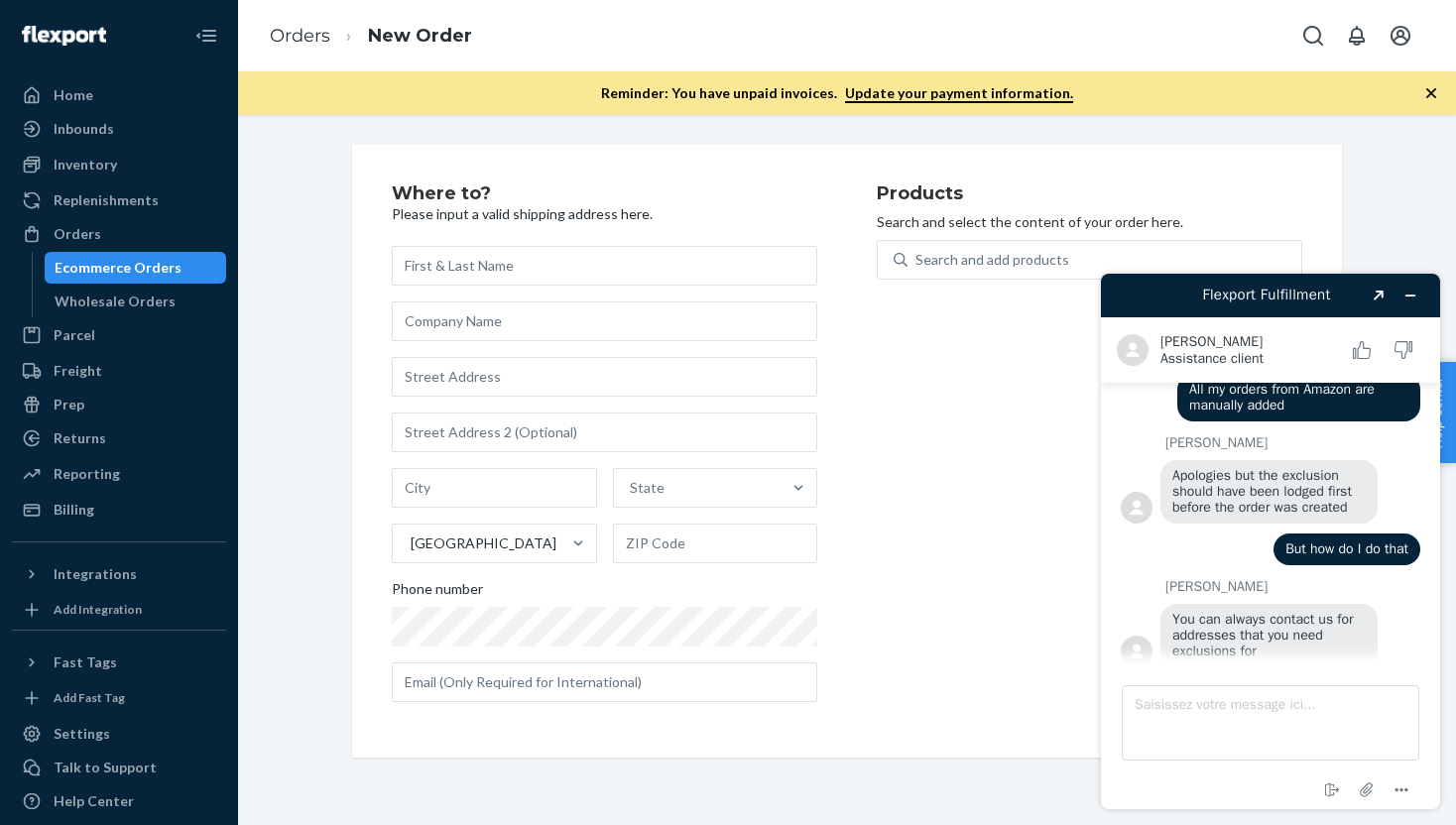 scroll, scrollTop: 1246, scrollLeft: 0, axis: vertical 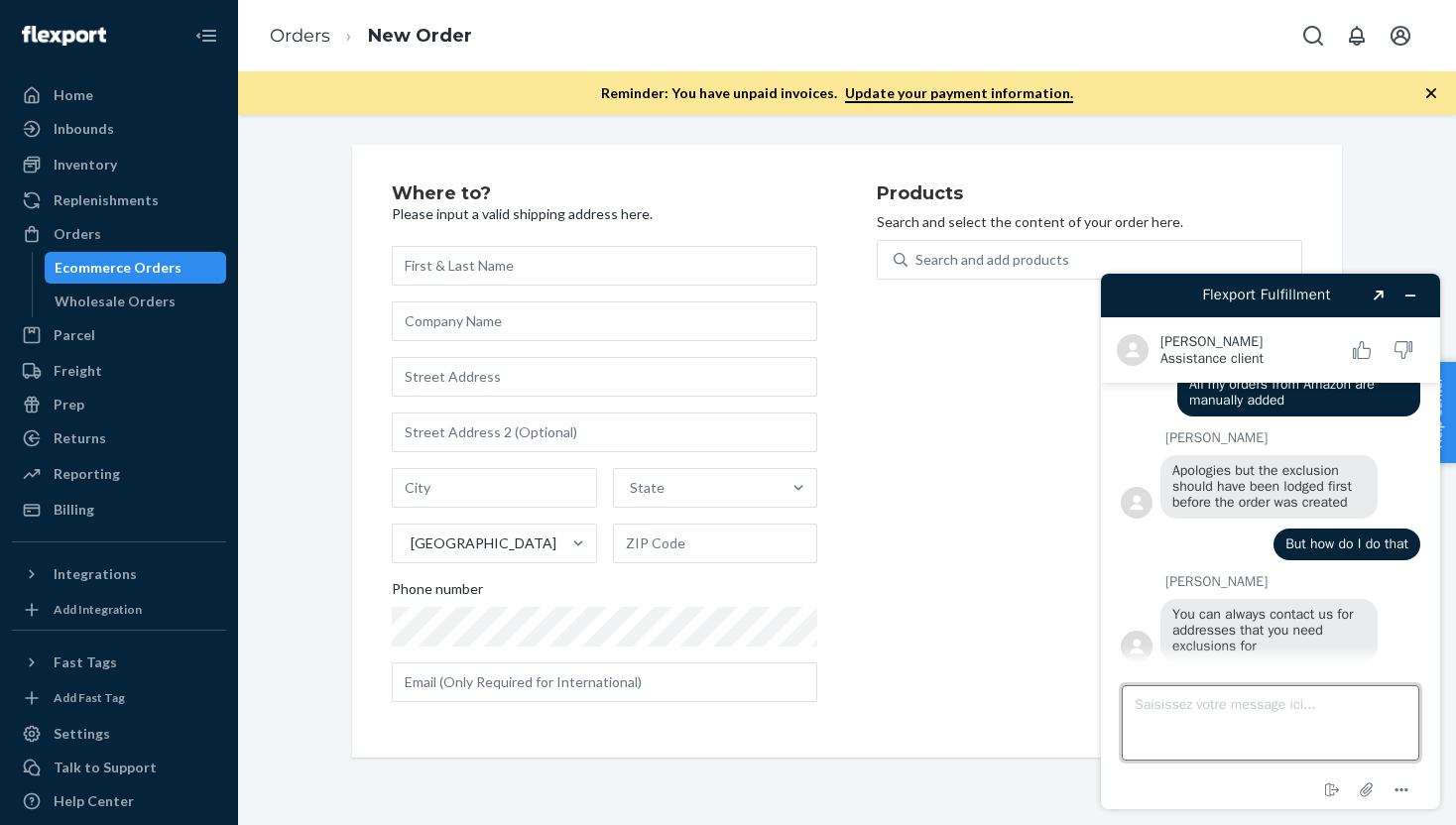 click on "Saisissez votre message ici..." at bounding box center [1271, 723] 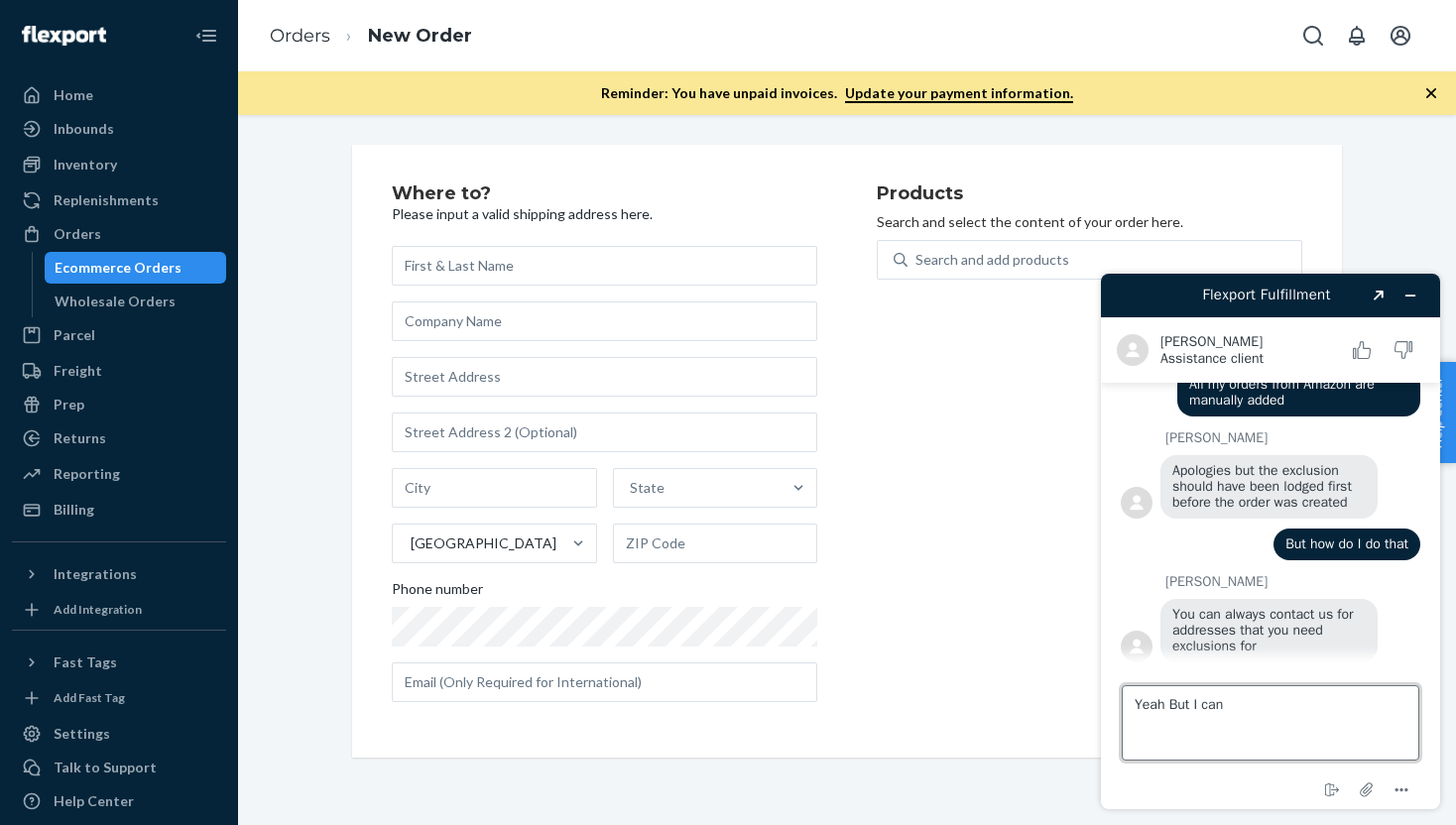 scroll, scrollTop: 1278, scrollLeft: 0, axis: vertical 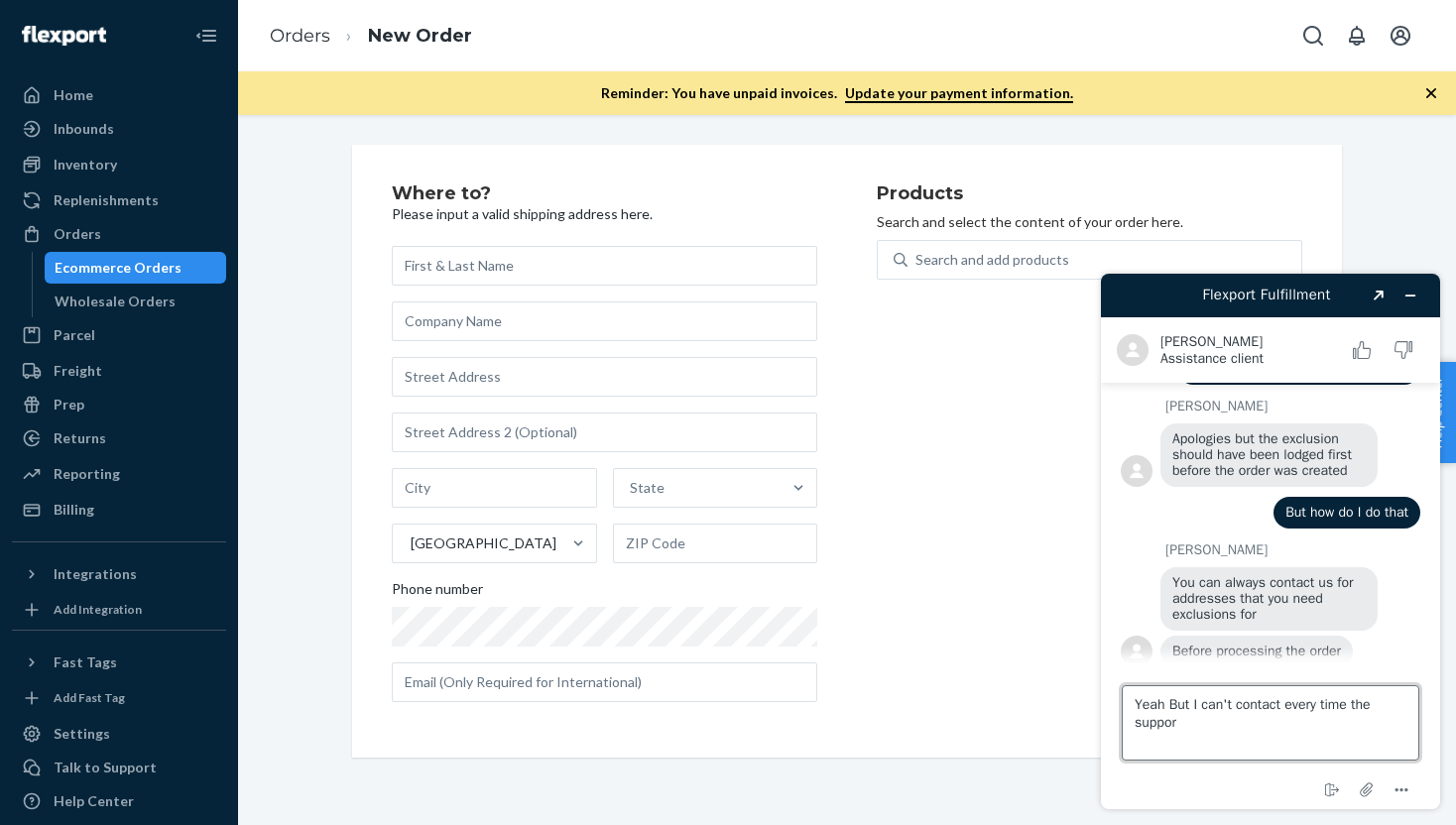 type on "Yeah But I can't contact every time the support" 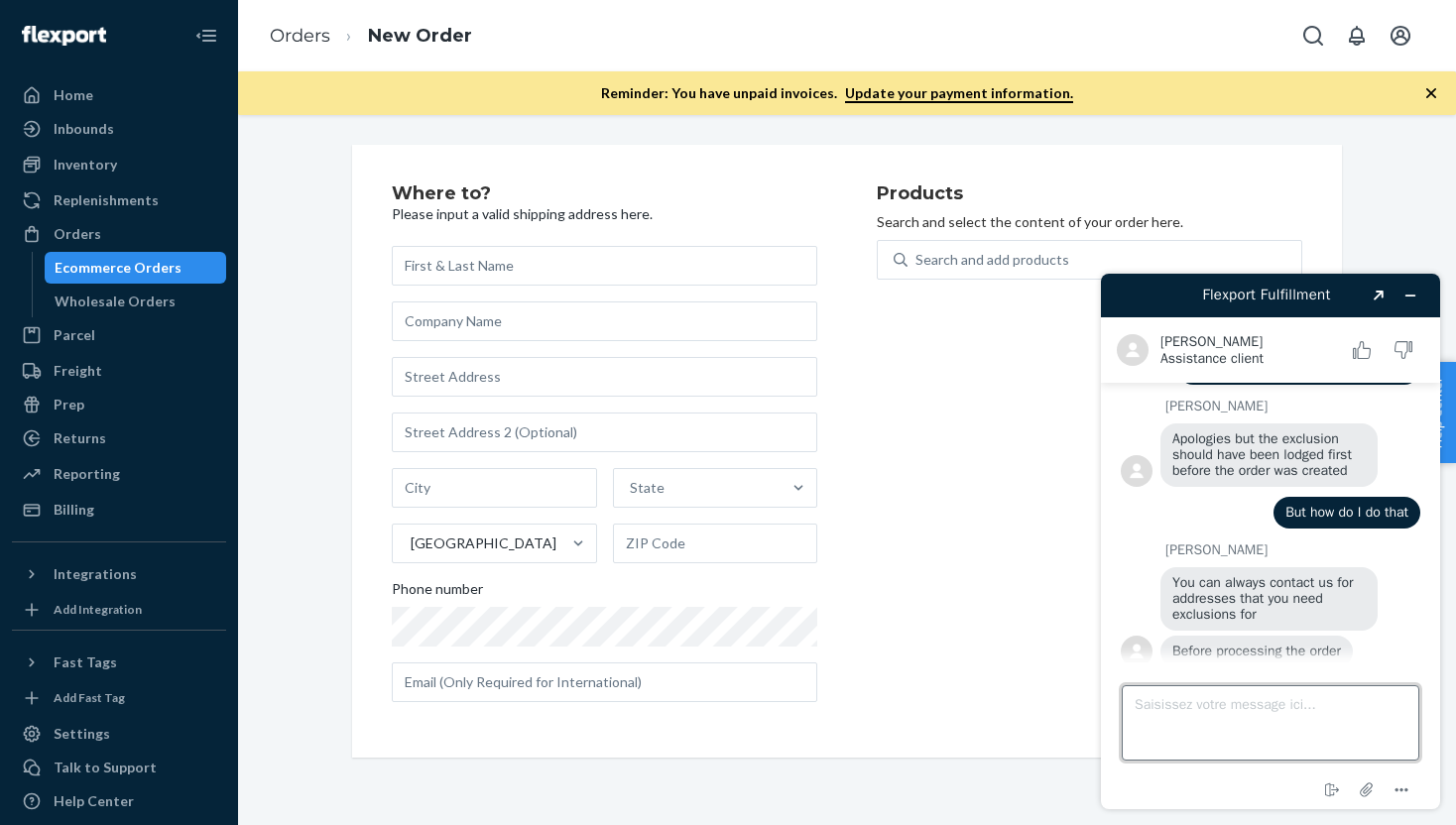 scroll, scrollTop: 1336, scrollLeft: 0, axis: vertical 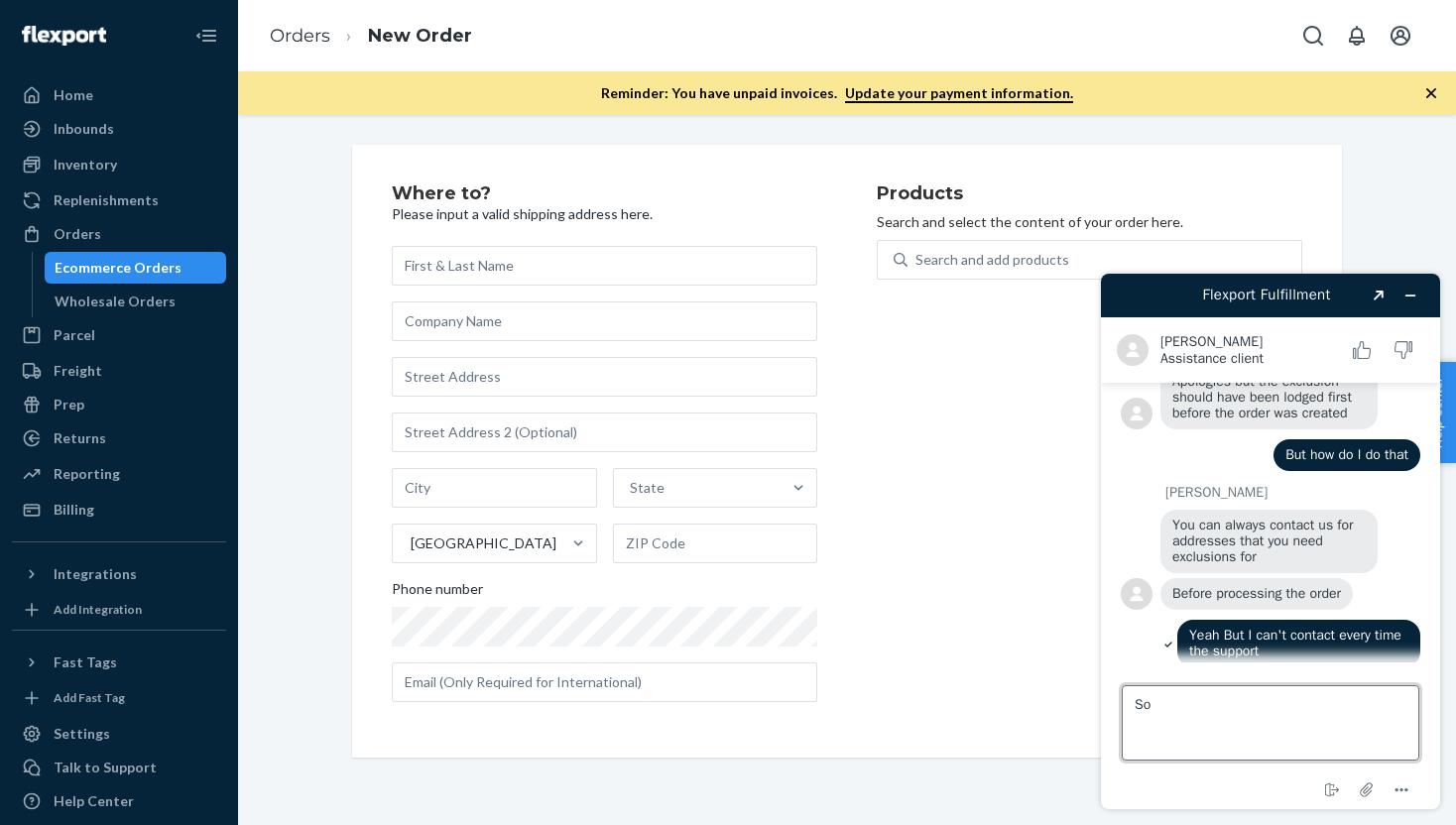 type on "S" 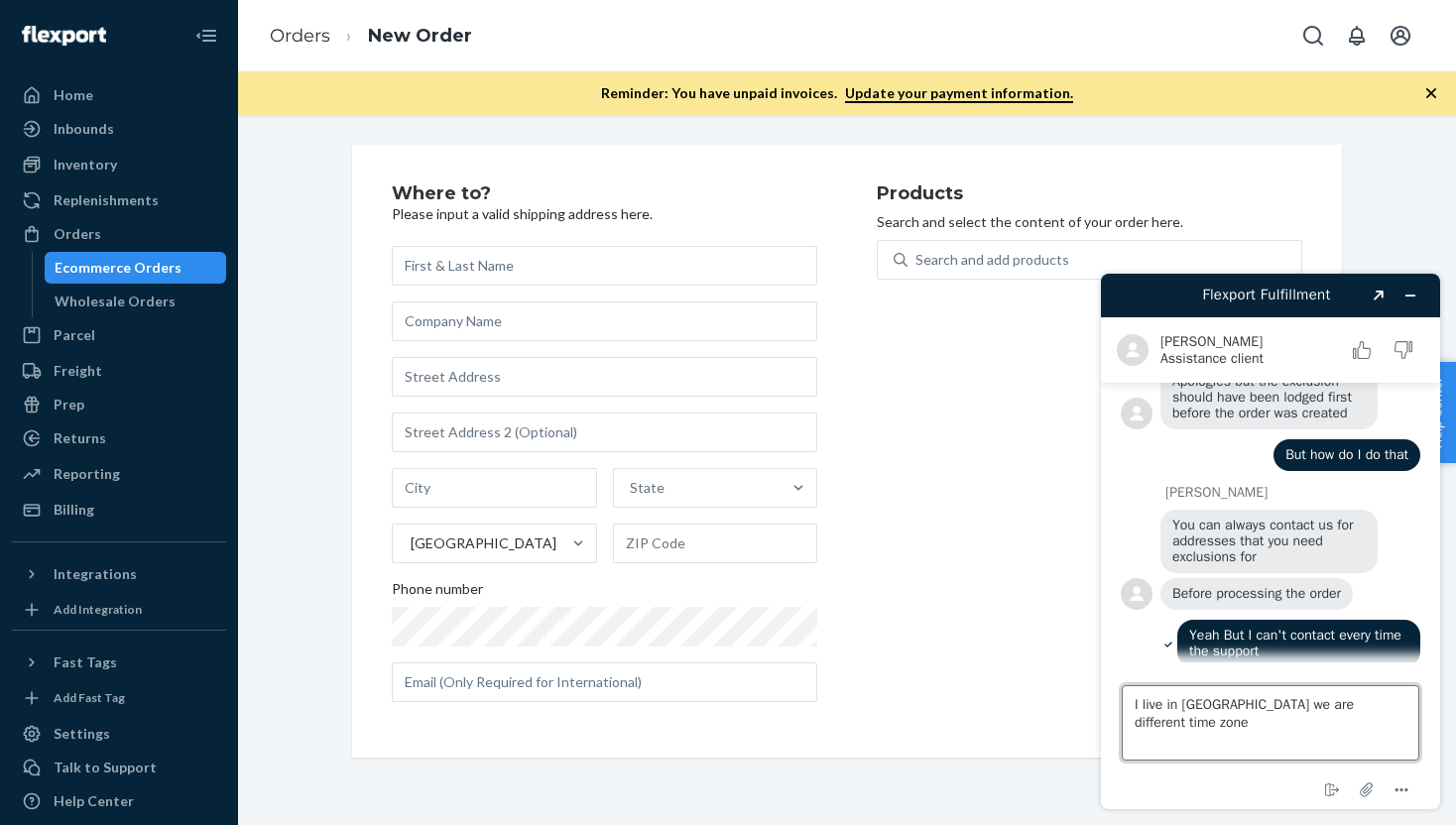 type on "I live in [GEOGRAPHIC_DATA] we are different time zones" 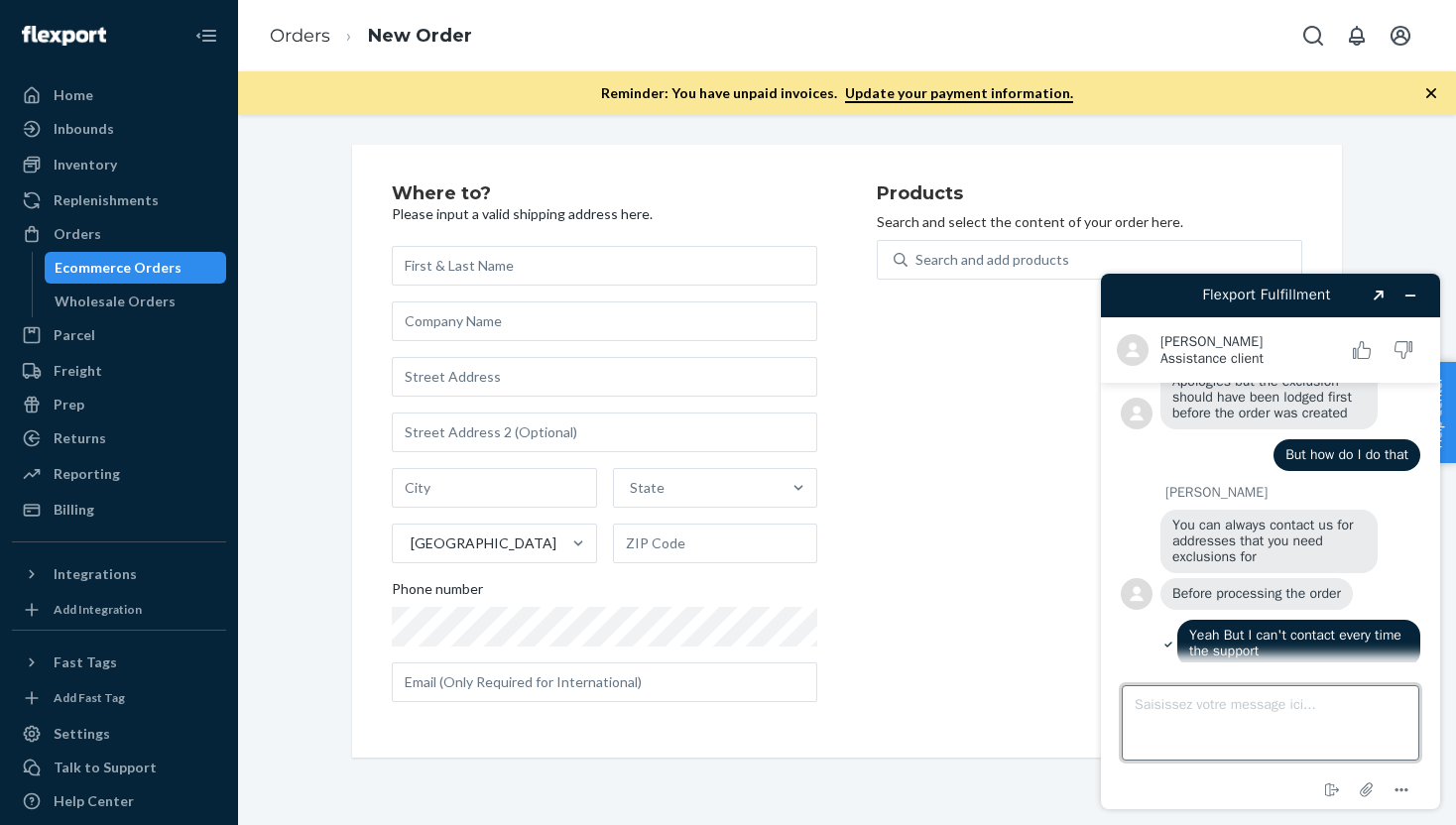 scroll, scrollTop: 1388, scrollLeft: 0, axis: vertical 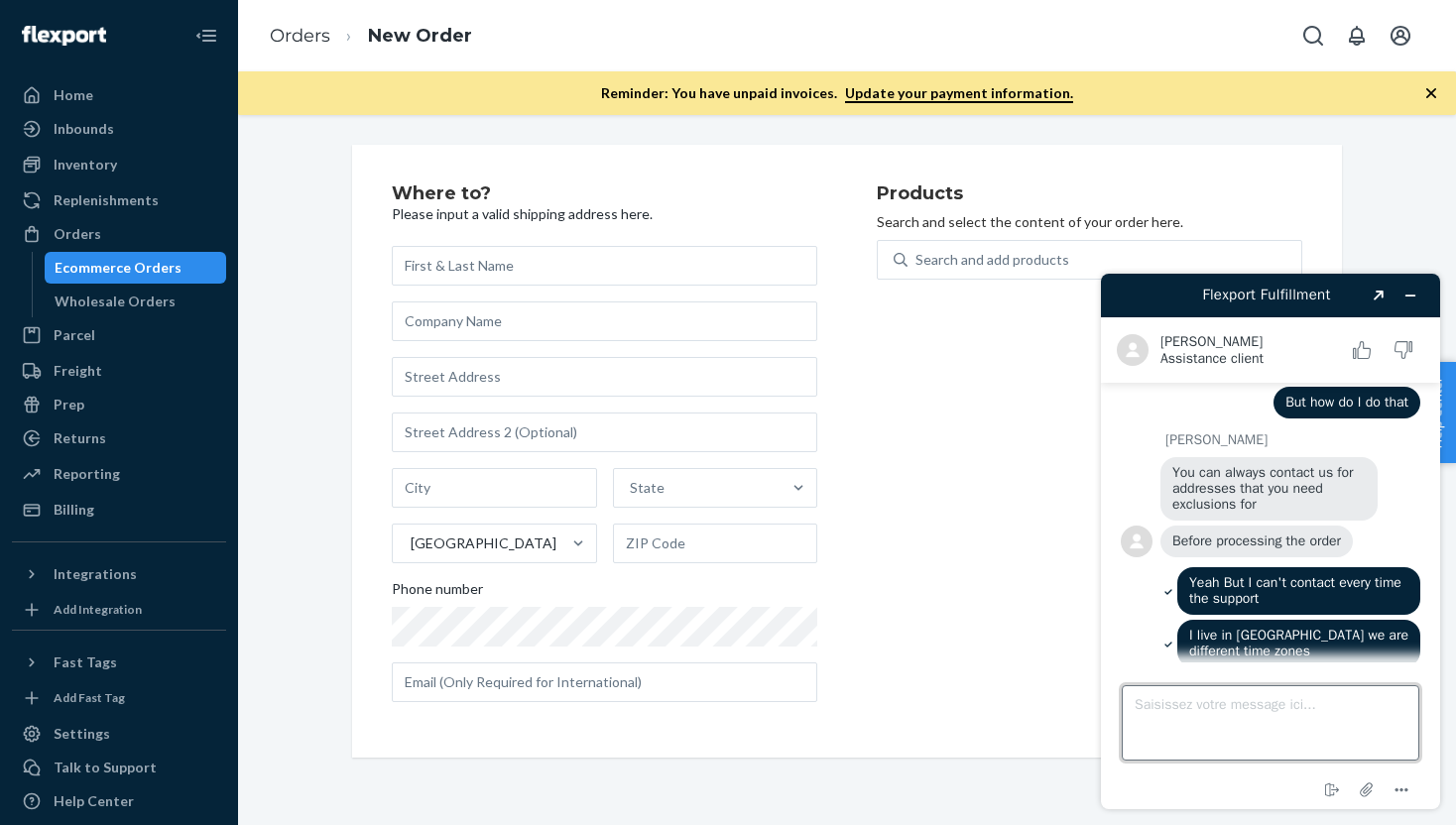 type on "I" 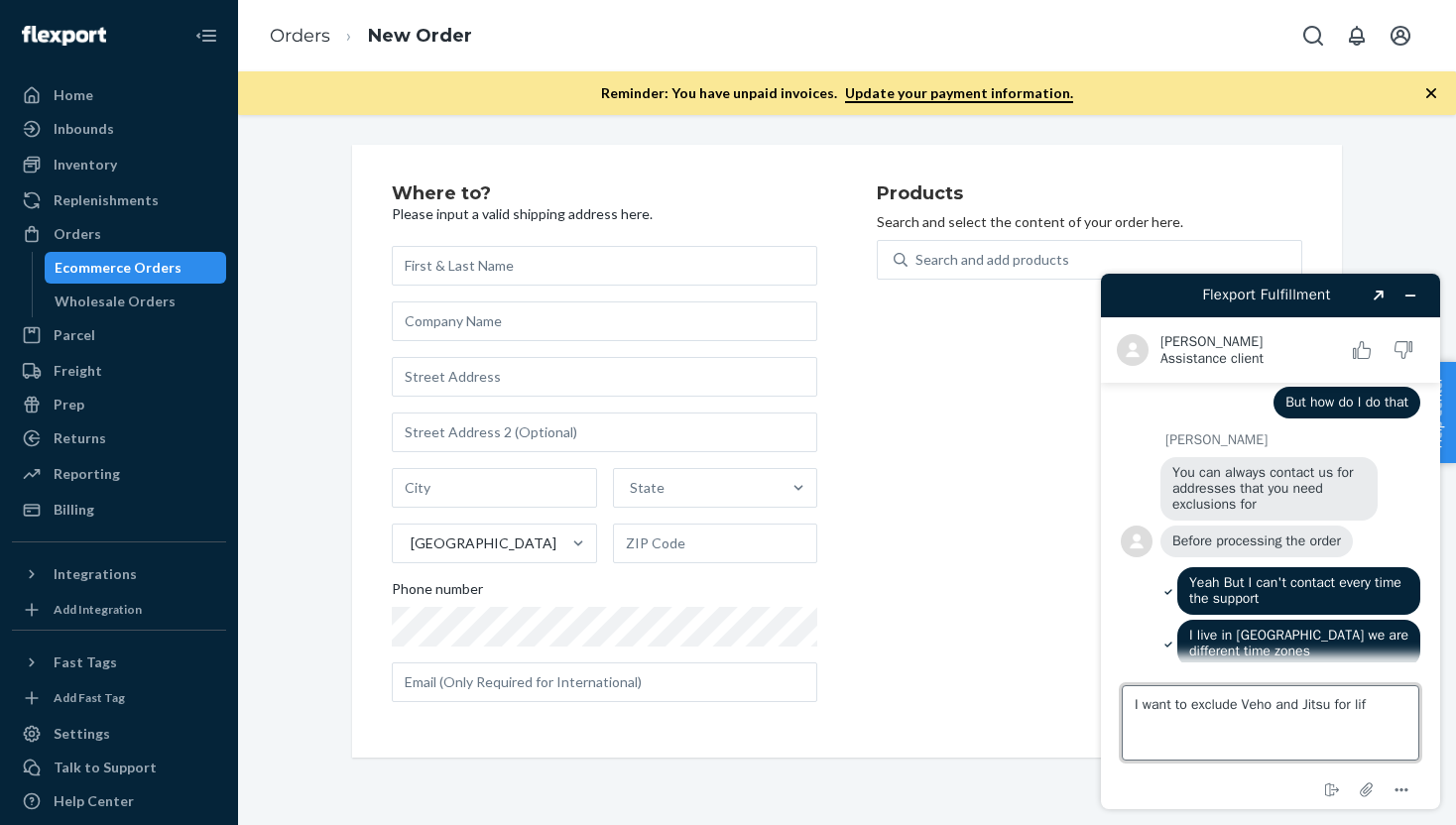 type on "I want to exclude Veho and Jitsu for life" 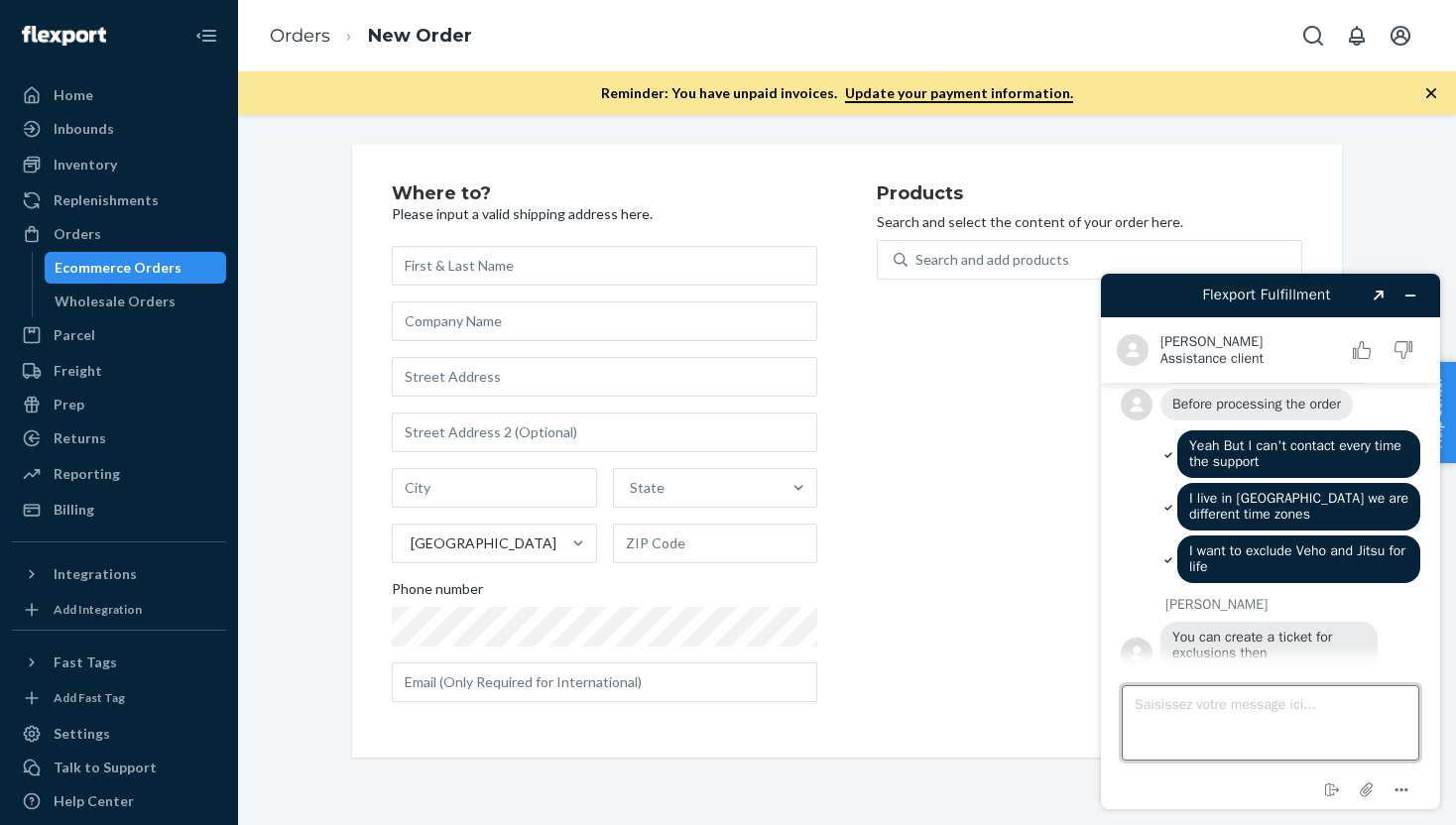 scroll, scrollTop: 1530, scrollLeft: 0, axis: vertical 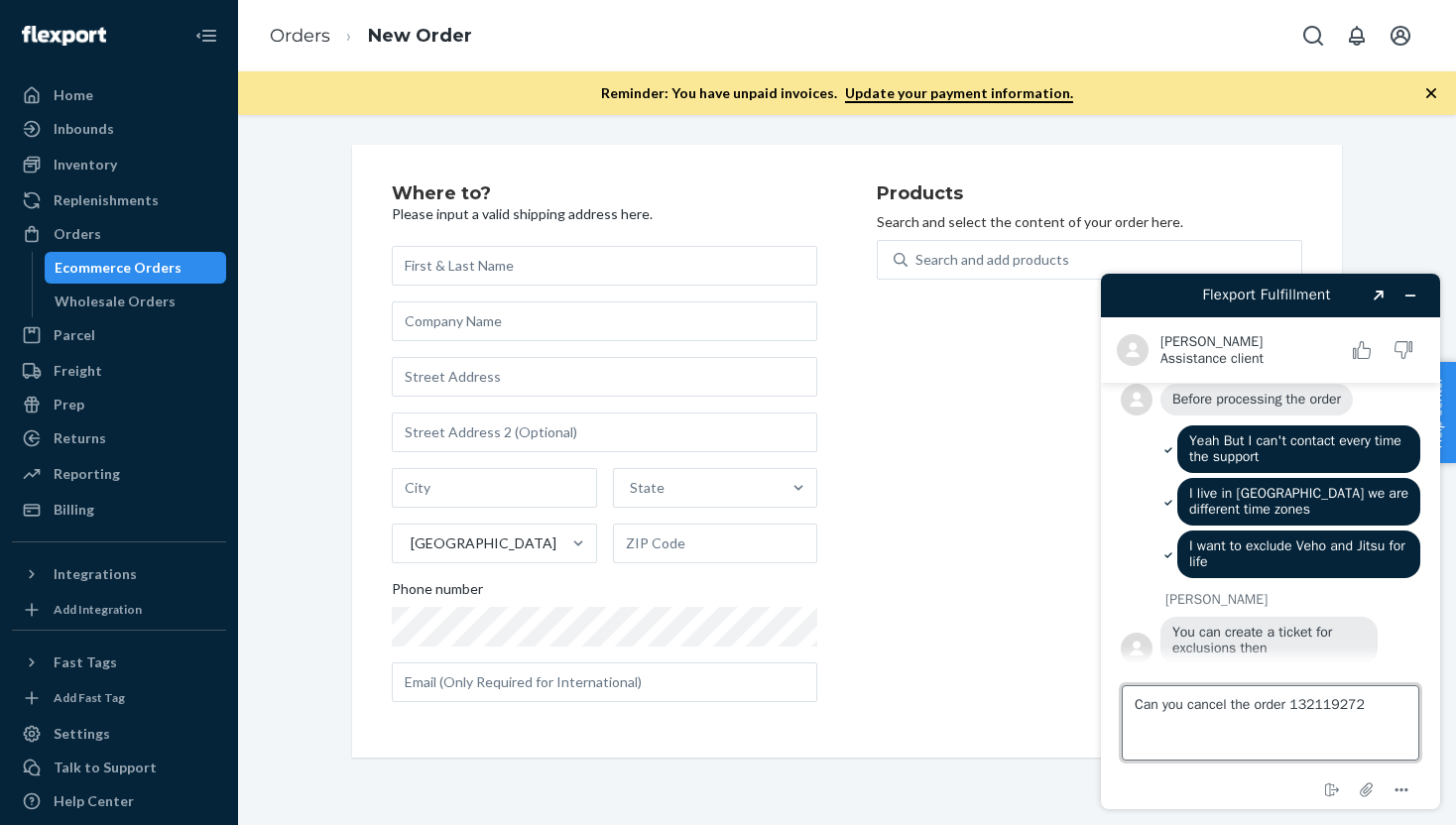 type on "Can you cancel the order 132119272?" 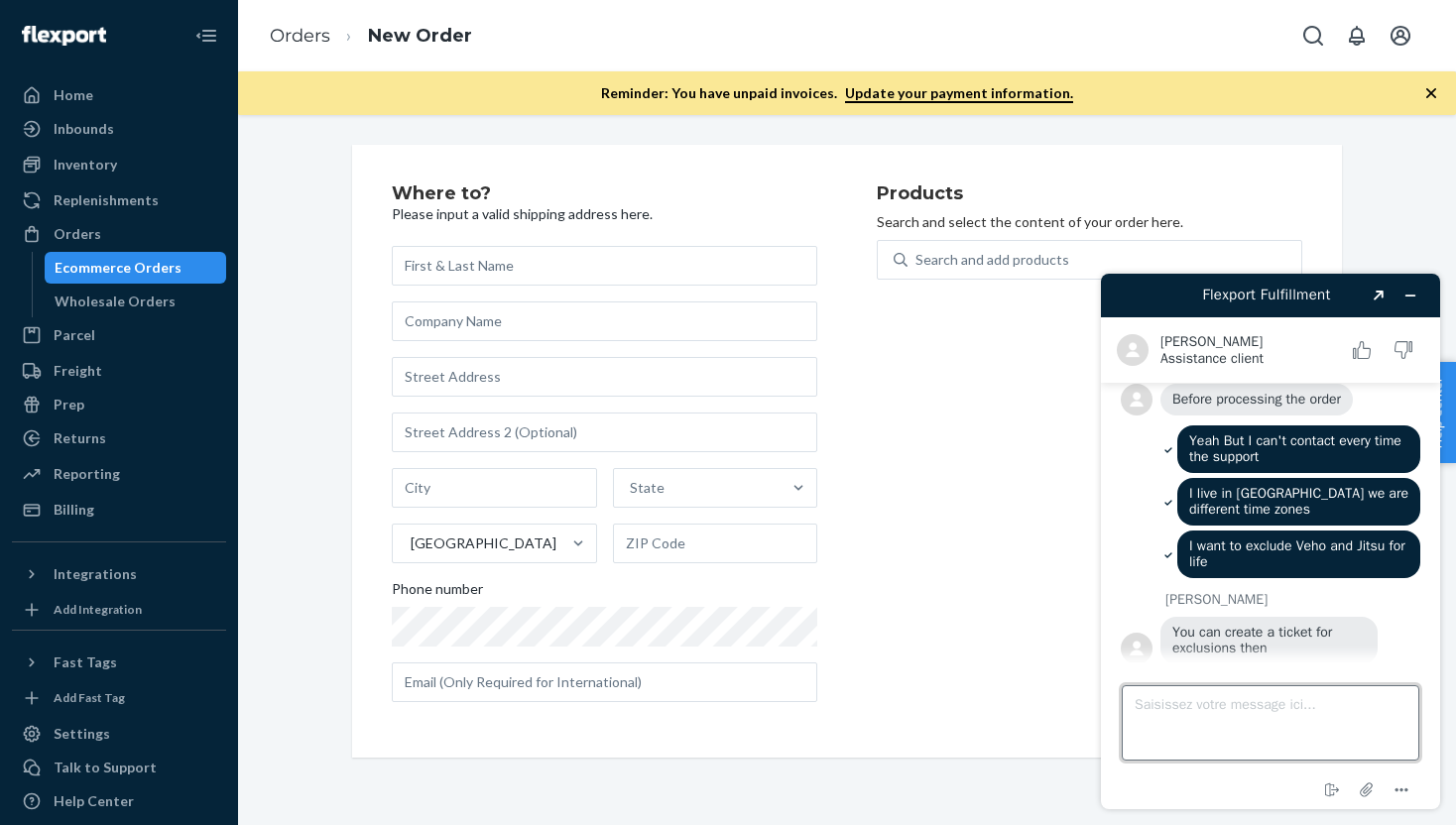 scroll, scrollTop: 1620, scrollLeft: 0, axis: vertical 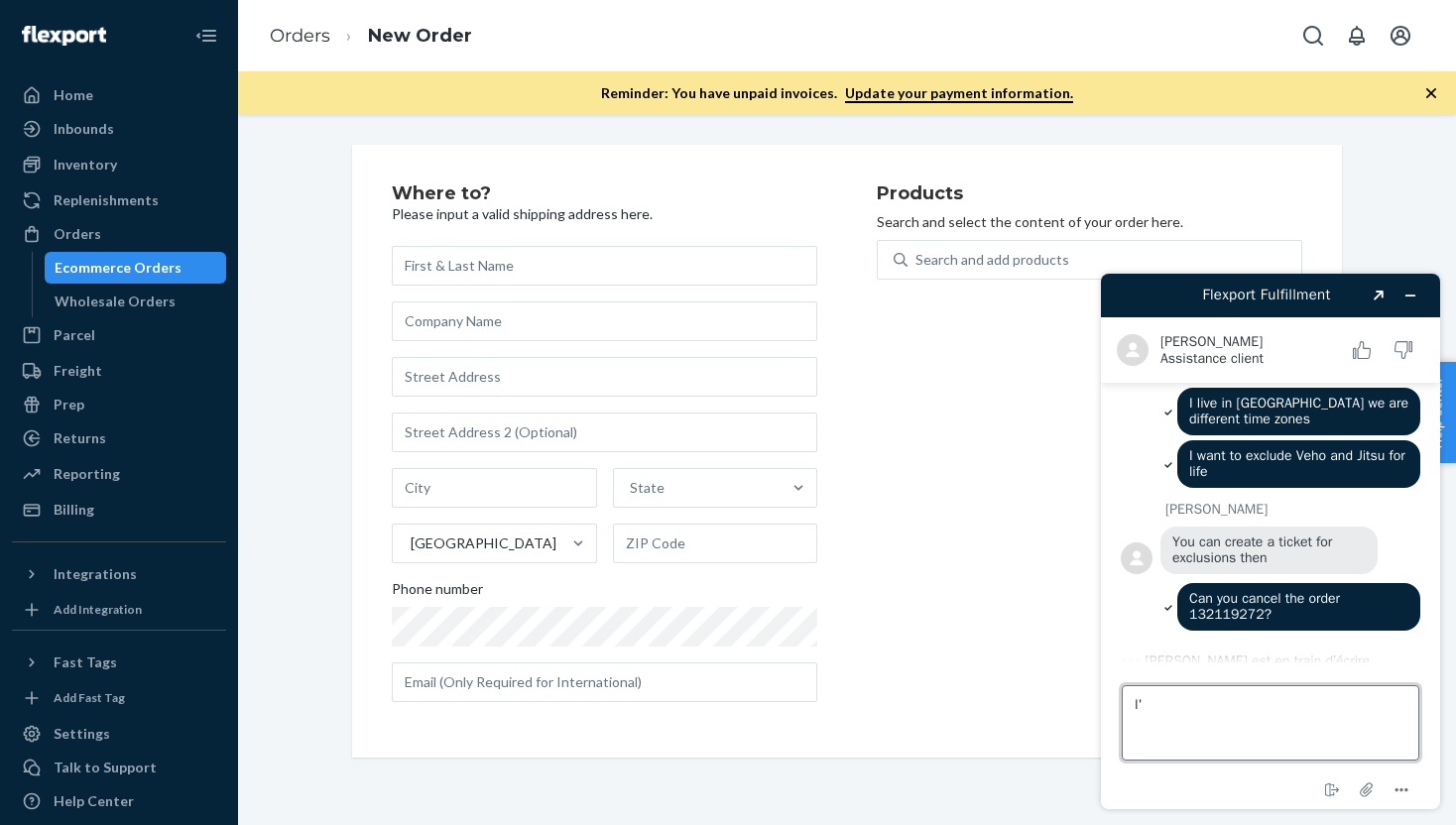 type on "I" 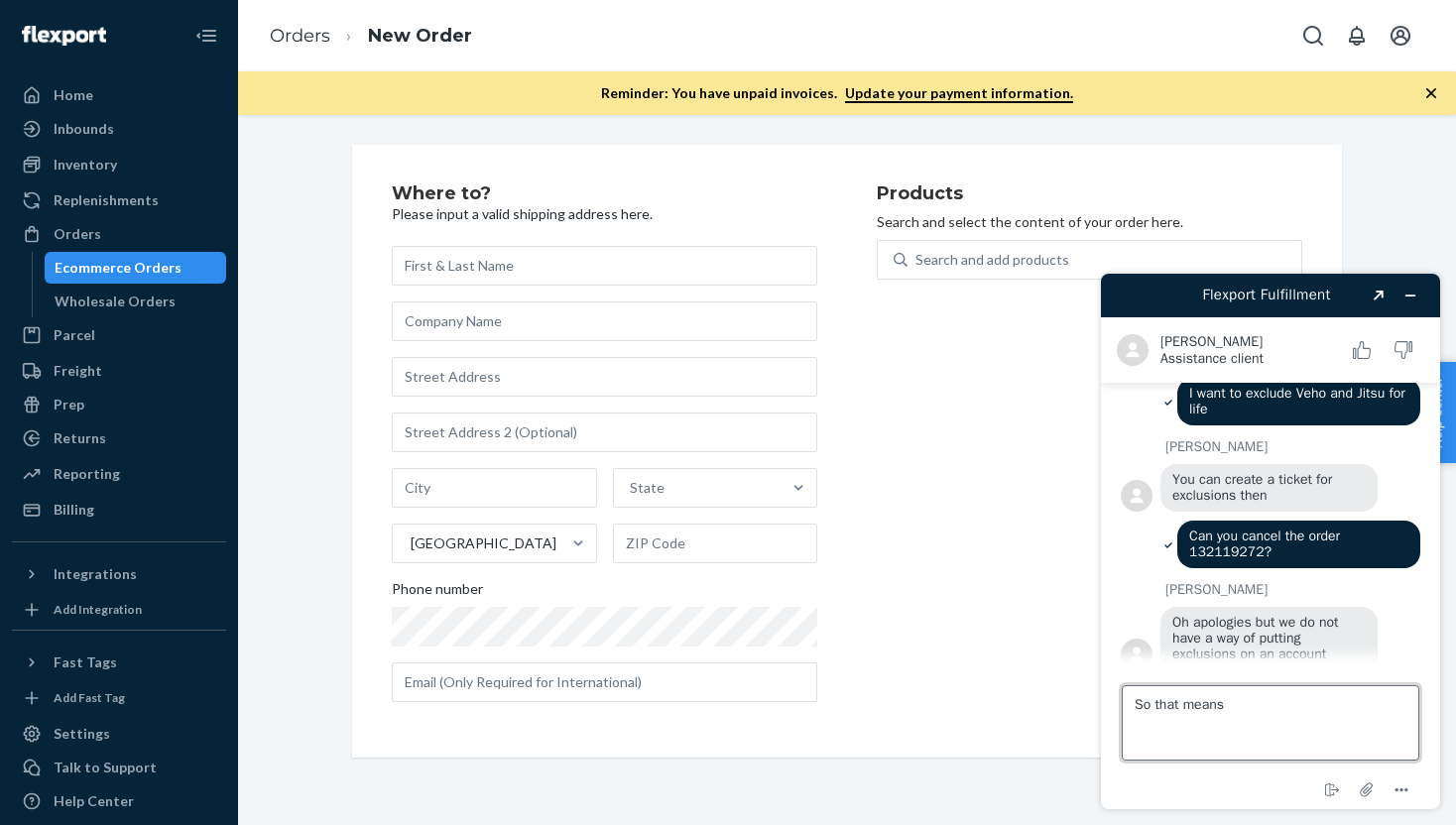 scroll, scrollTop: 1688, scrollLeft: 0, axis: vertical 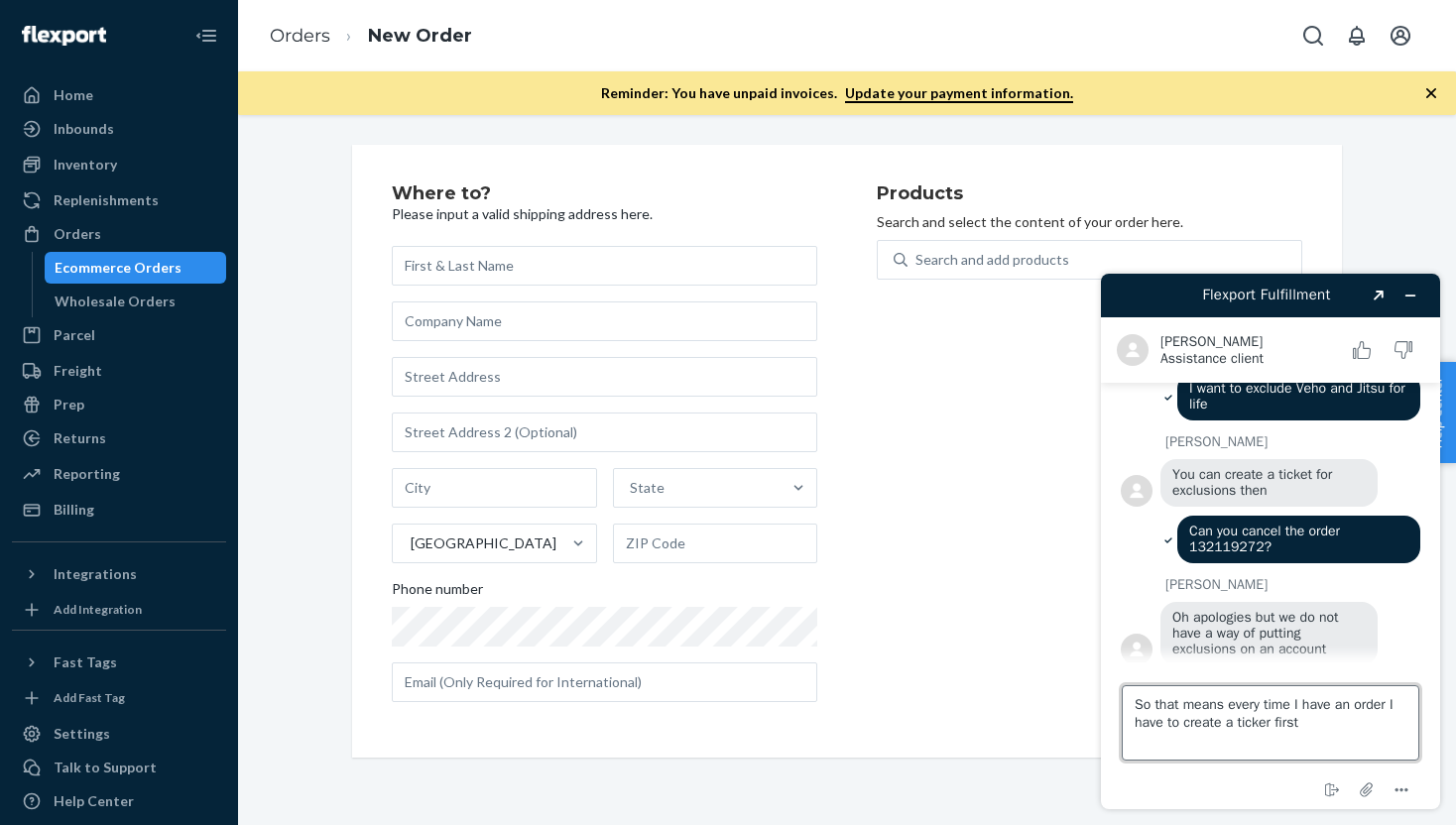 type on "So that means every time I have an order I have to create a ticker first?" 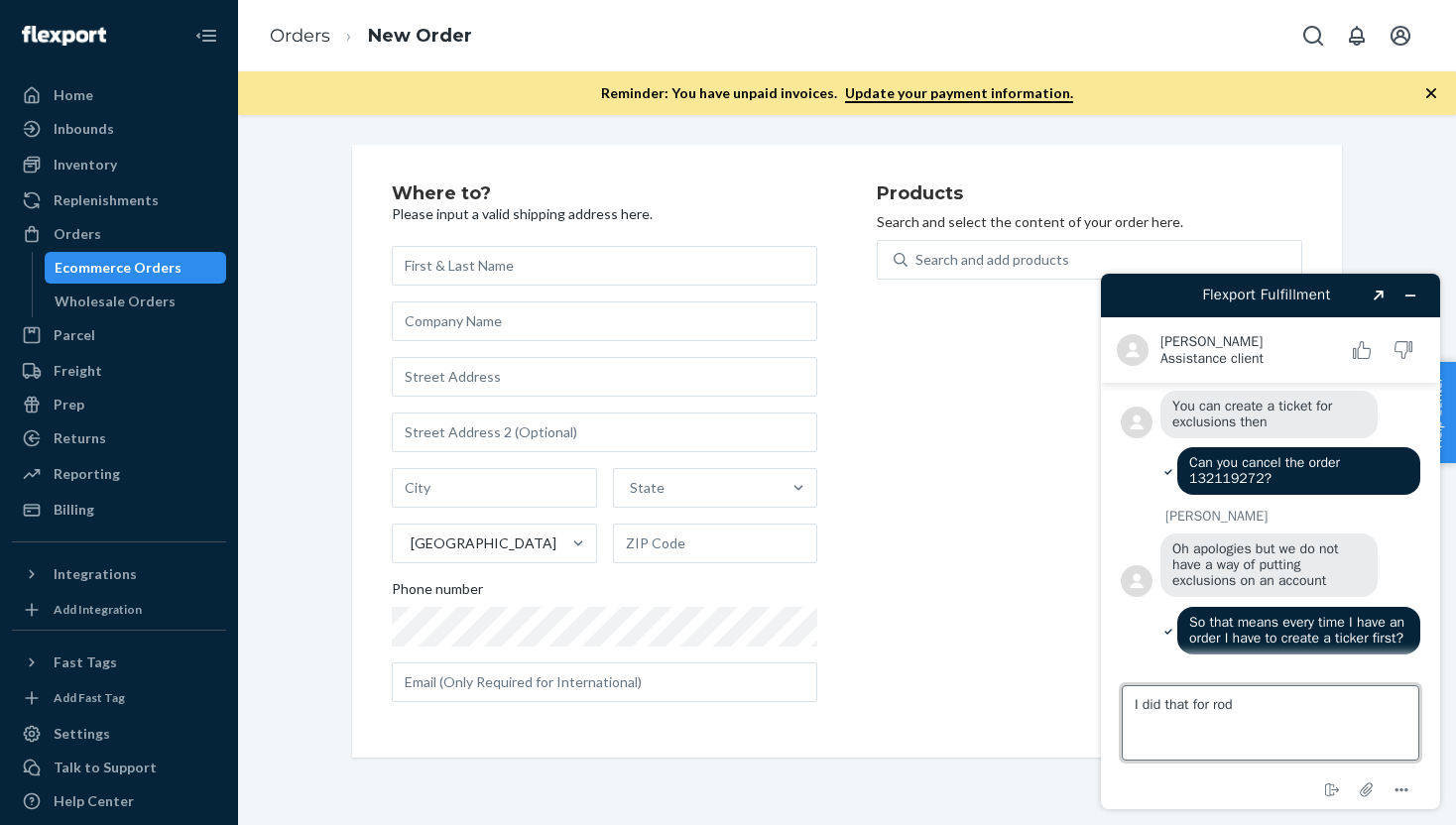 scroll, scrollTop: 1794, scrollLeft: 0, axis: vertical 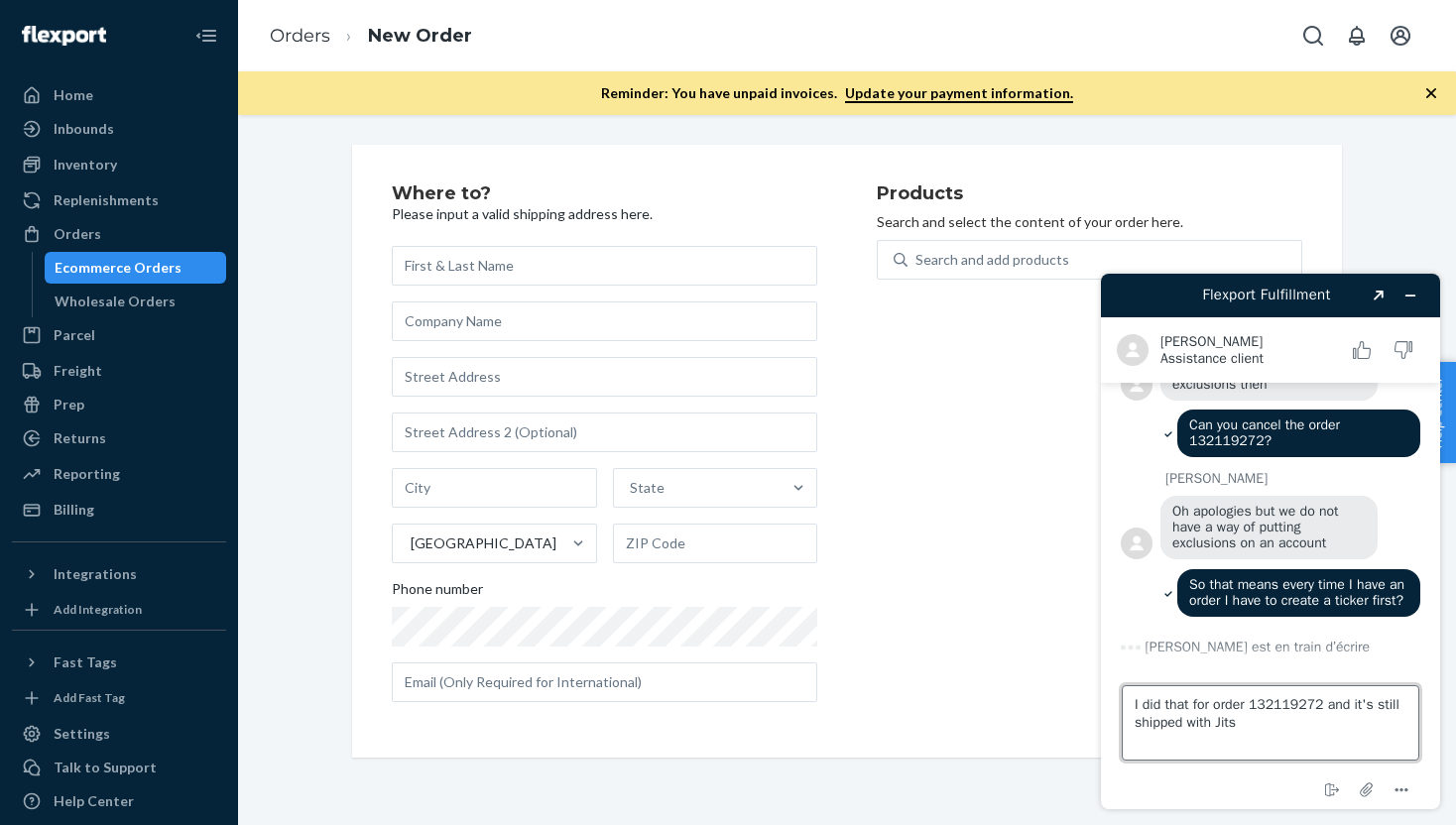 type on "I did that for order 132119272 and it's still shipped with Jitsu" 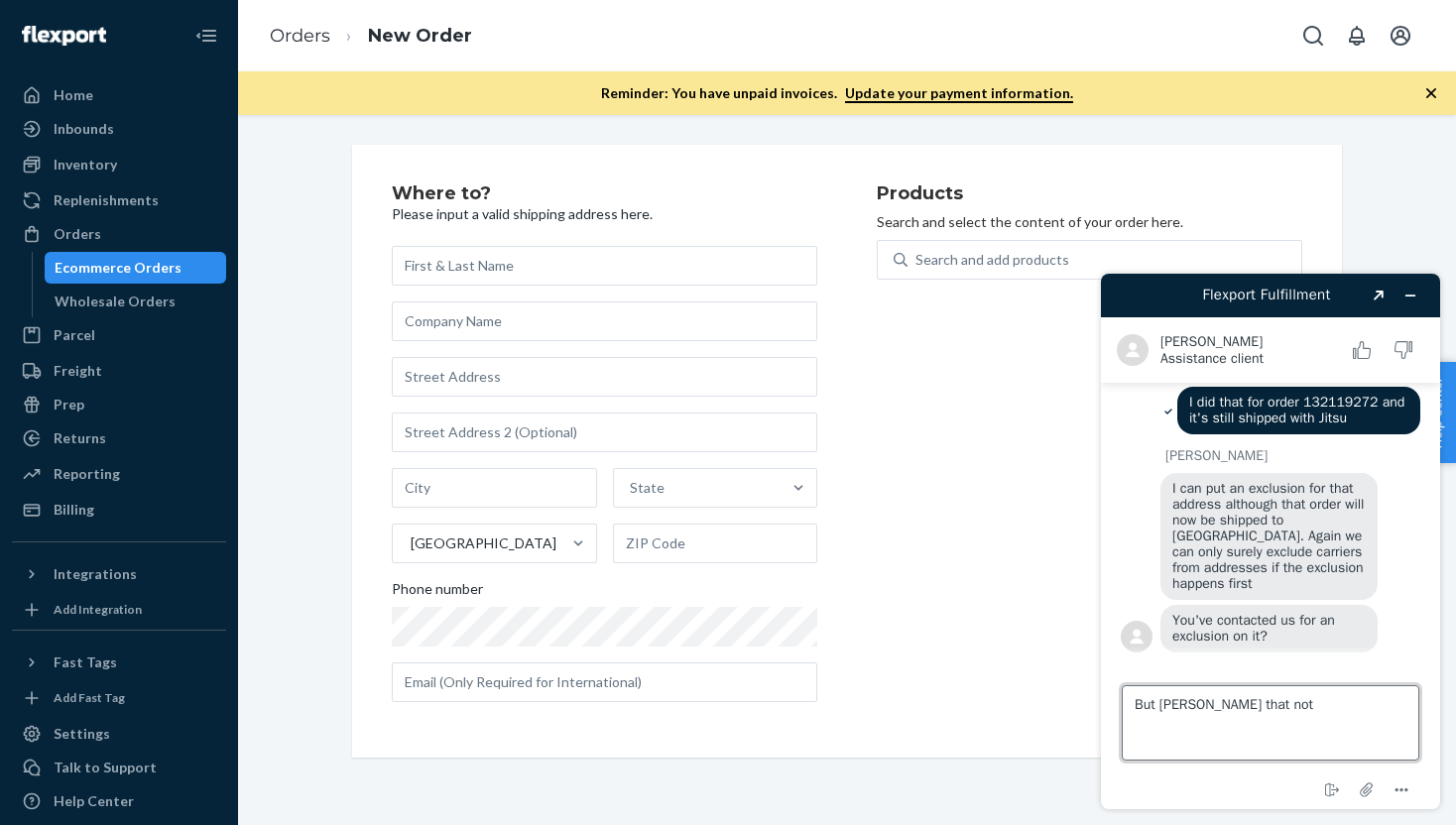 scroll, scrollTop: 2026, scrollLeft: 0, axis: vertical 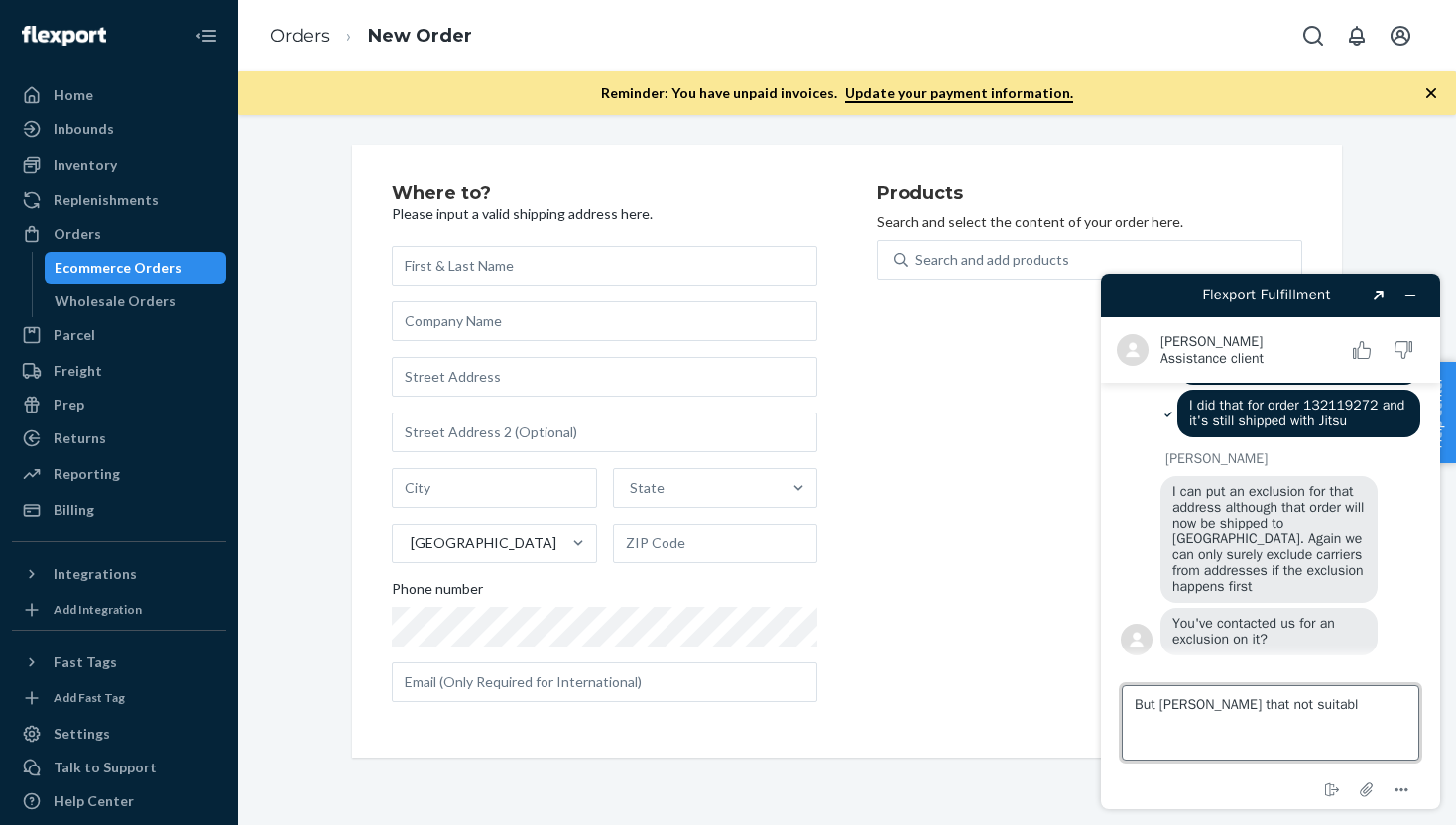 type on "But [PERSON_NAME] that not suitable" 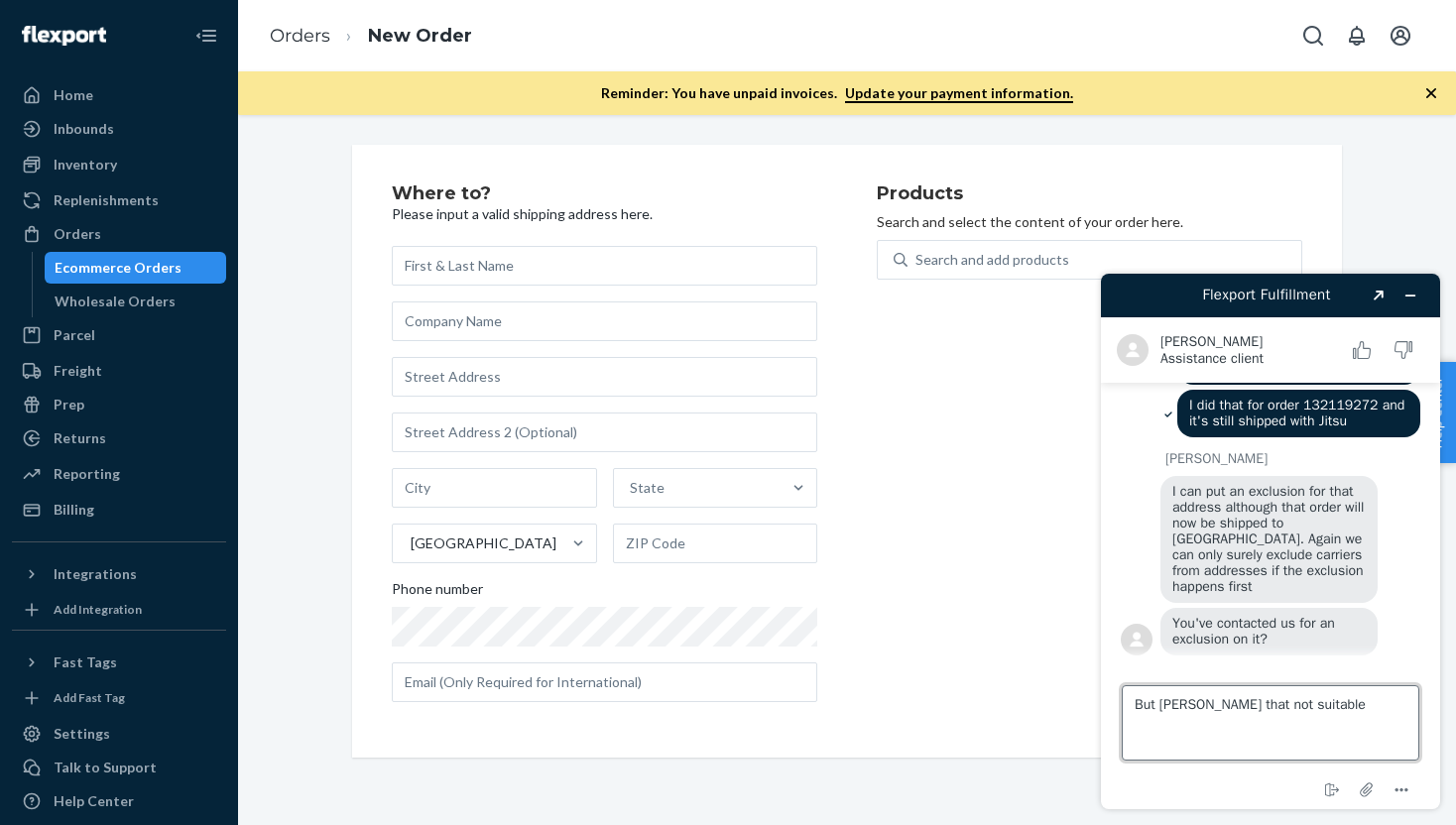 scroll, scrollTop: 2067, scrollLeft: 0, axis: vertical 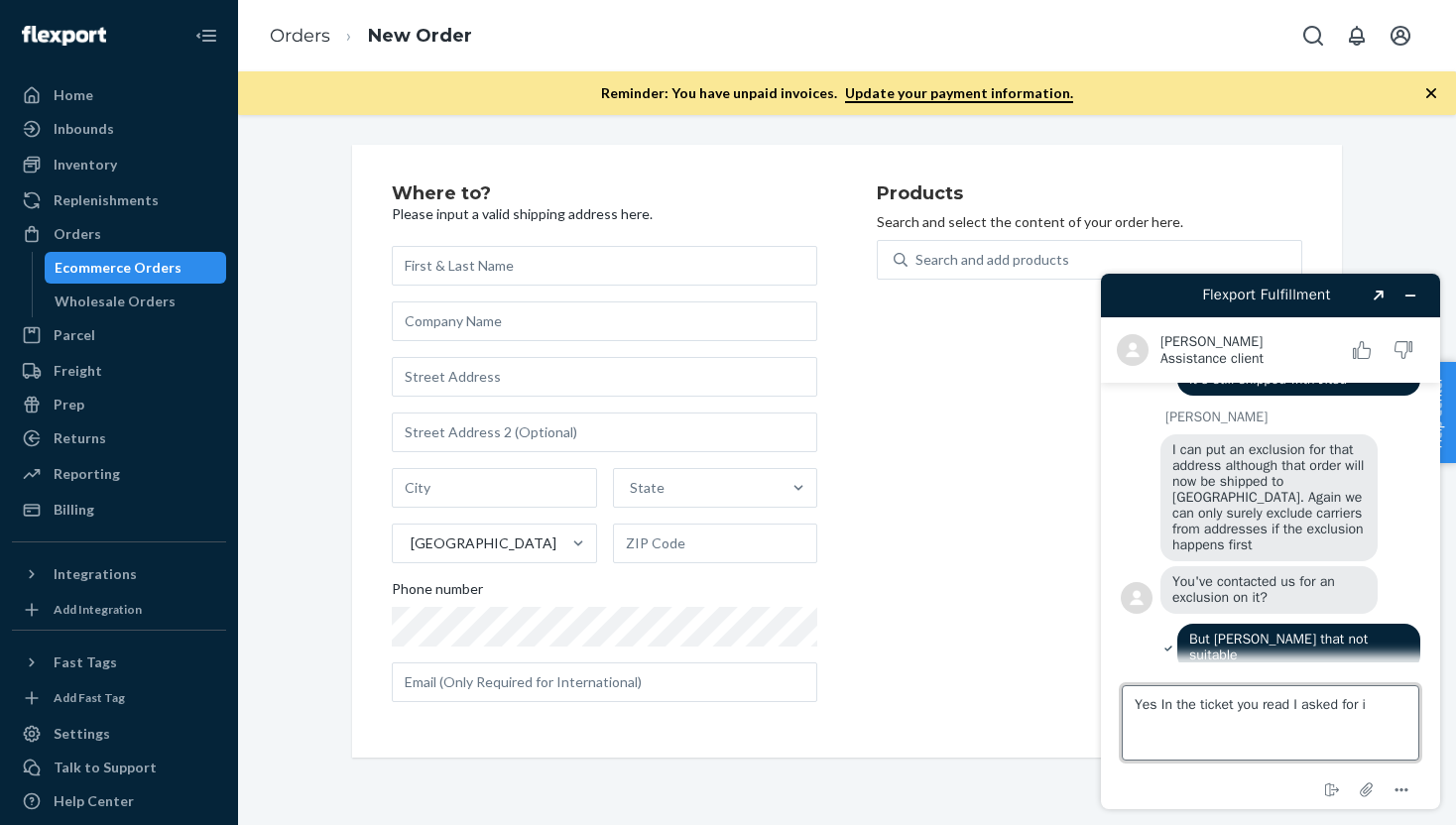 type on "Yes In the ticket you read I asked for it" 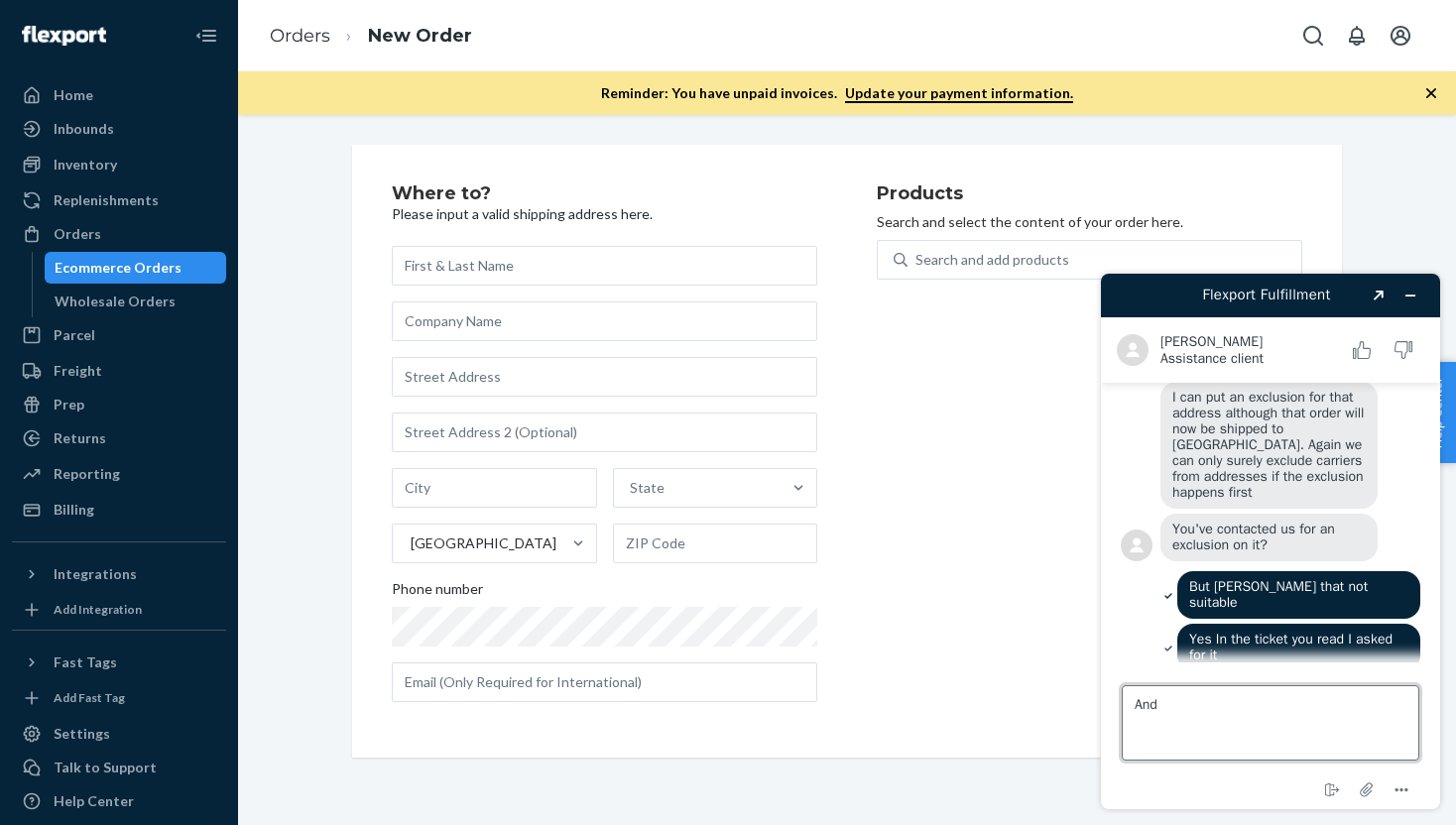 scroll, scrollTop: 2125, scrollLeft: 0, axis: vertical 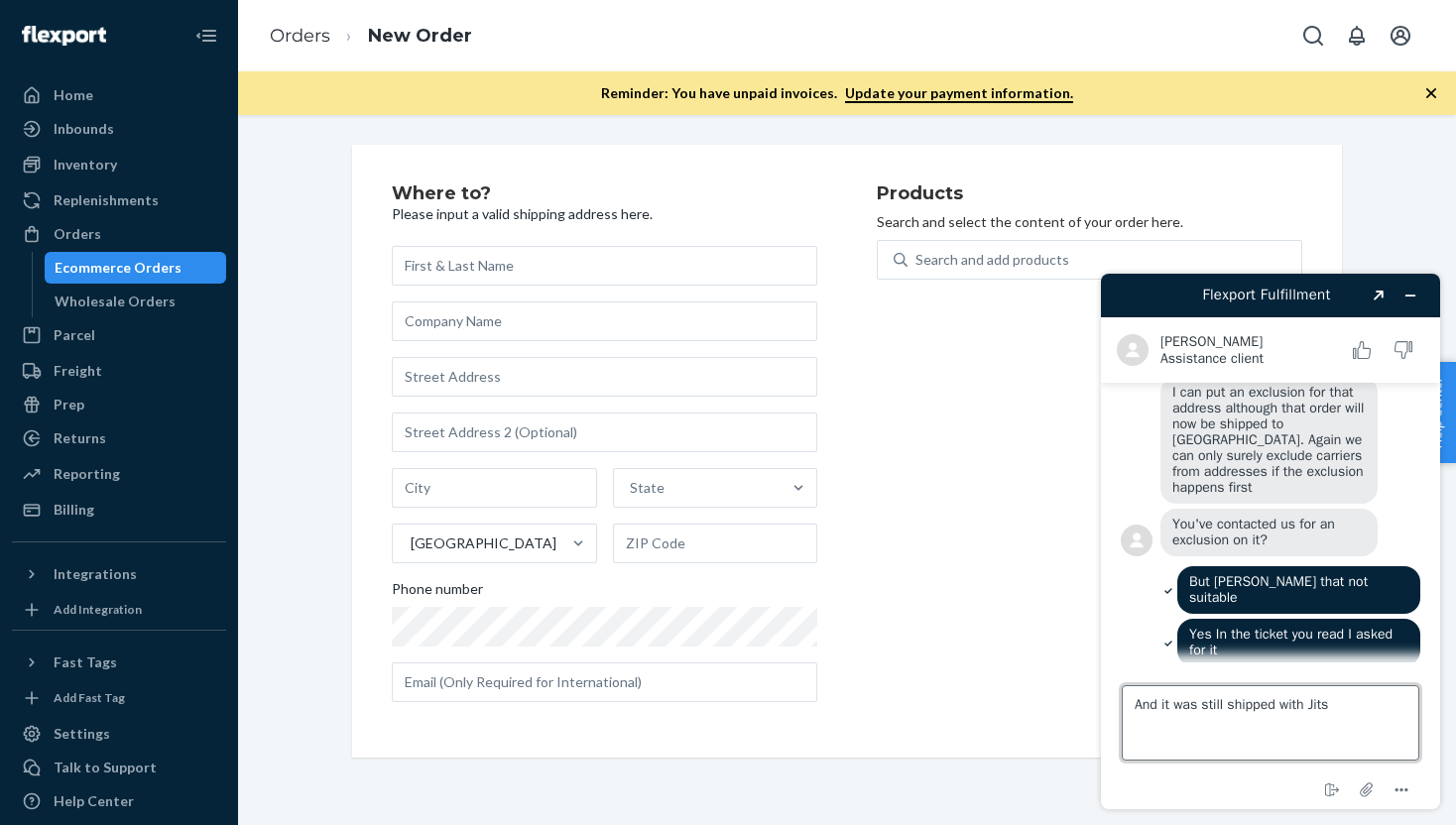 type on "And it was still shipped with Jitsu" 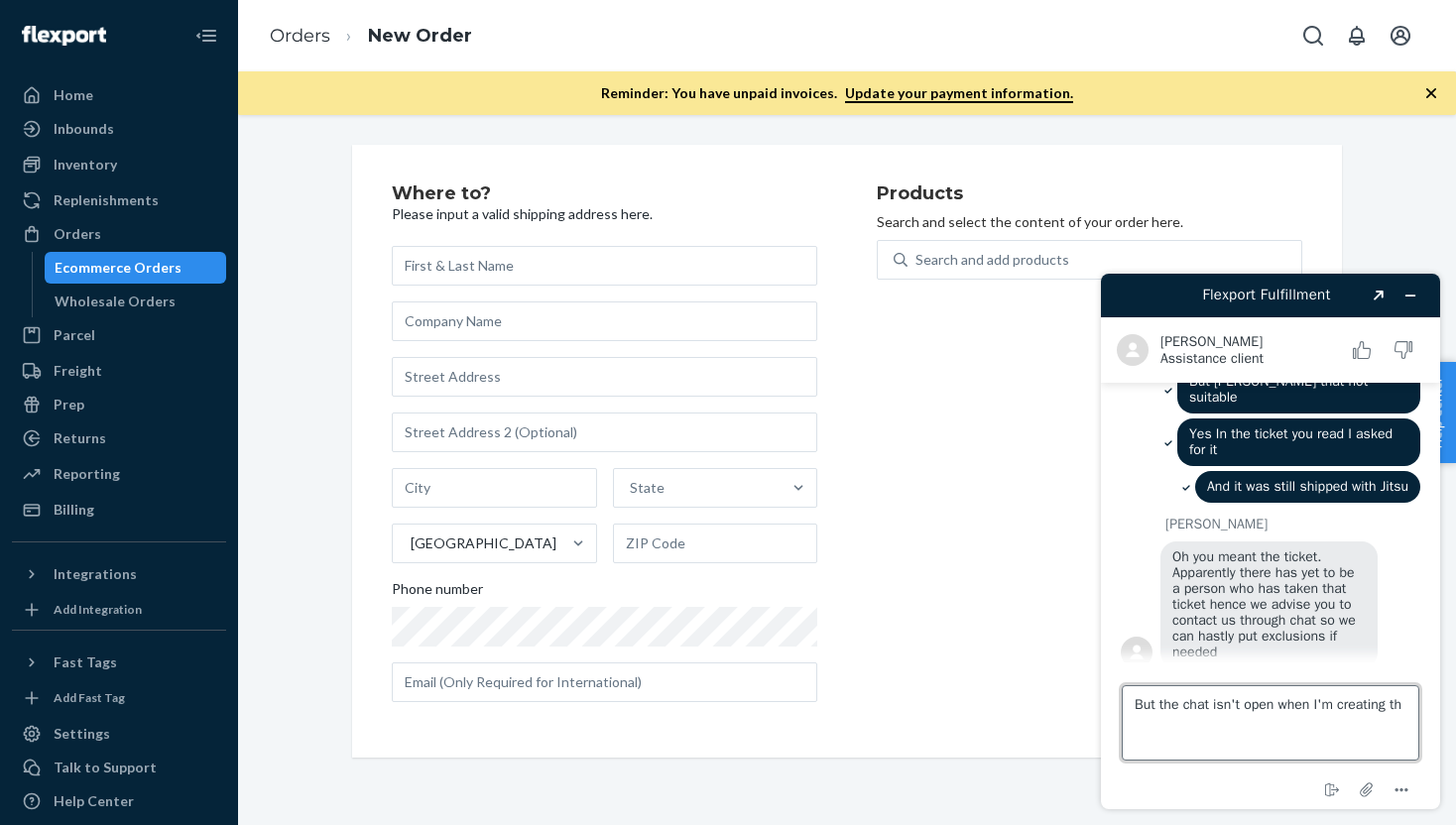 scroll, scrollTop: 2405, scrollLeft: 0, axis: vertical 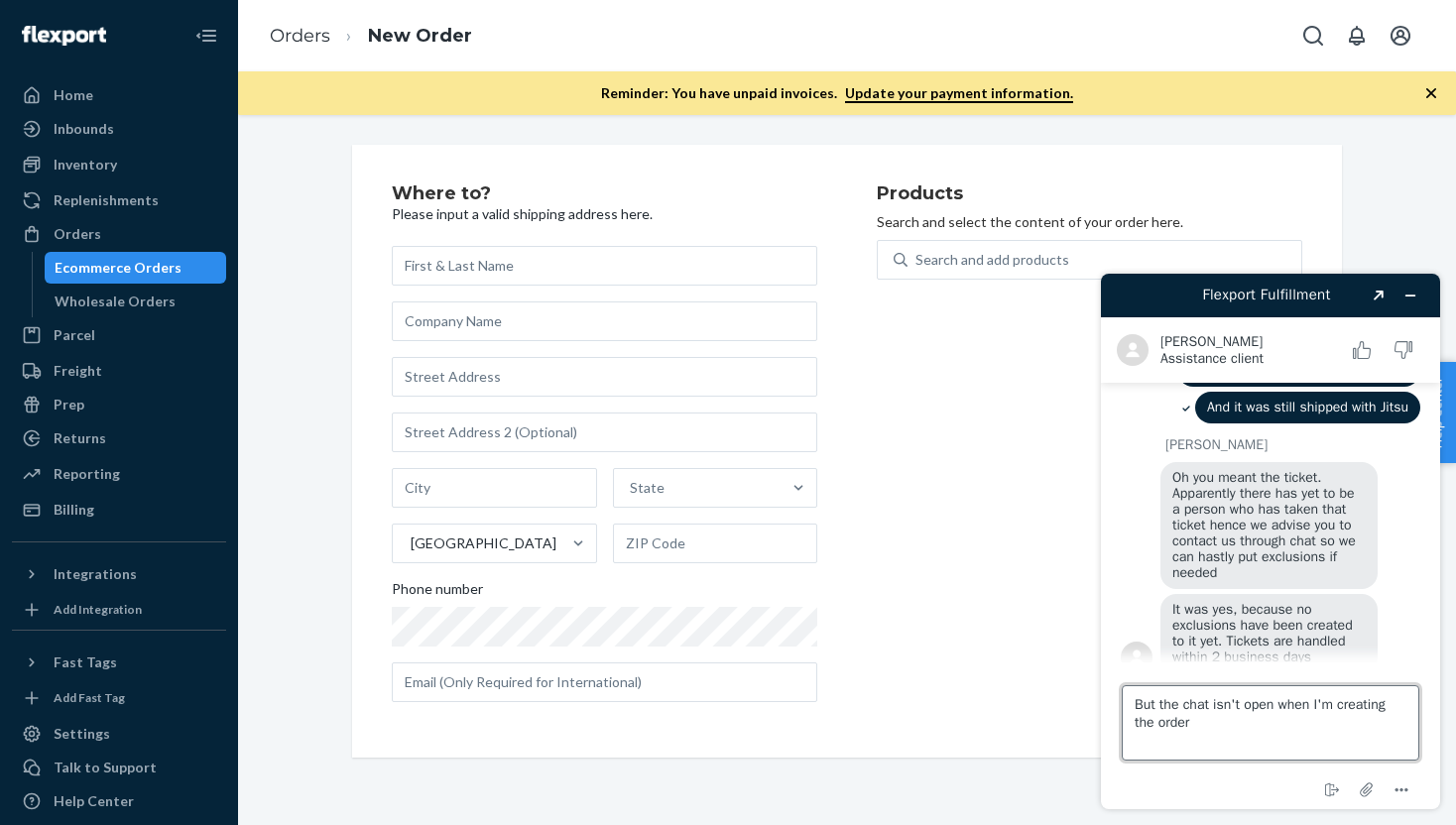 type on "But the chat isn't open when I'm creating the orders" 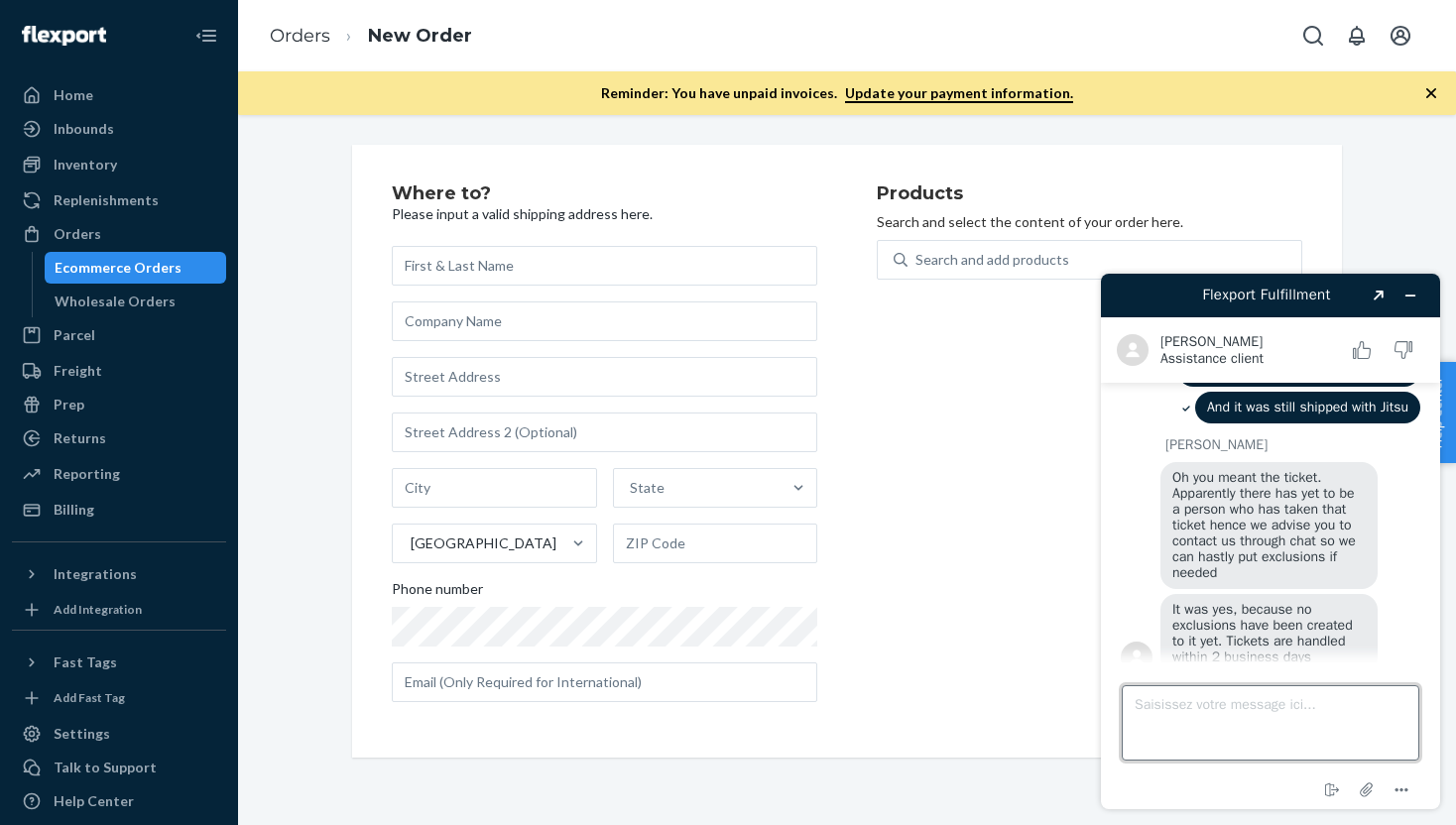 scroll, scrollTop: 2462, scrollLeft: 0, axis: vertical 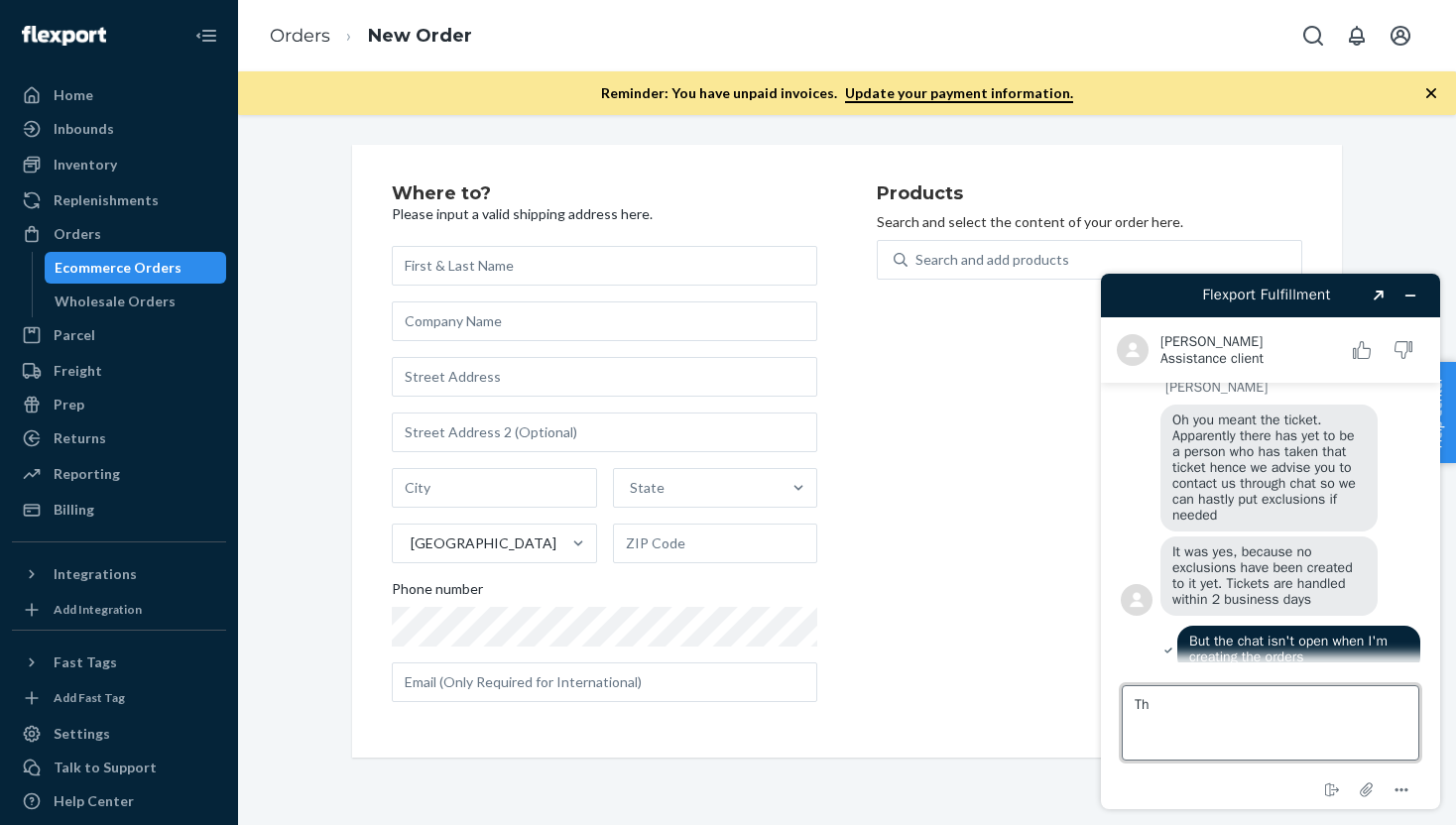 type on "T" 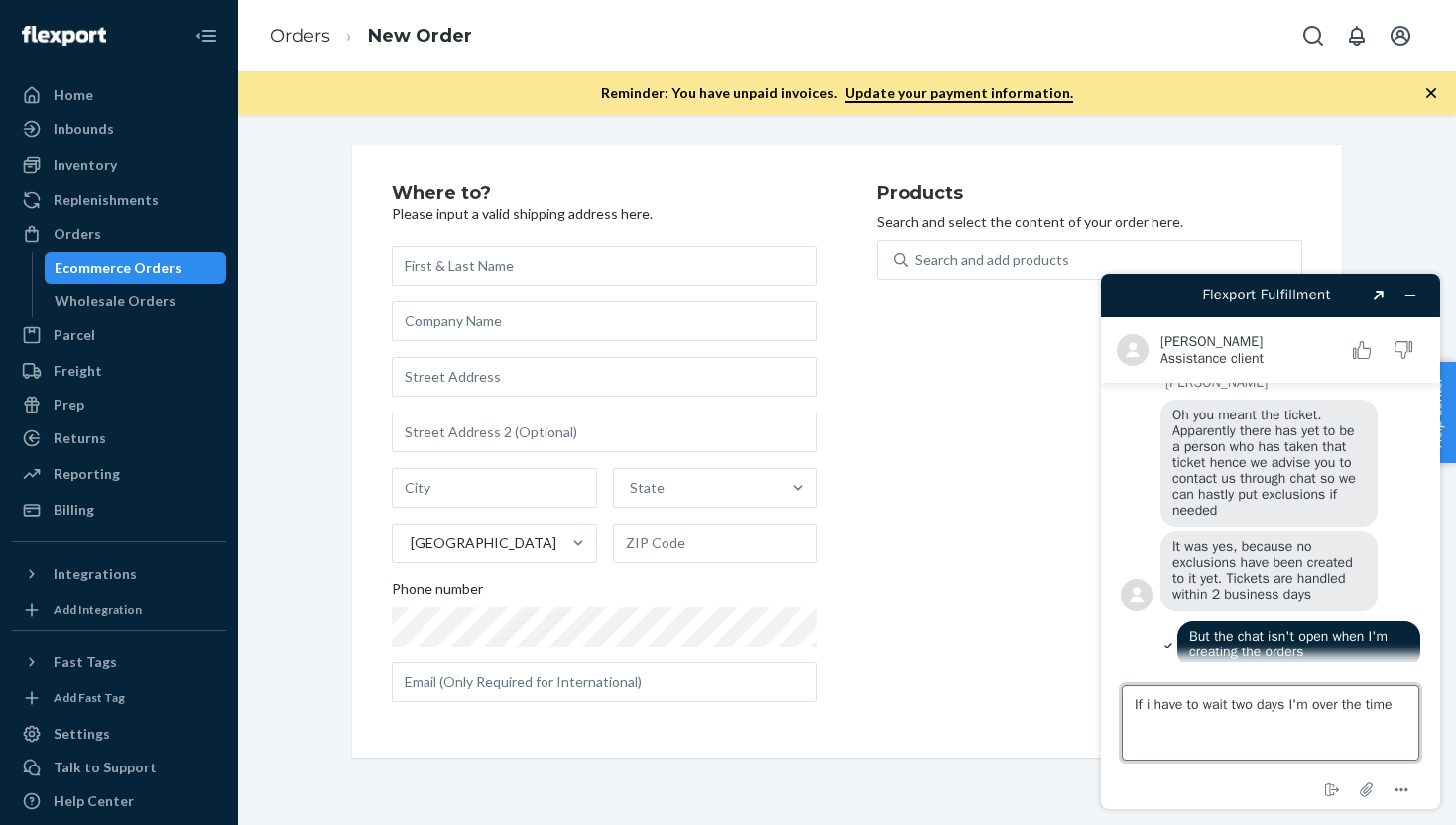 scroll, scrollTop: 2611, scrollLeft: 0, axis: vertical 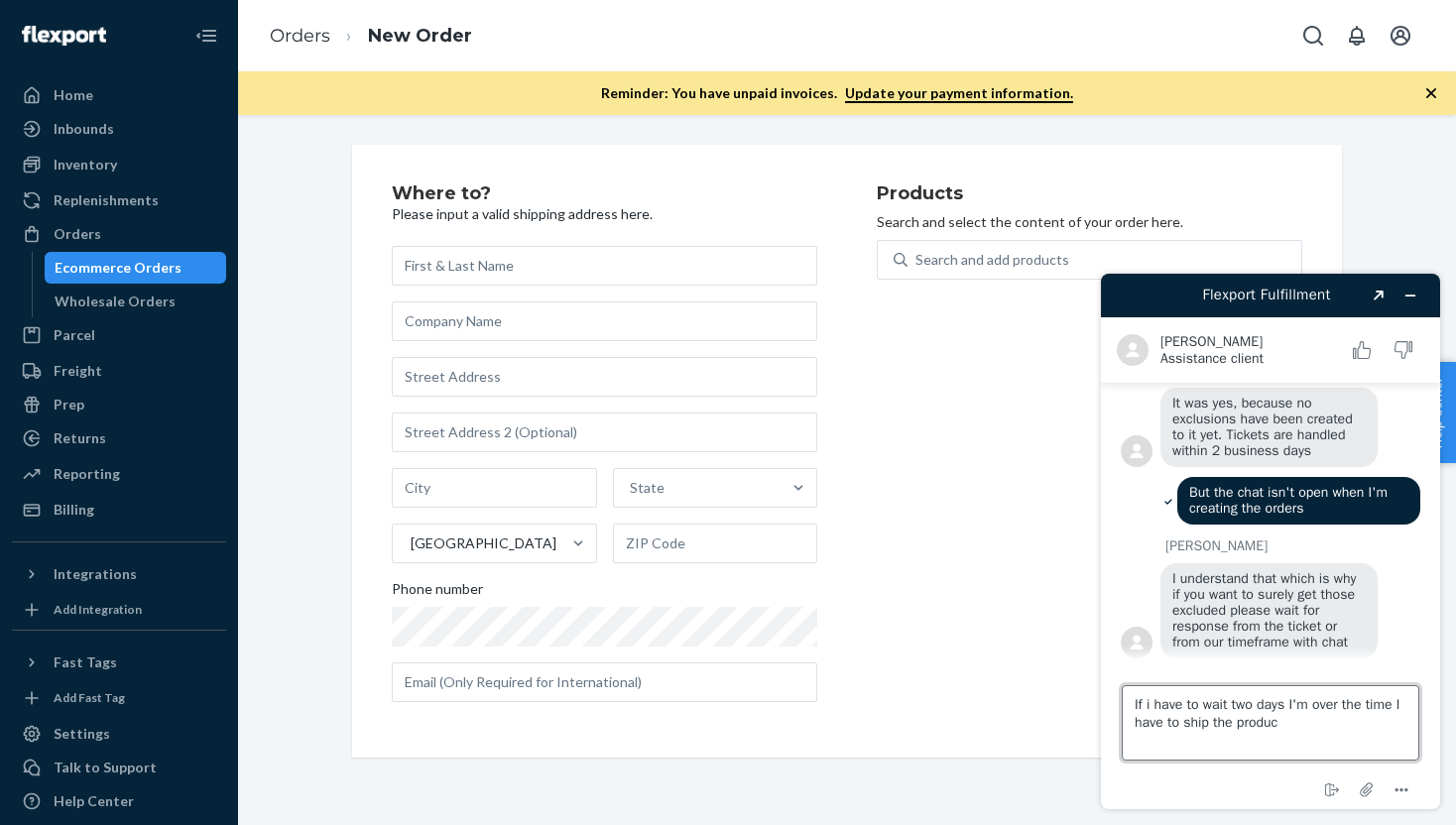 type on "If i have to wait two days I'm over the time I have to ship the product" 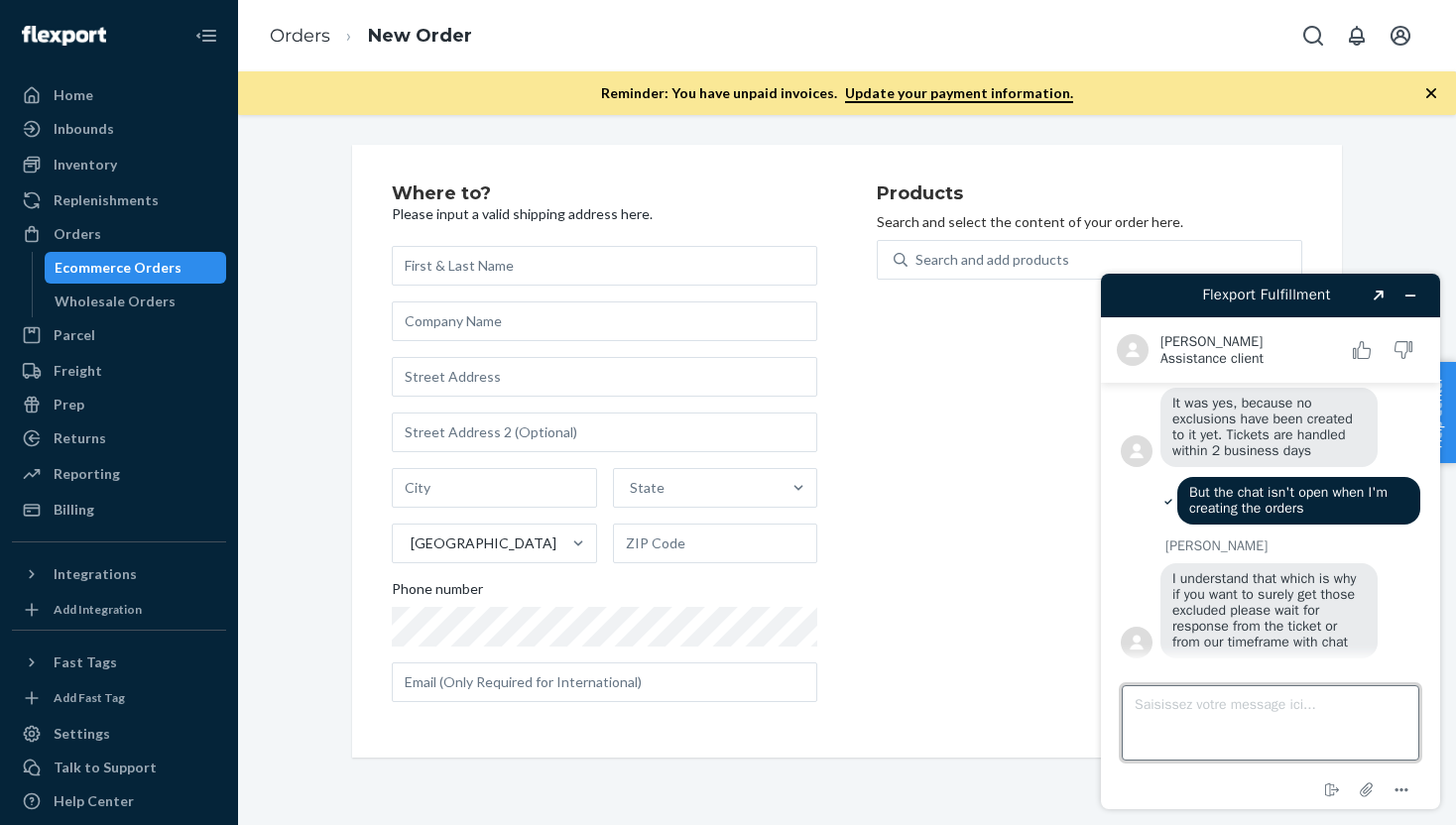 scroll, scrollTop: 2668, scrollLeft: 0, axis: vertical 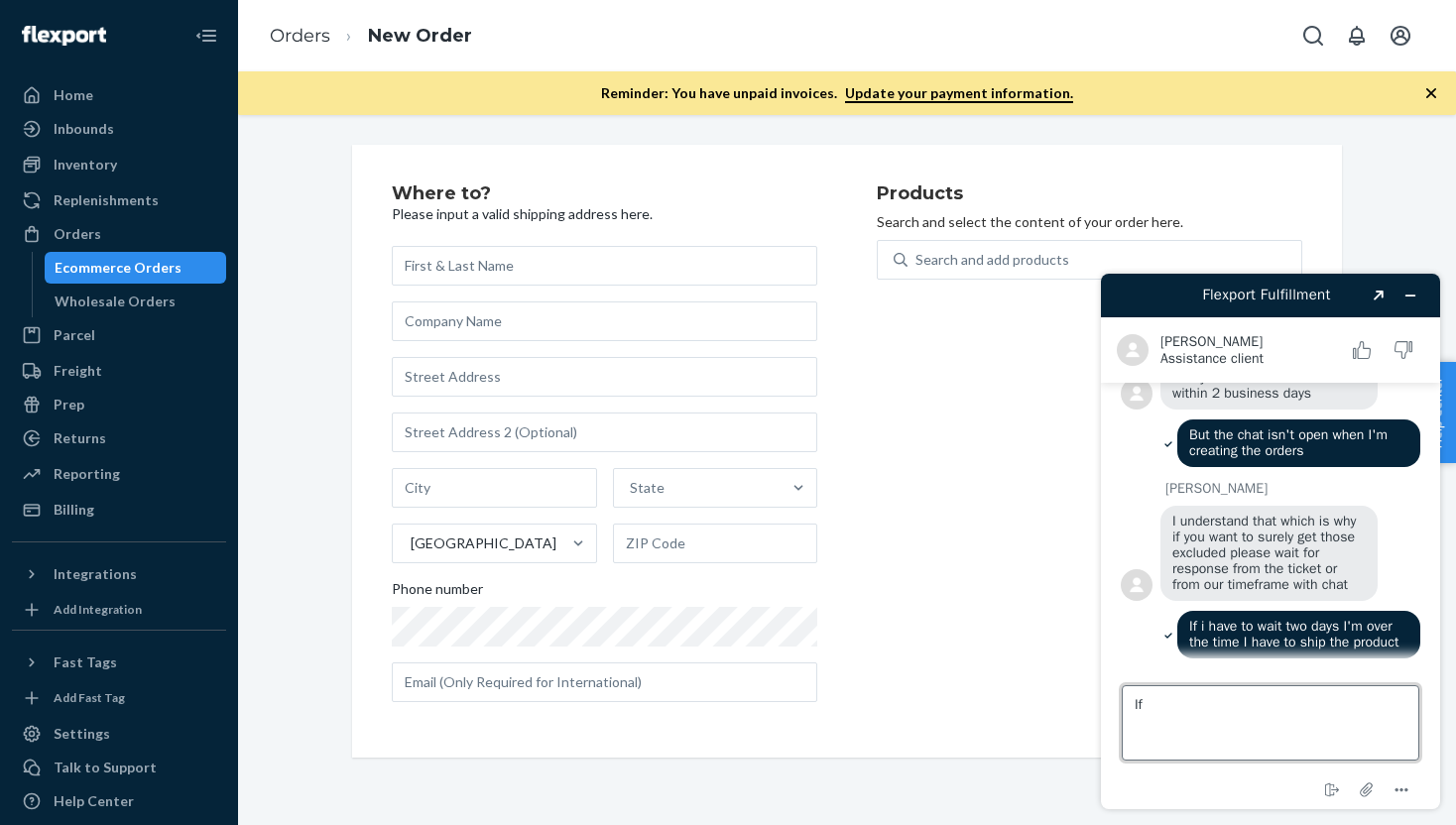 type on "I" 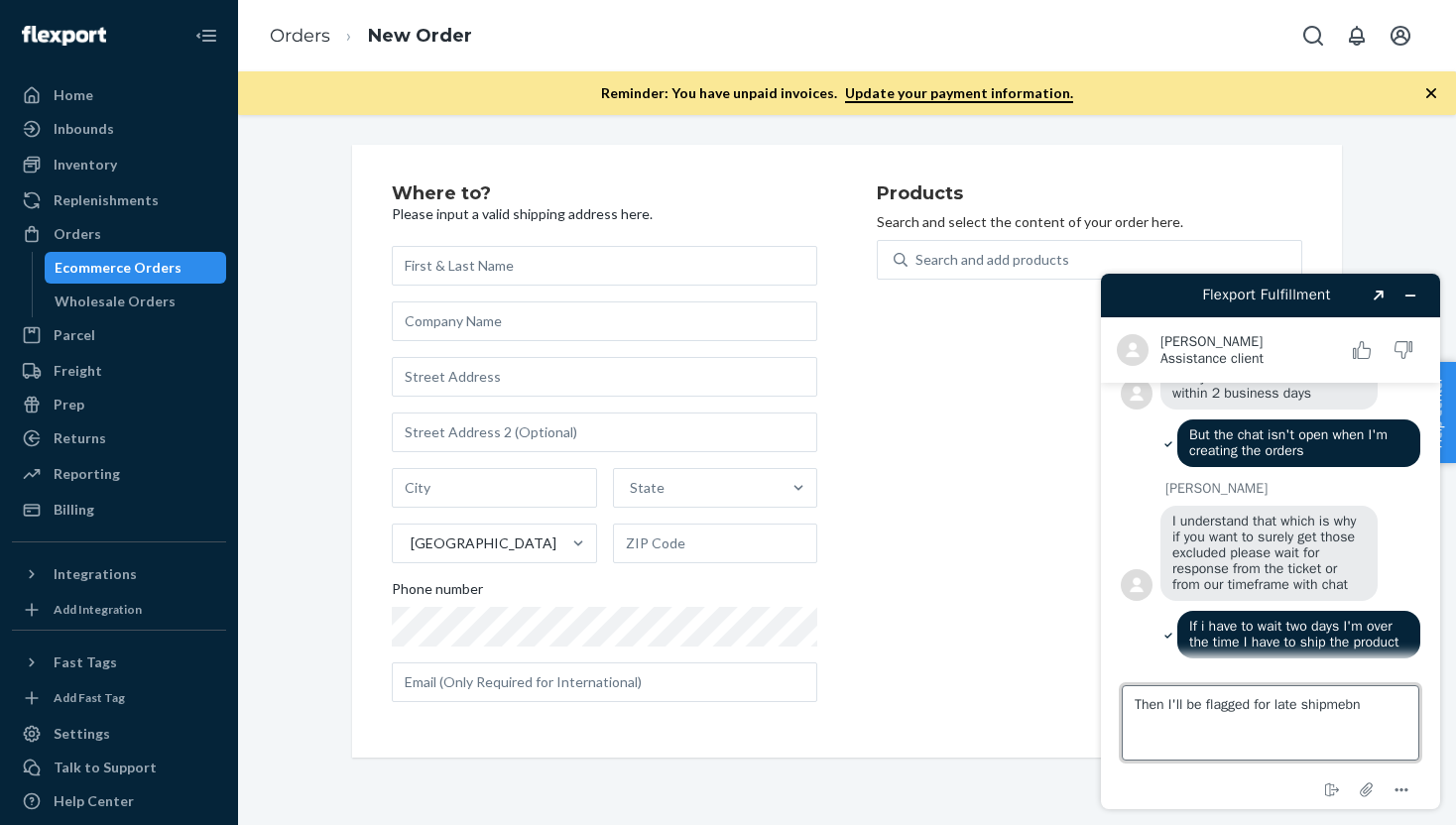 type on "Then I'll be flagged for late shipmebnt" 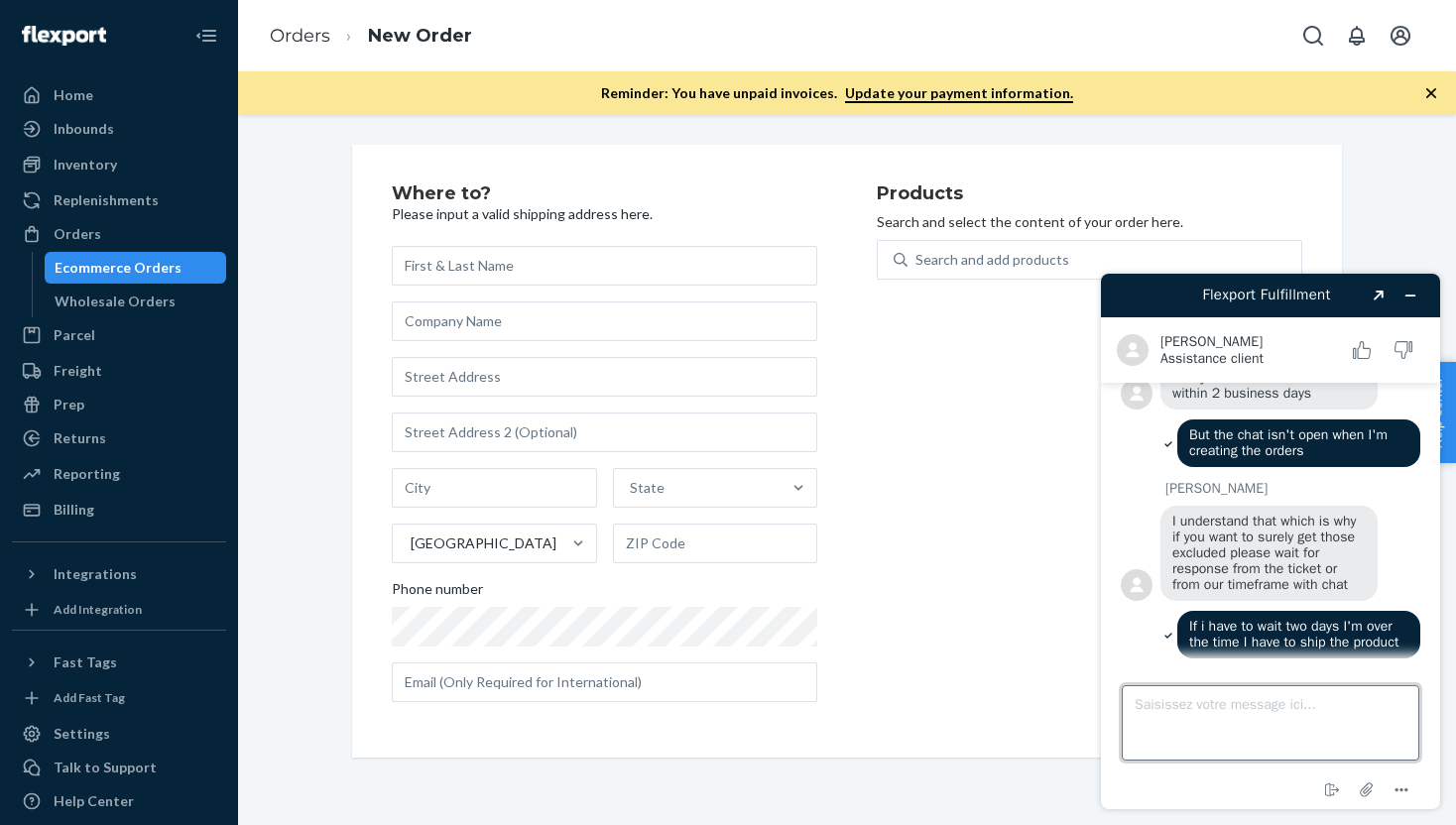 scroll, scrollTop: 2721, scrollLeft: 0, axis: vertical 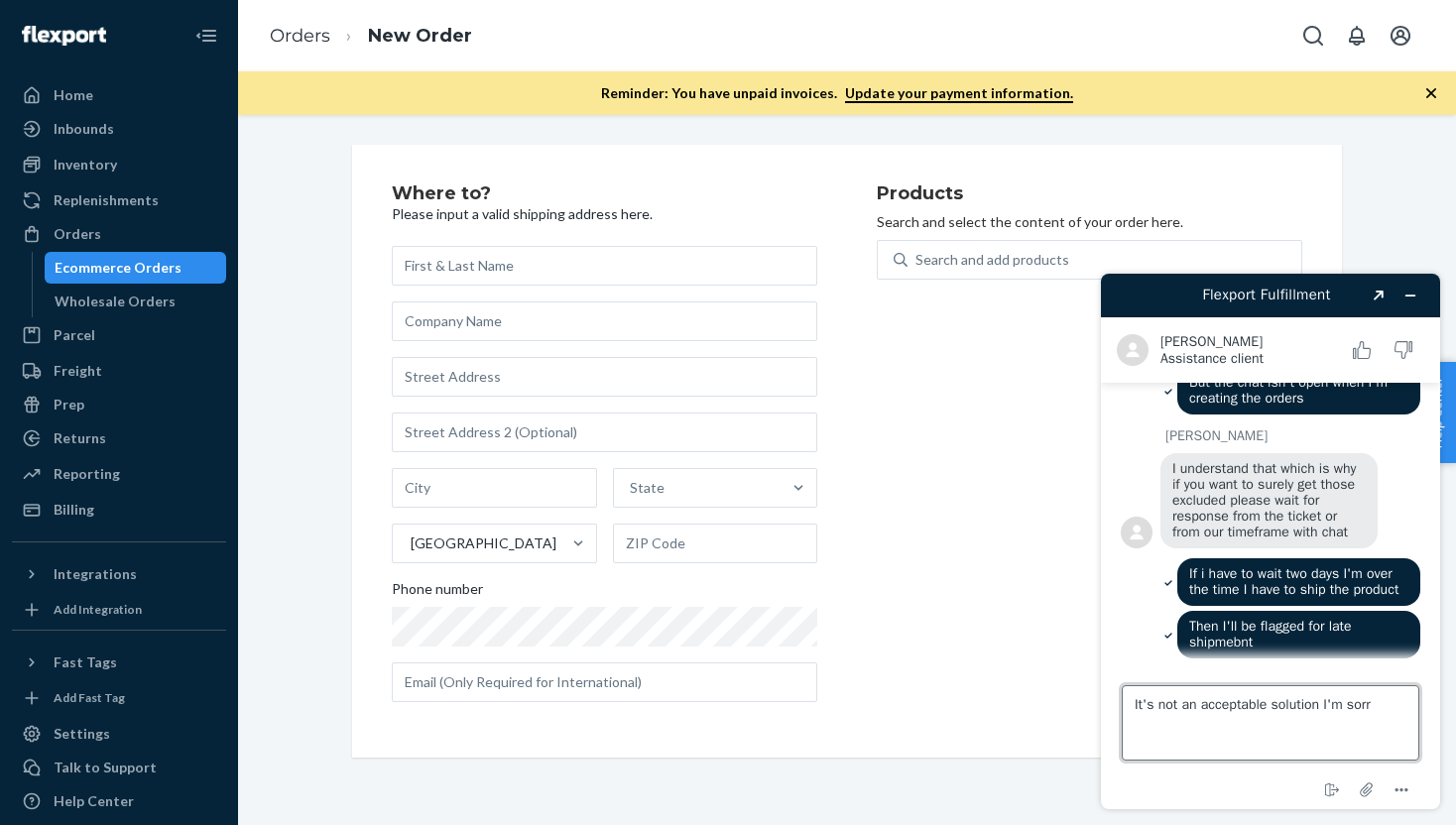 type on "It's not an acceptable solution I'm sorry" 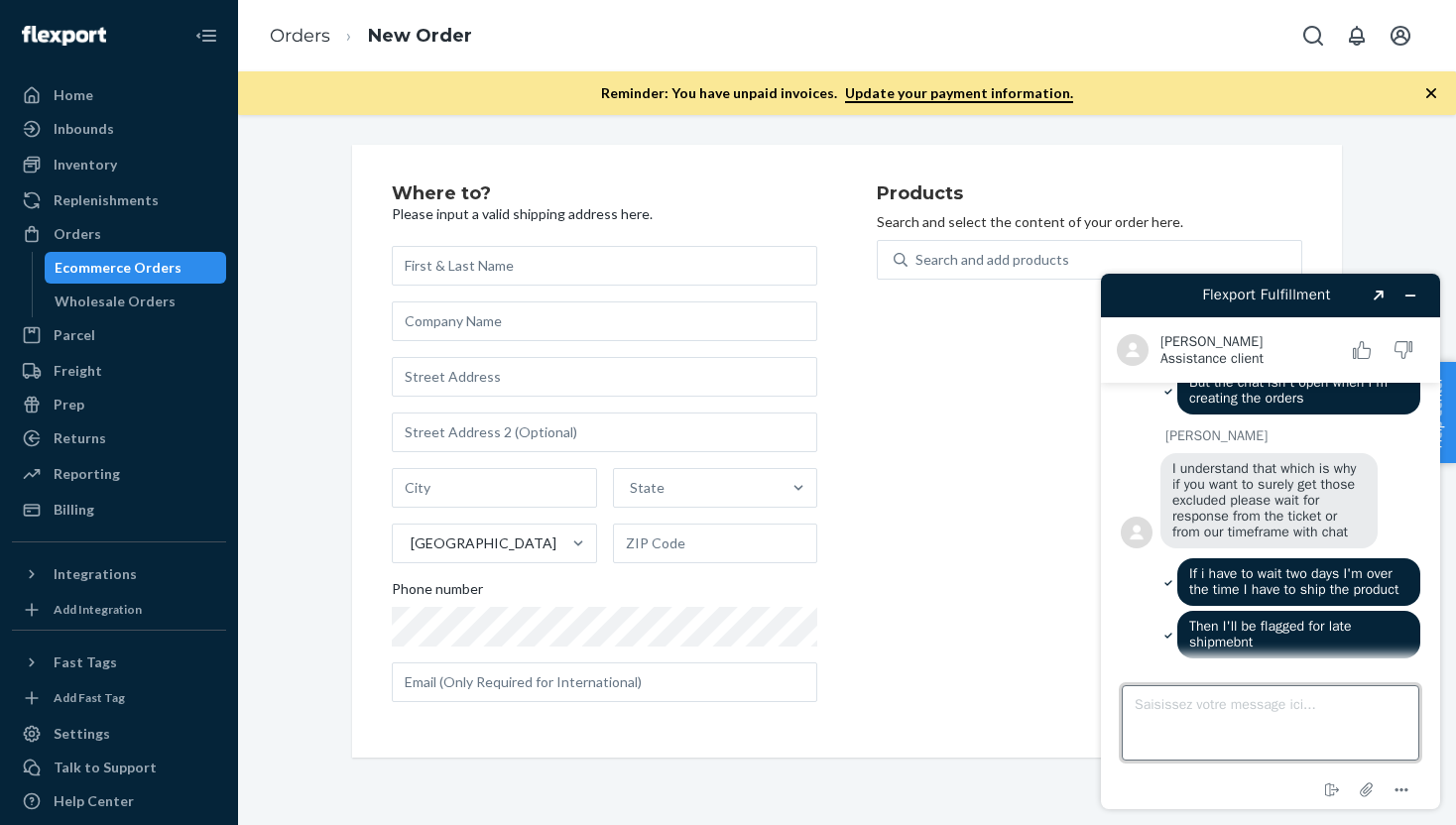 scroll, scrollTop: 2773, scrollLeft: 0, axis: vertical 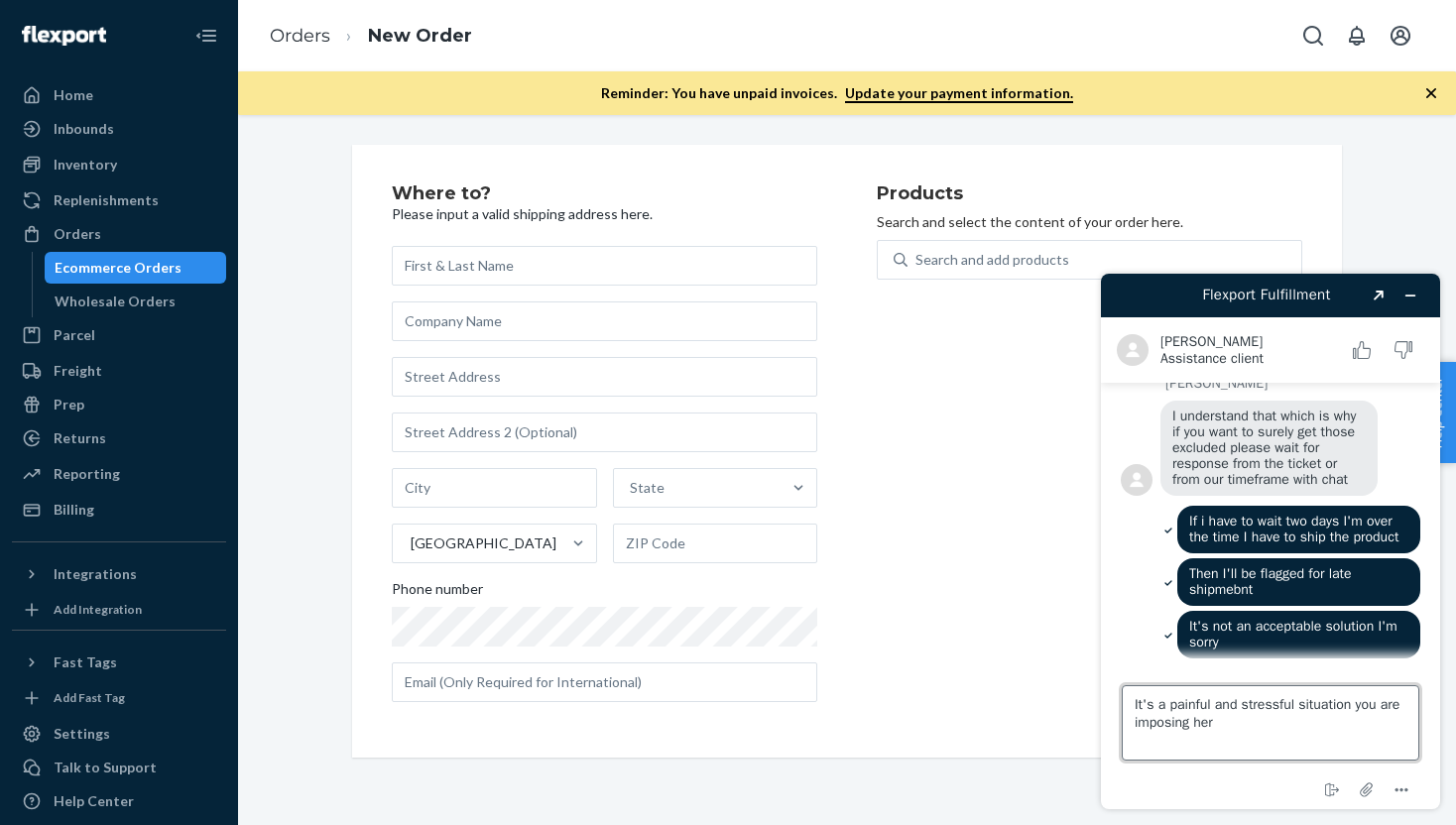 type on "It's a painful and stressful situation you are imposing here" 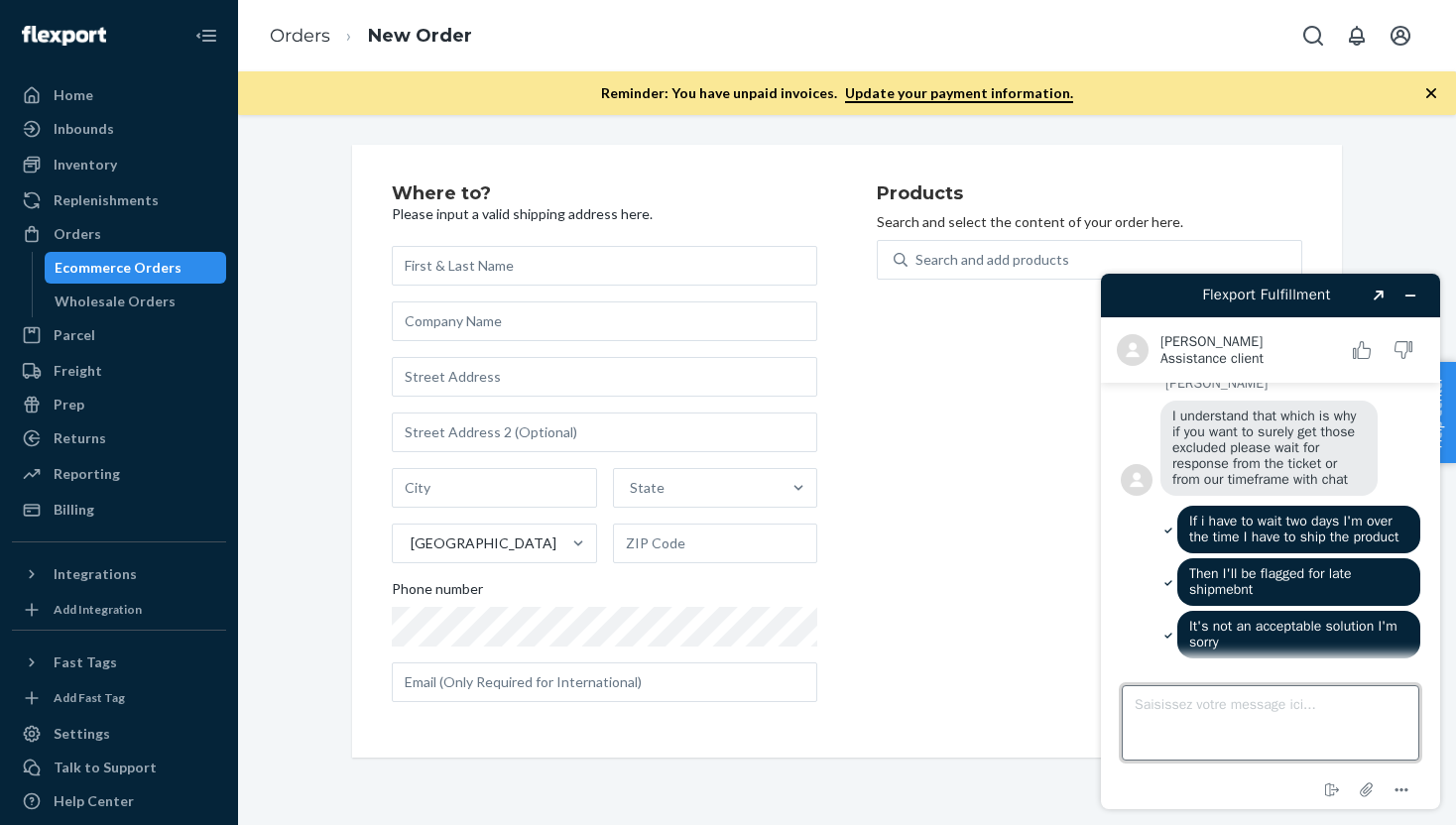 scroll, scrollTop: 2826, scrollLeft: 0, axis: vertical 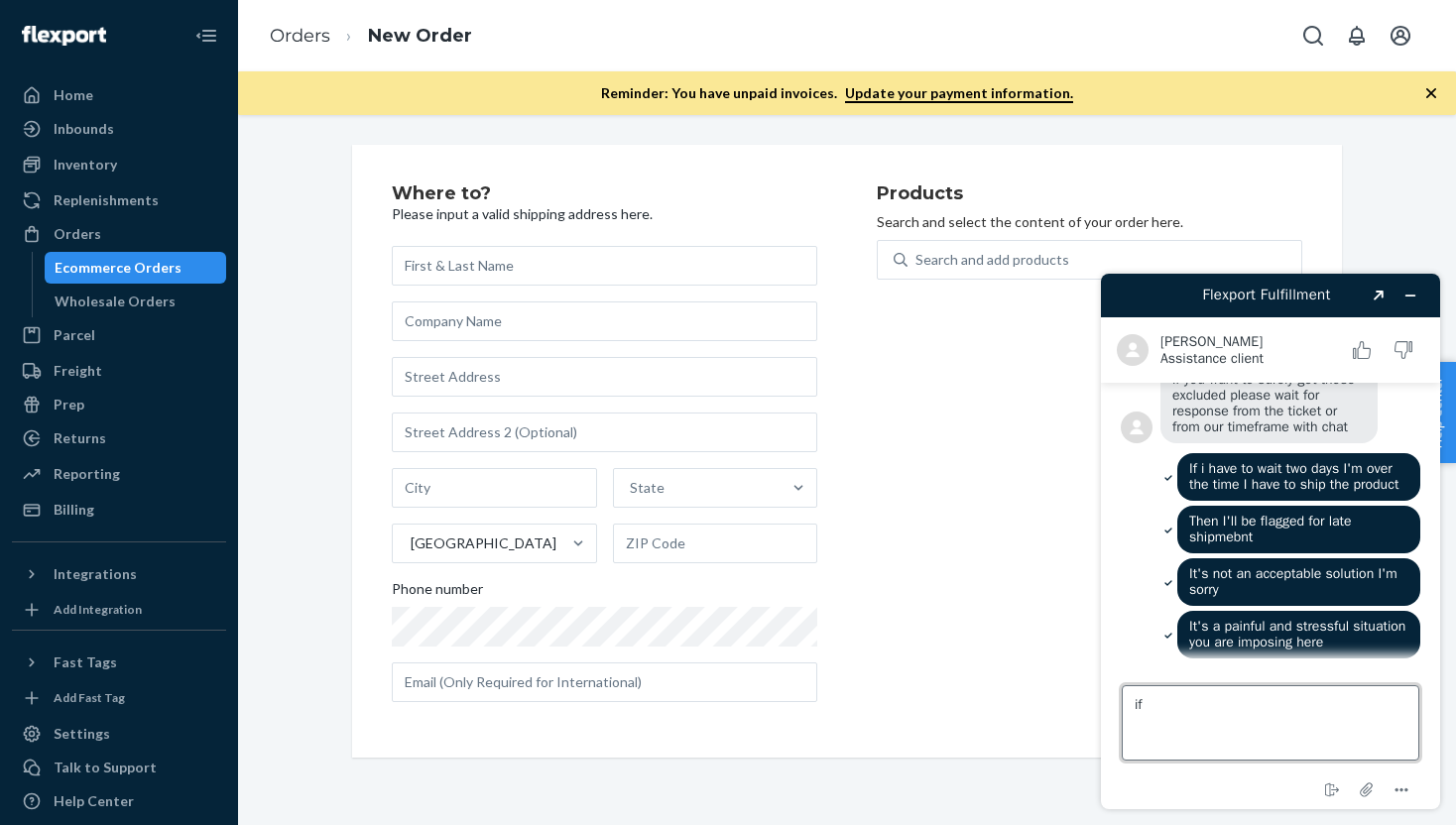 type on "i" 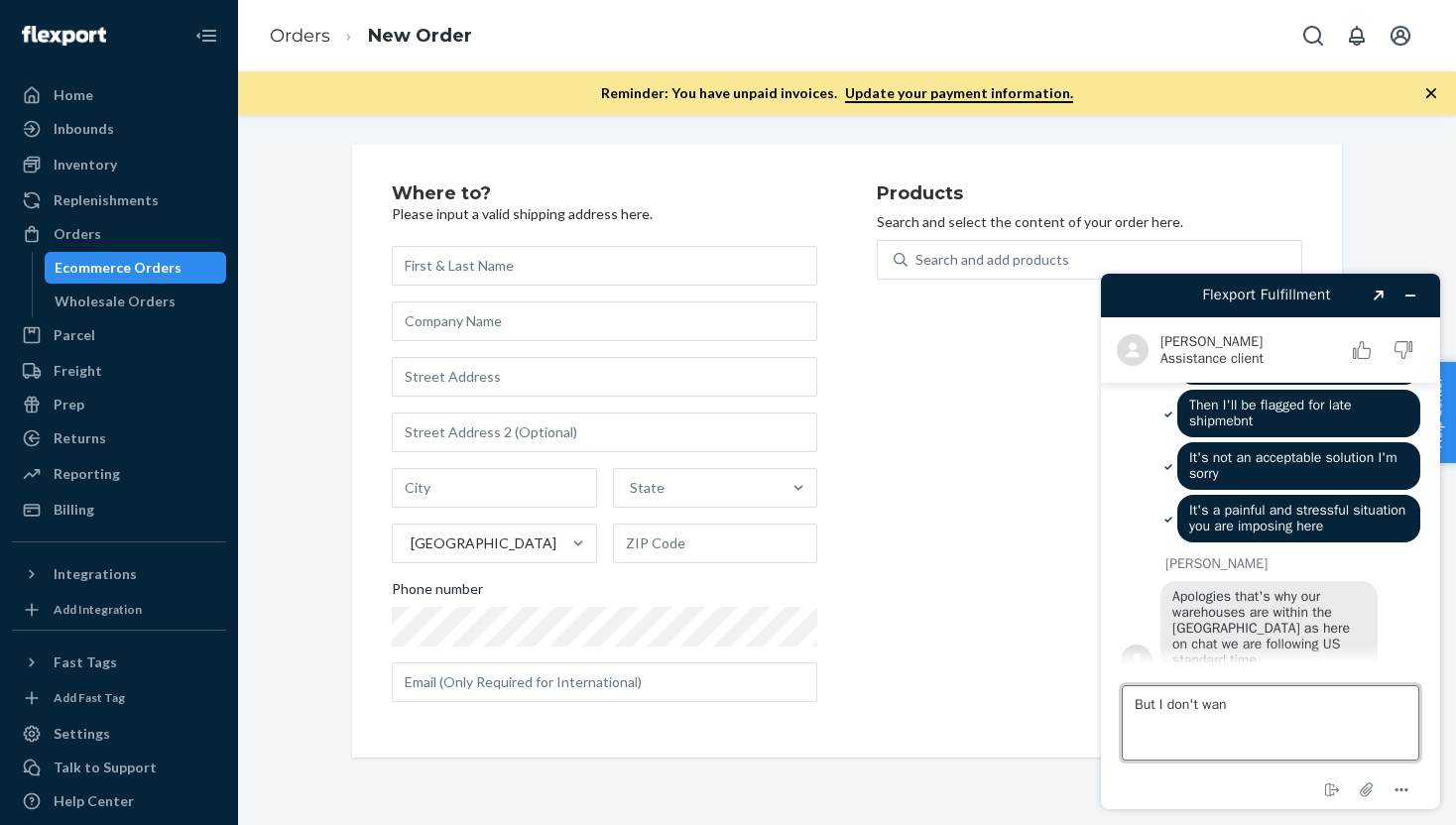scroll, scrollTop: 2947, scrollLeft: 0, axis: vertical 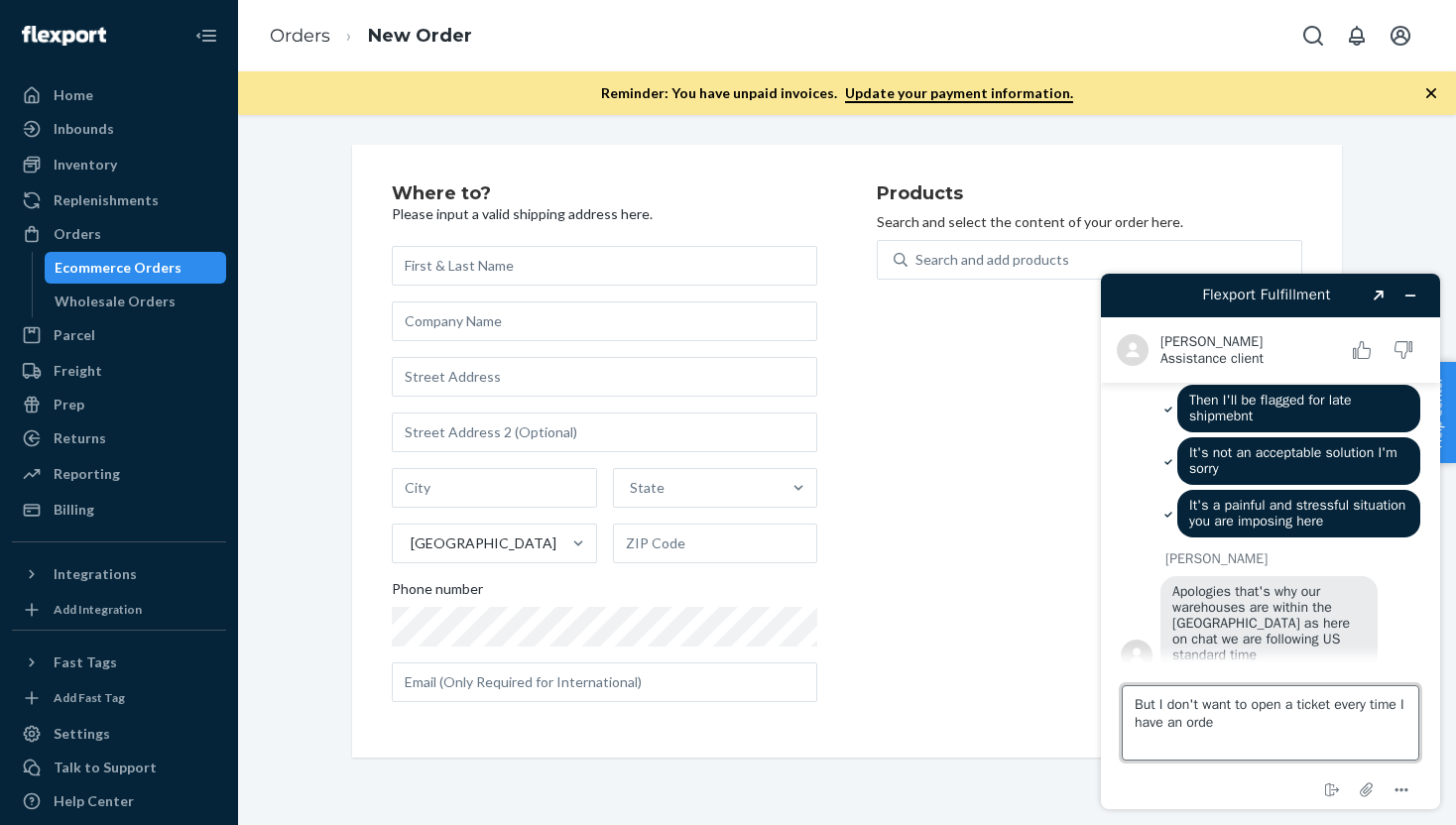 type on "But I don't want to open a ticket every time I have an order" 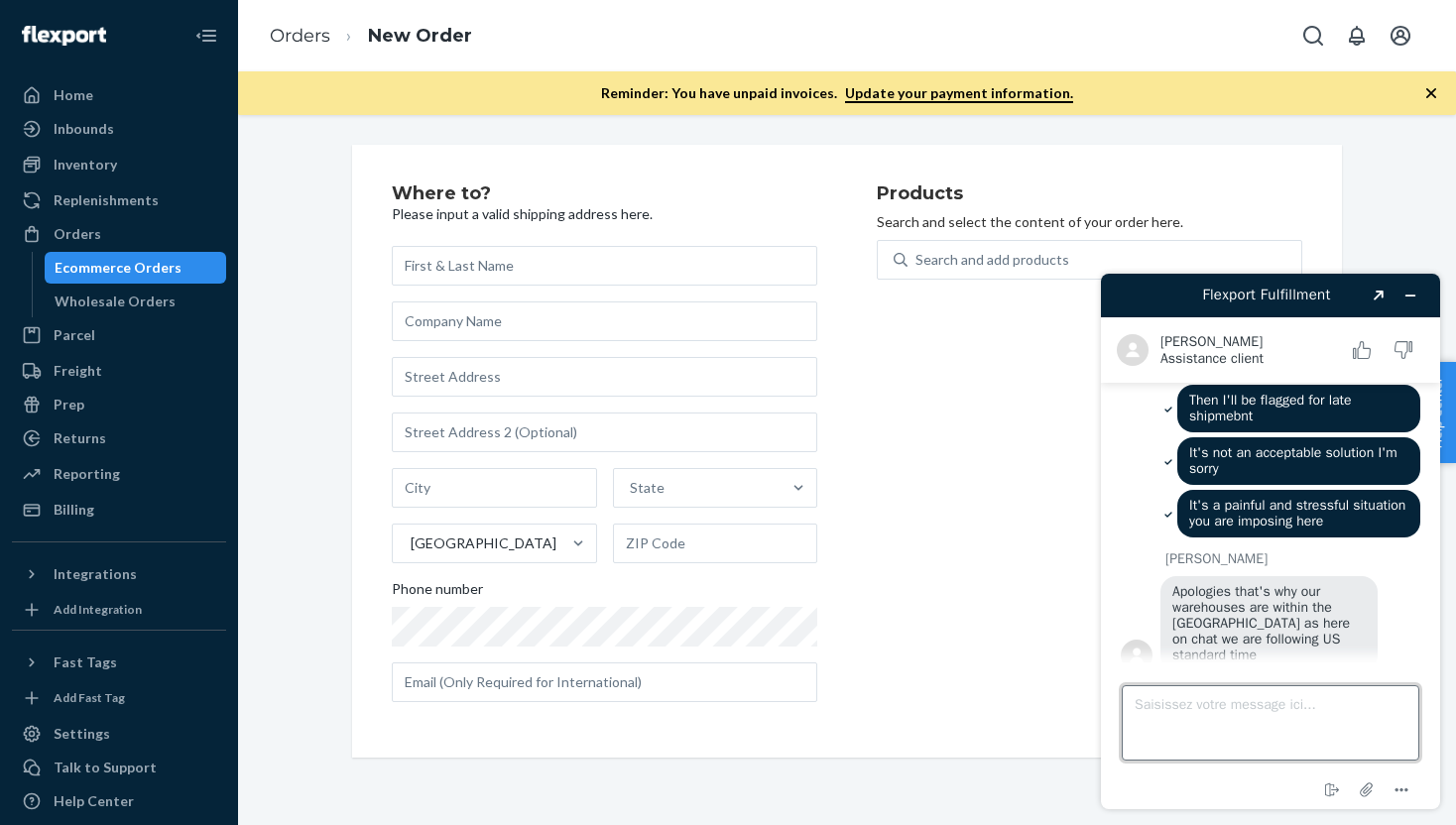 scroll, scrollTop: 3037, scrollLeft: 0, axis: vertical 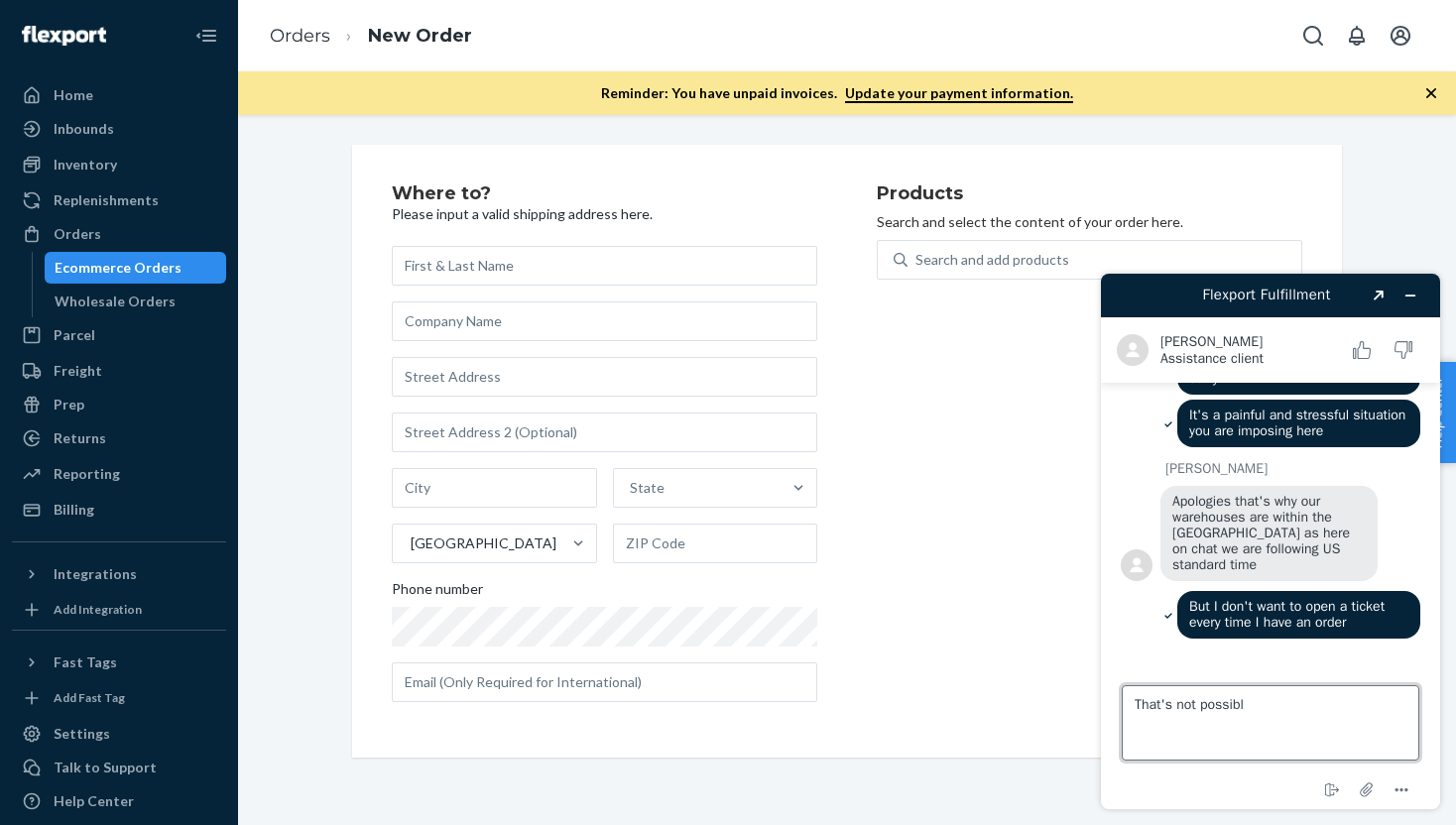type on "That's not possible" 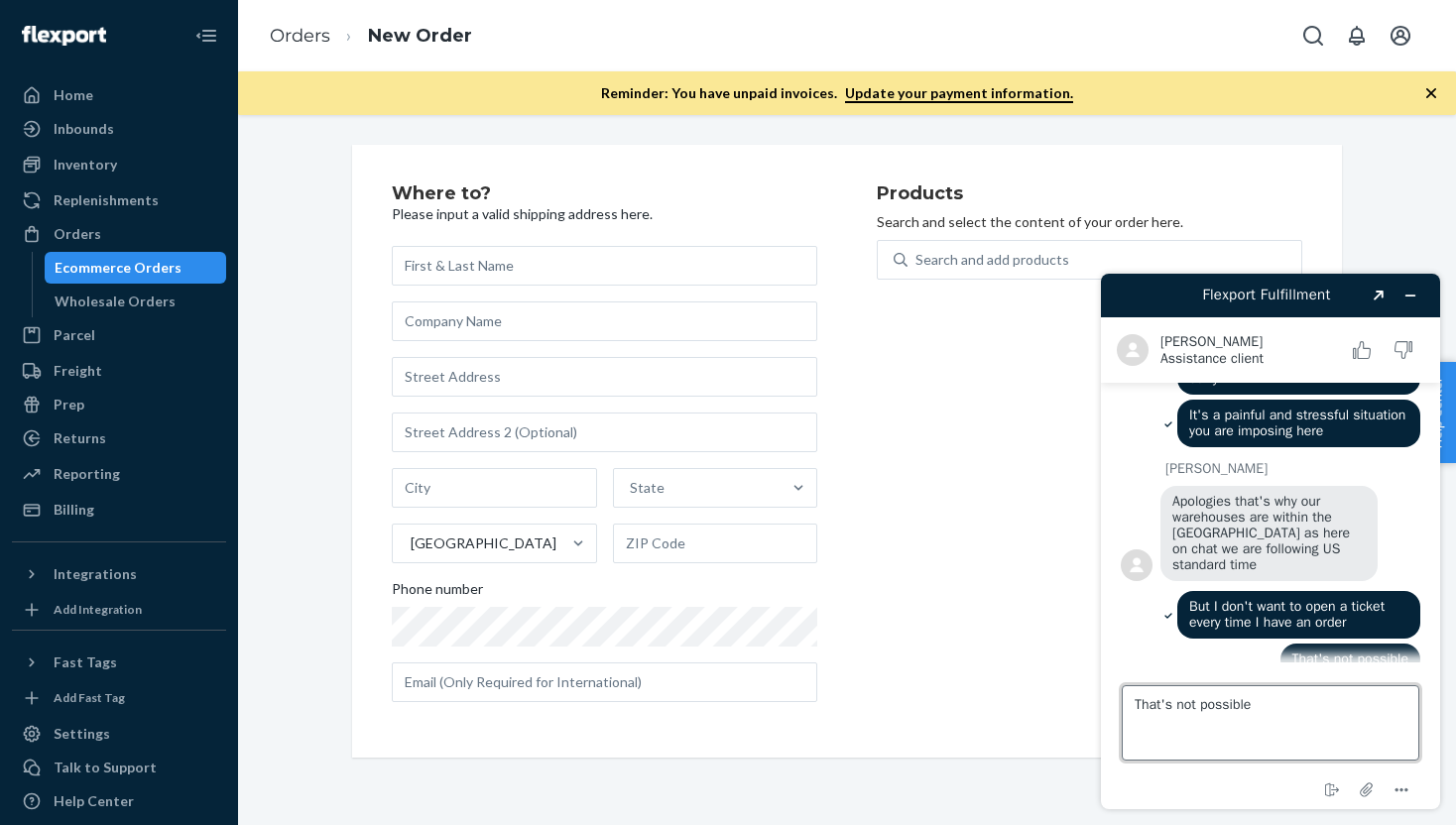 scroll, scrollTop: 3074, scrollLeft: 0, axis: vertical 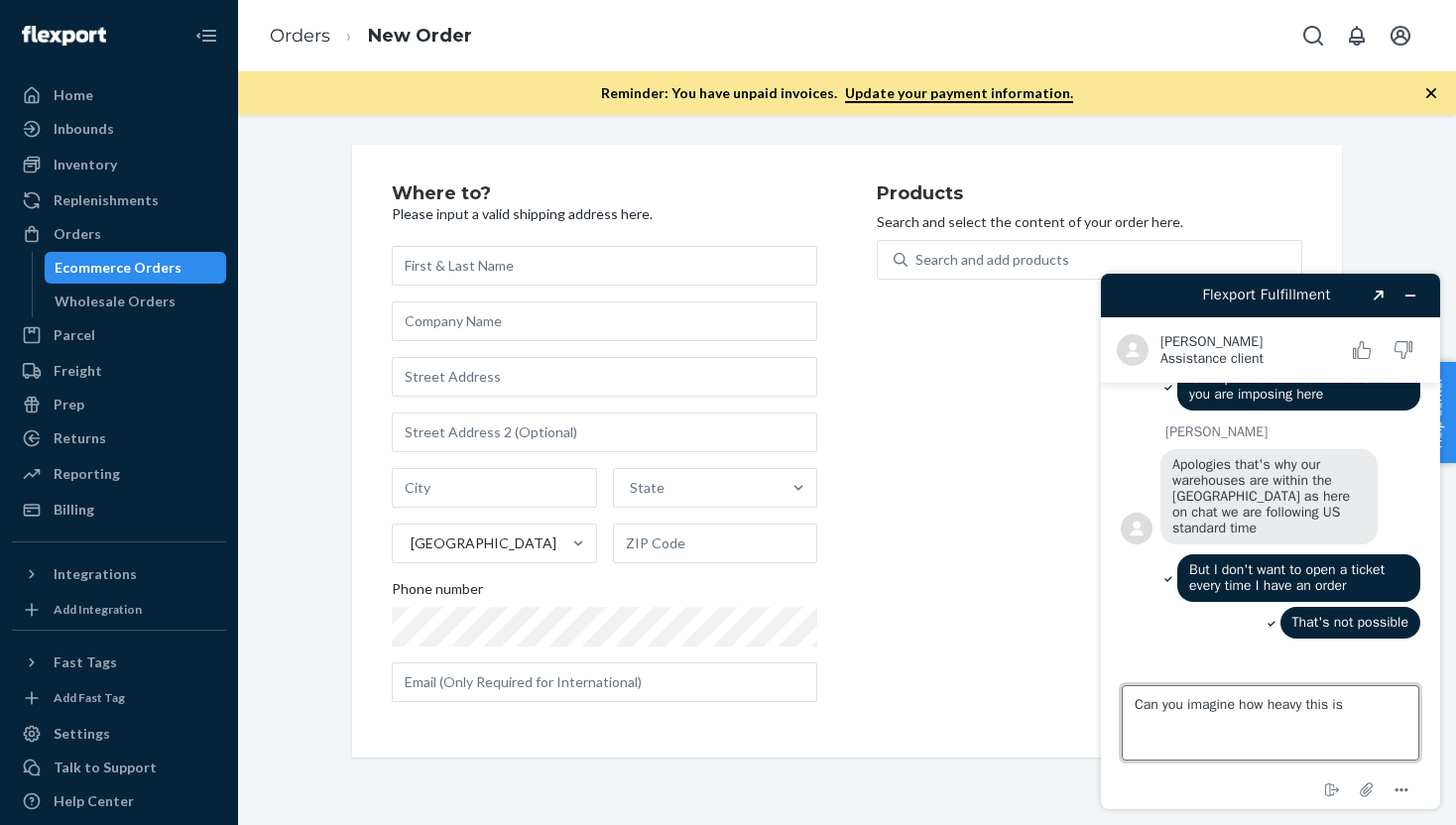 type on "Can you imagine how heavy this is?" 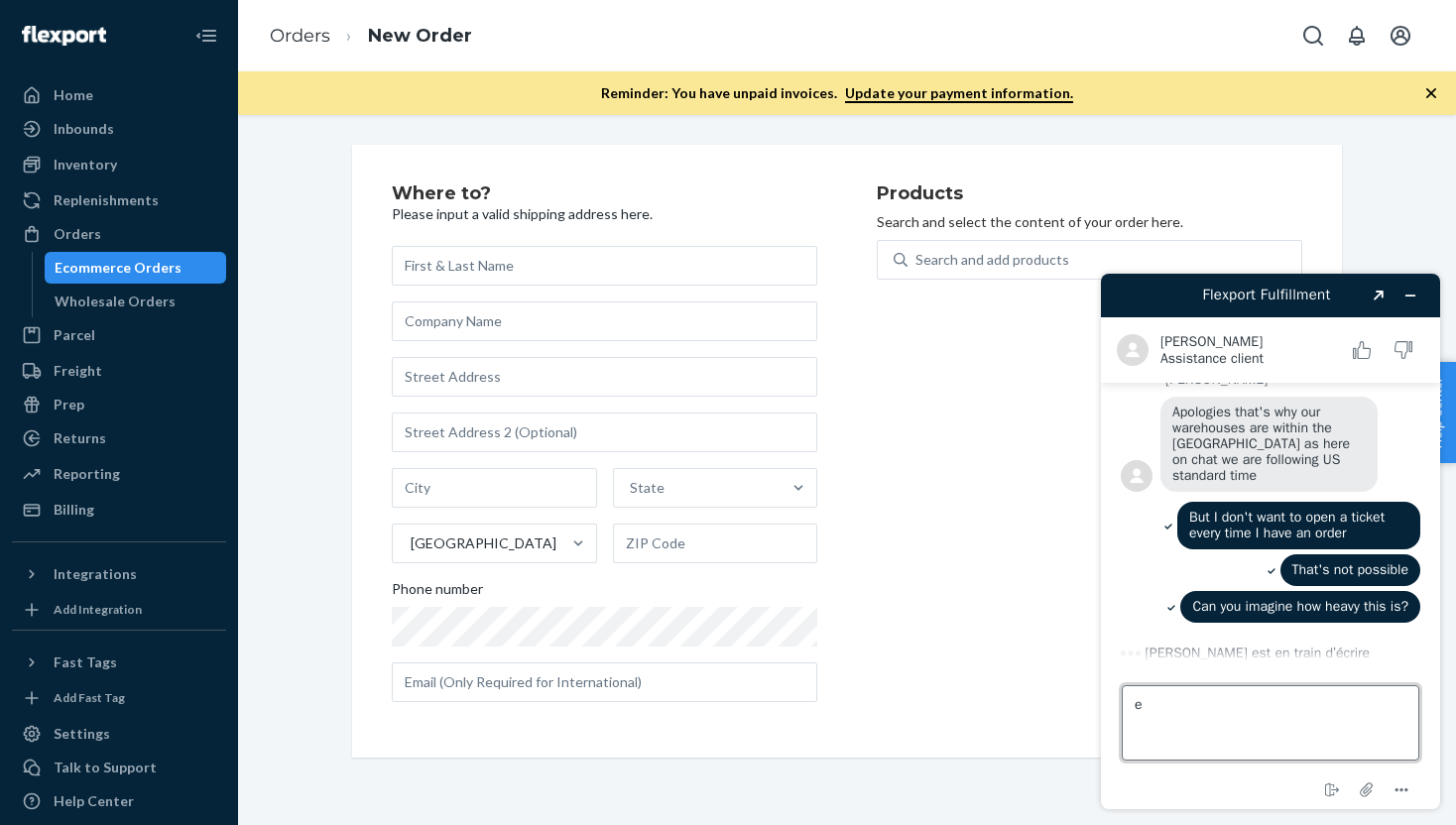 scroll, scrollTop: 3190, scrollLeft: 0, axis: vertical 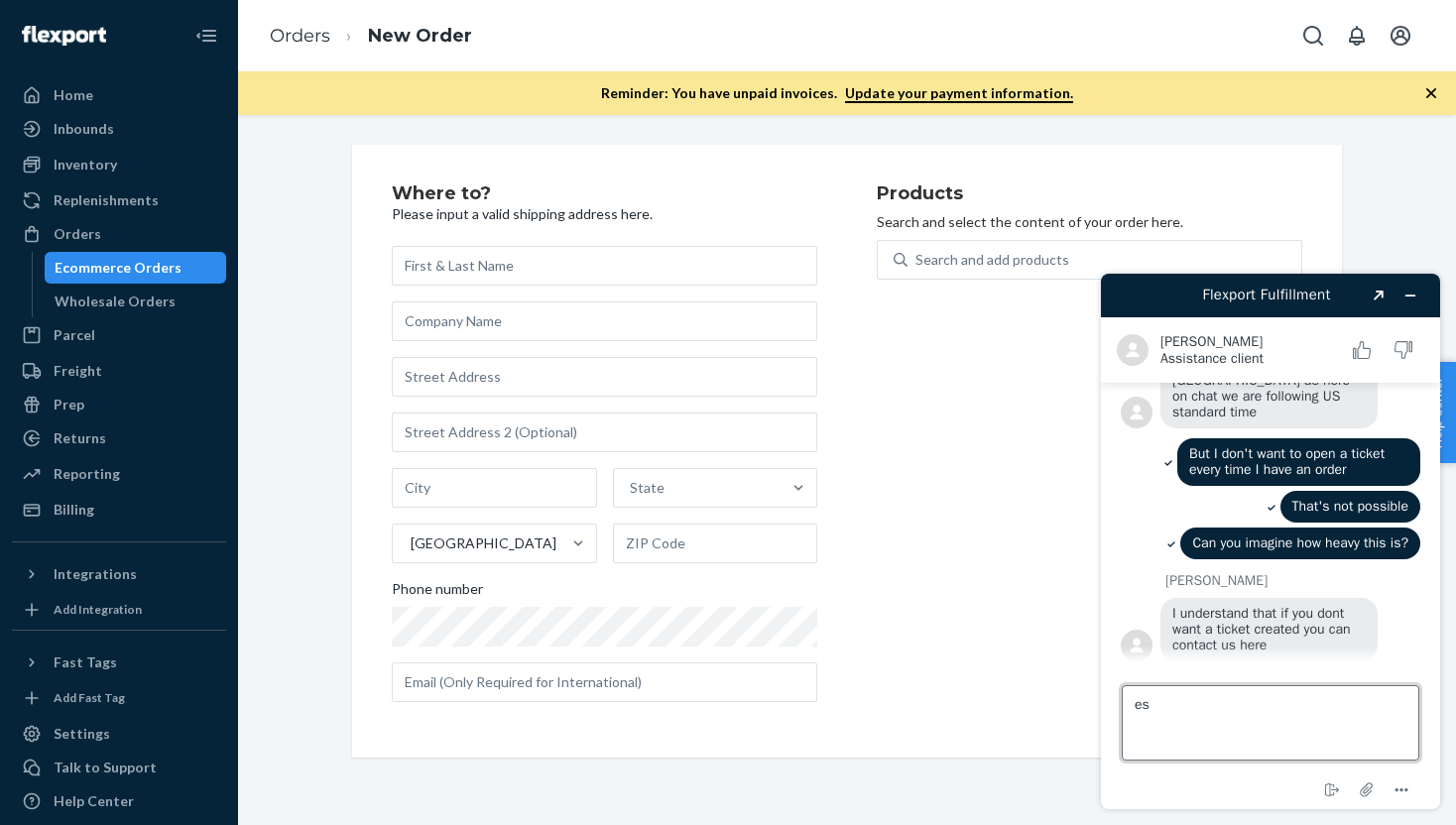 type on "e" 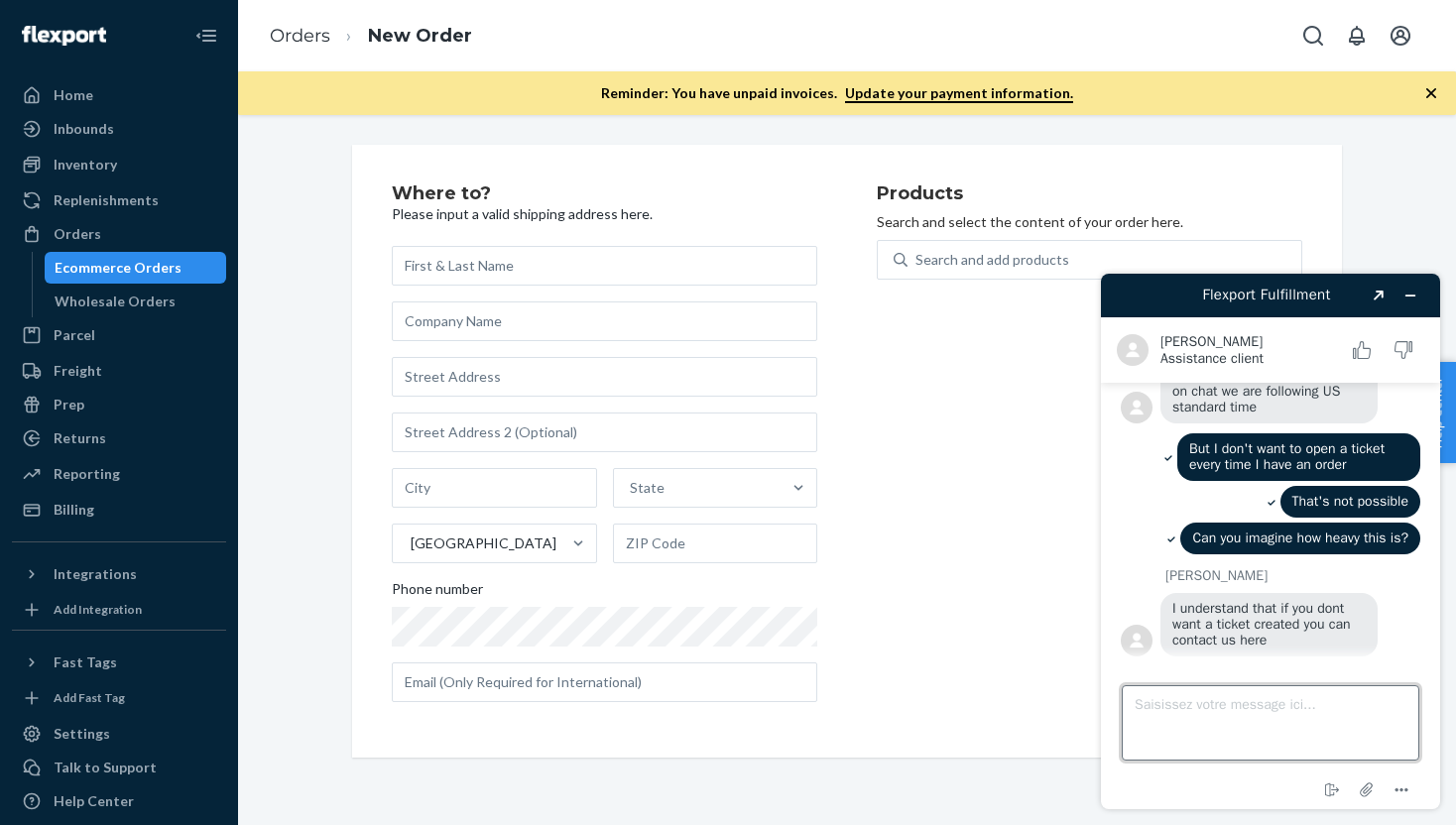 scroll, scrollTop: 3190, scrollLeft: 0, axis: vertical 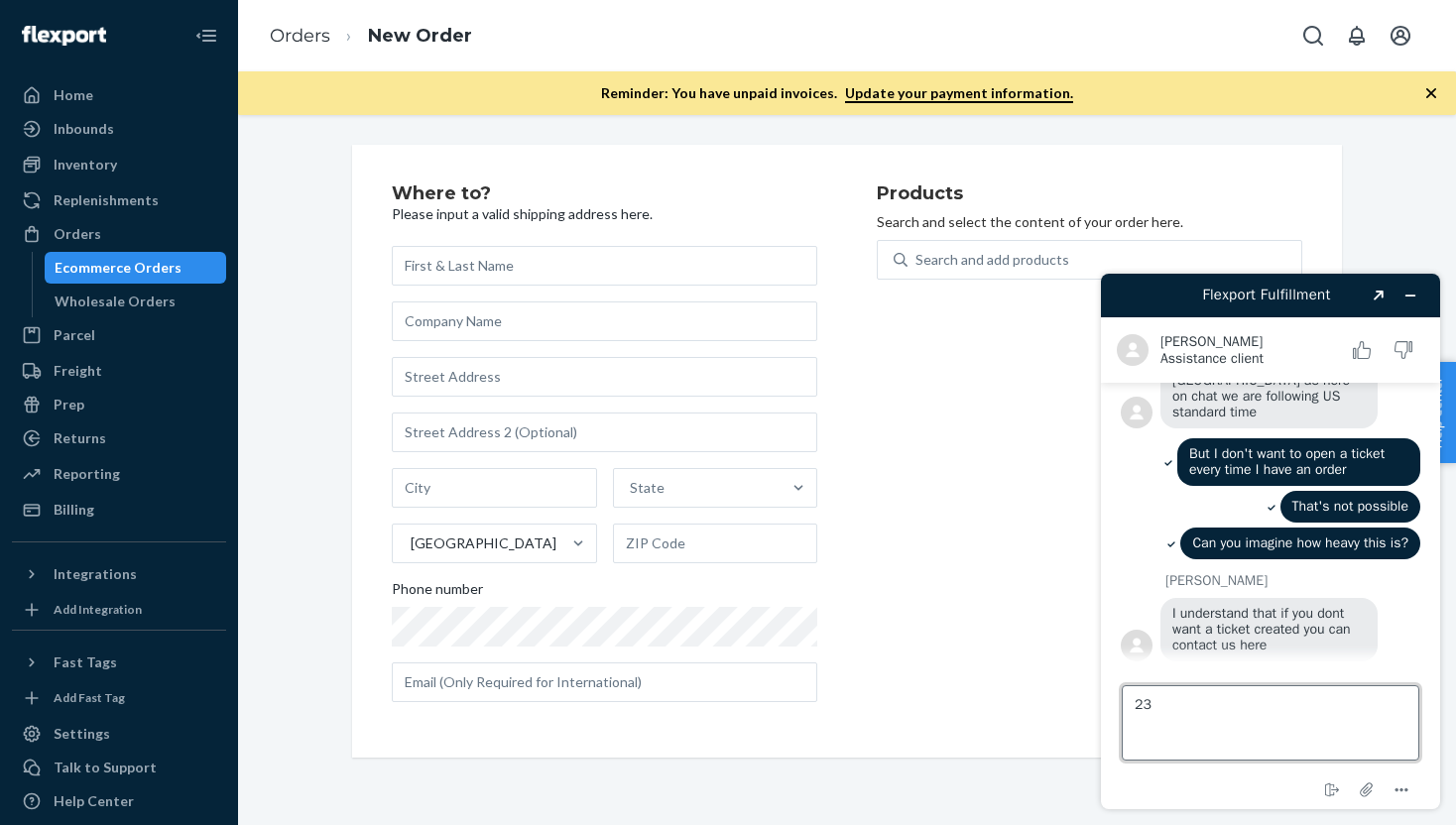 type on "2" 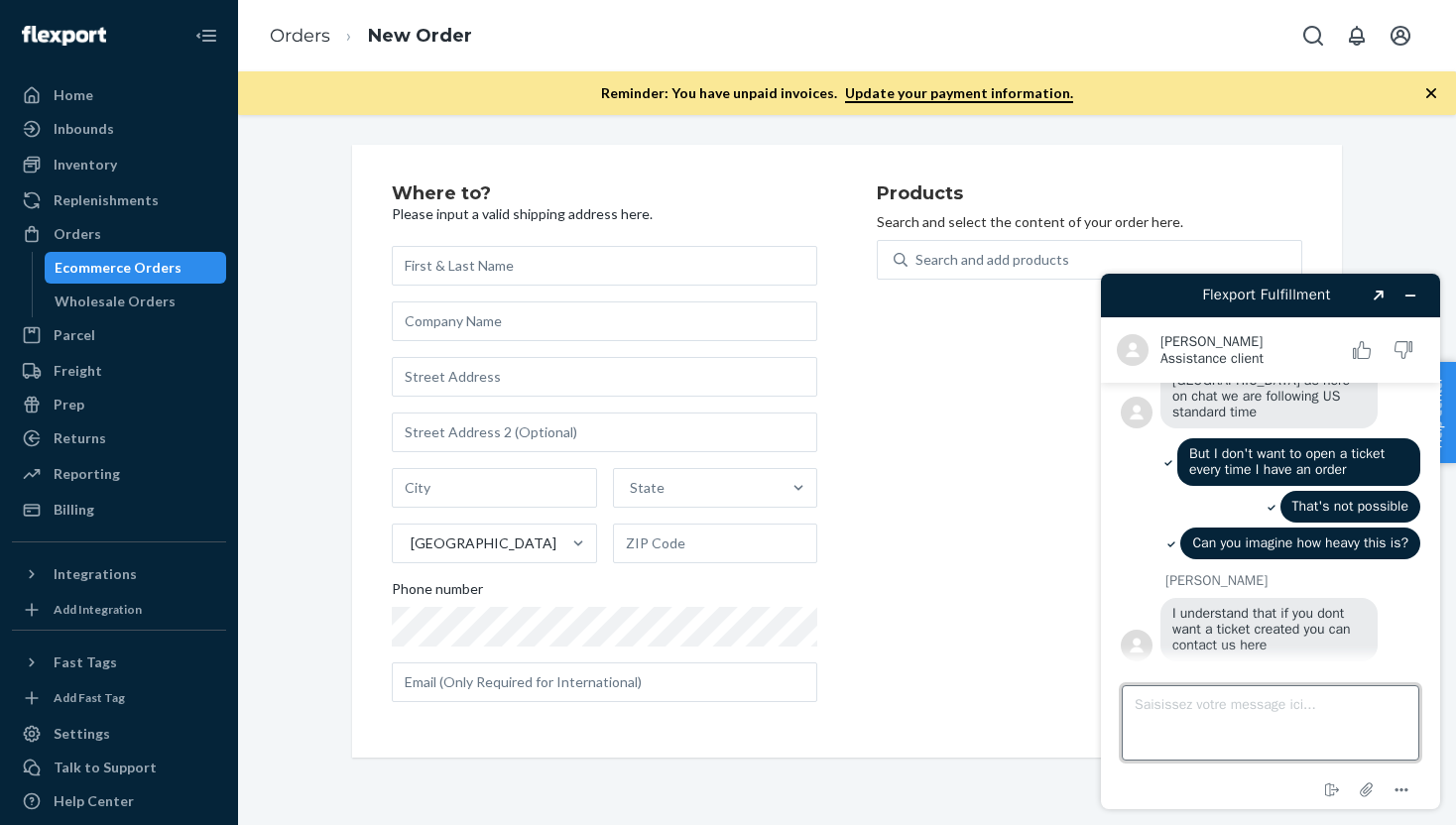 scroll, scrollTop: 3195, scrollLeft: 0, axis: vertical 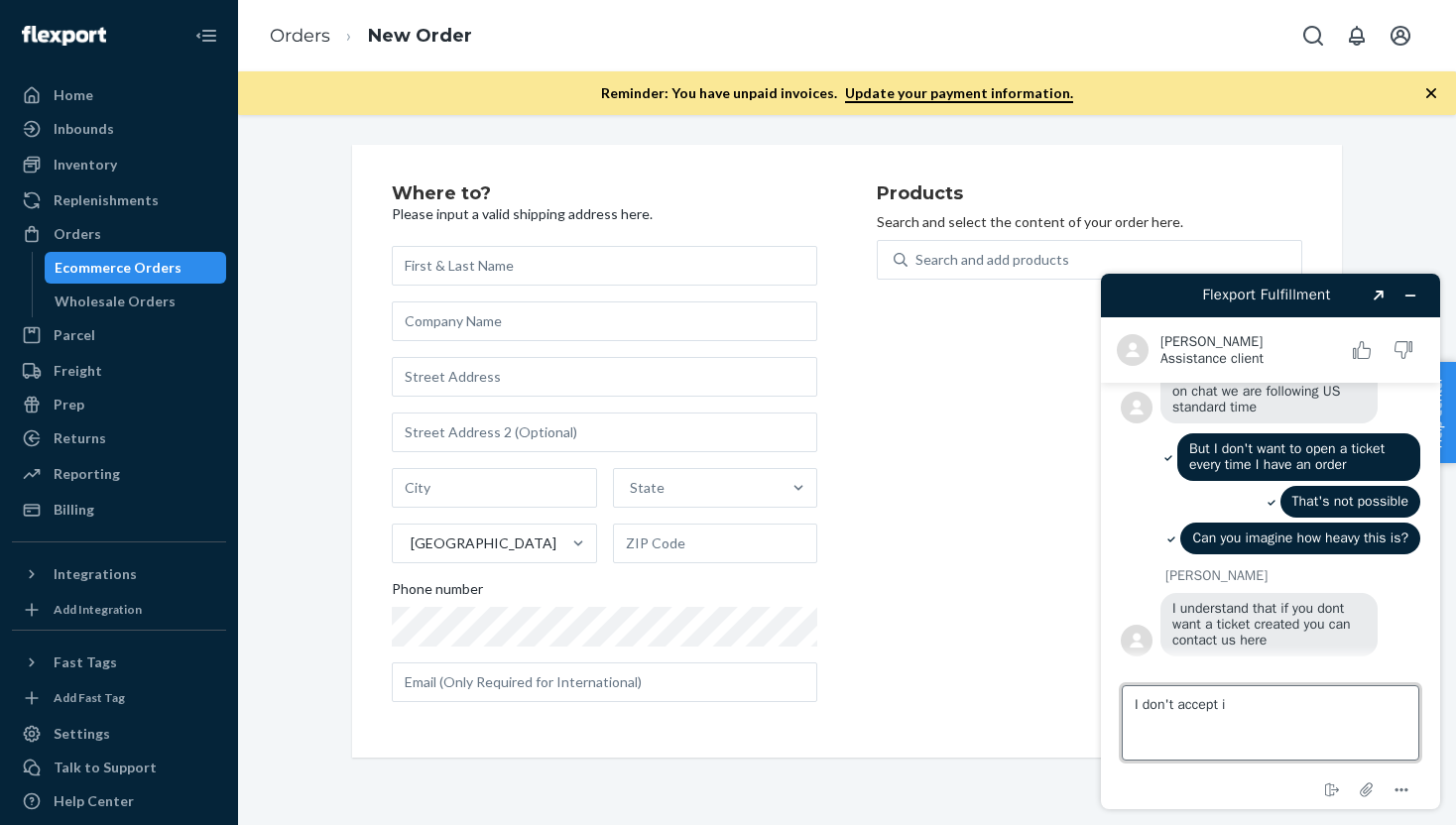 type on "I don't accept it" 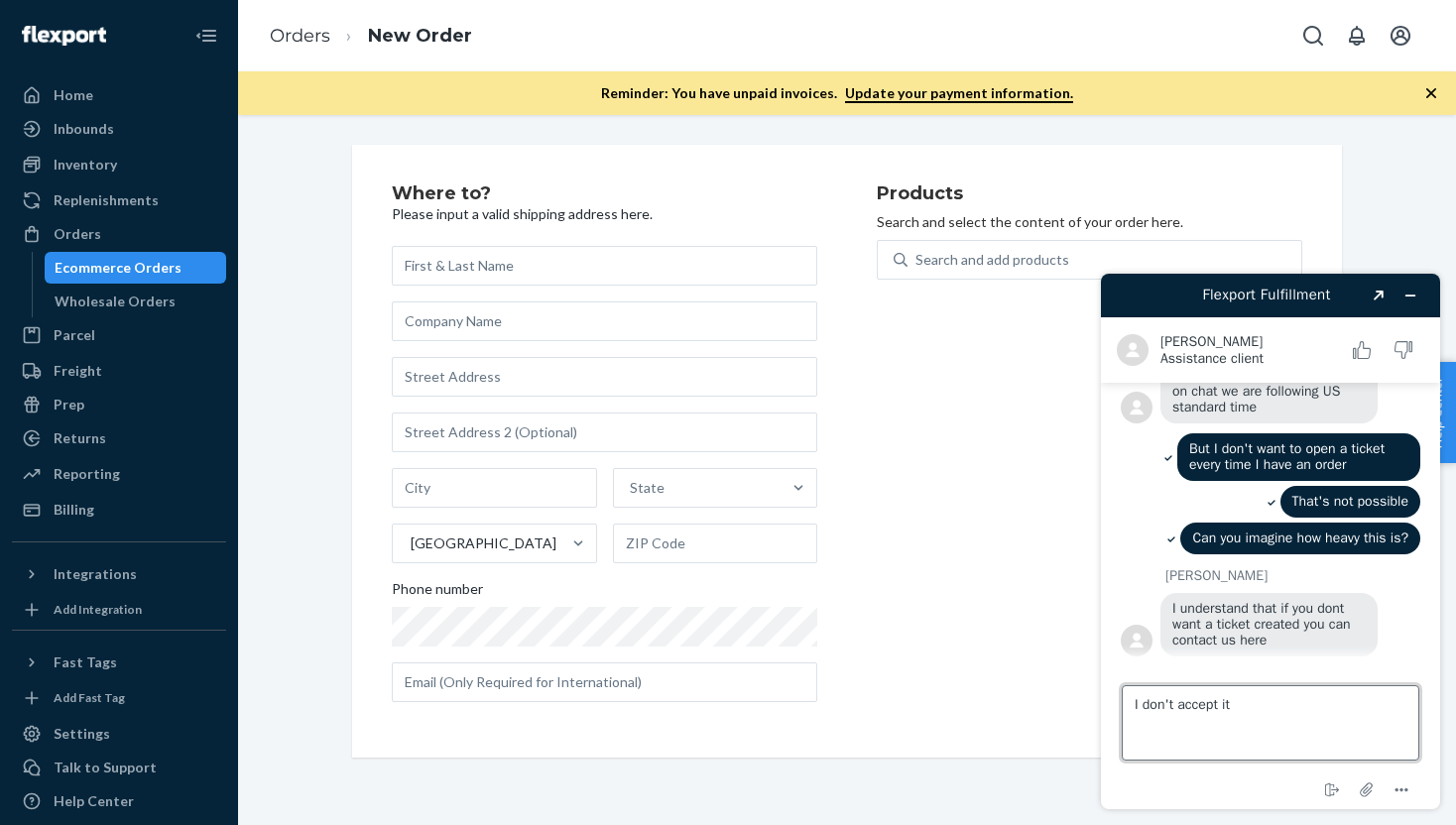 scroll, scrollTop: 3268, scrollLeft: 0, axis: vertical 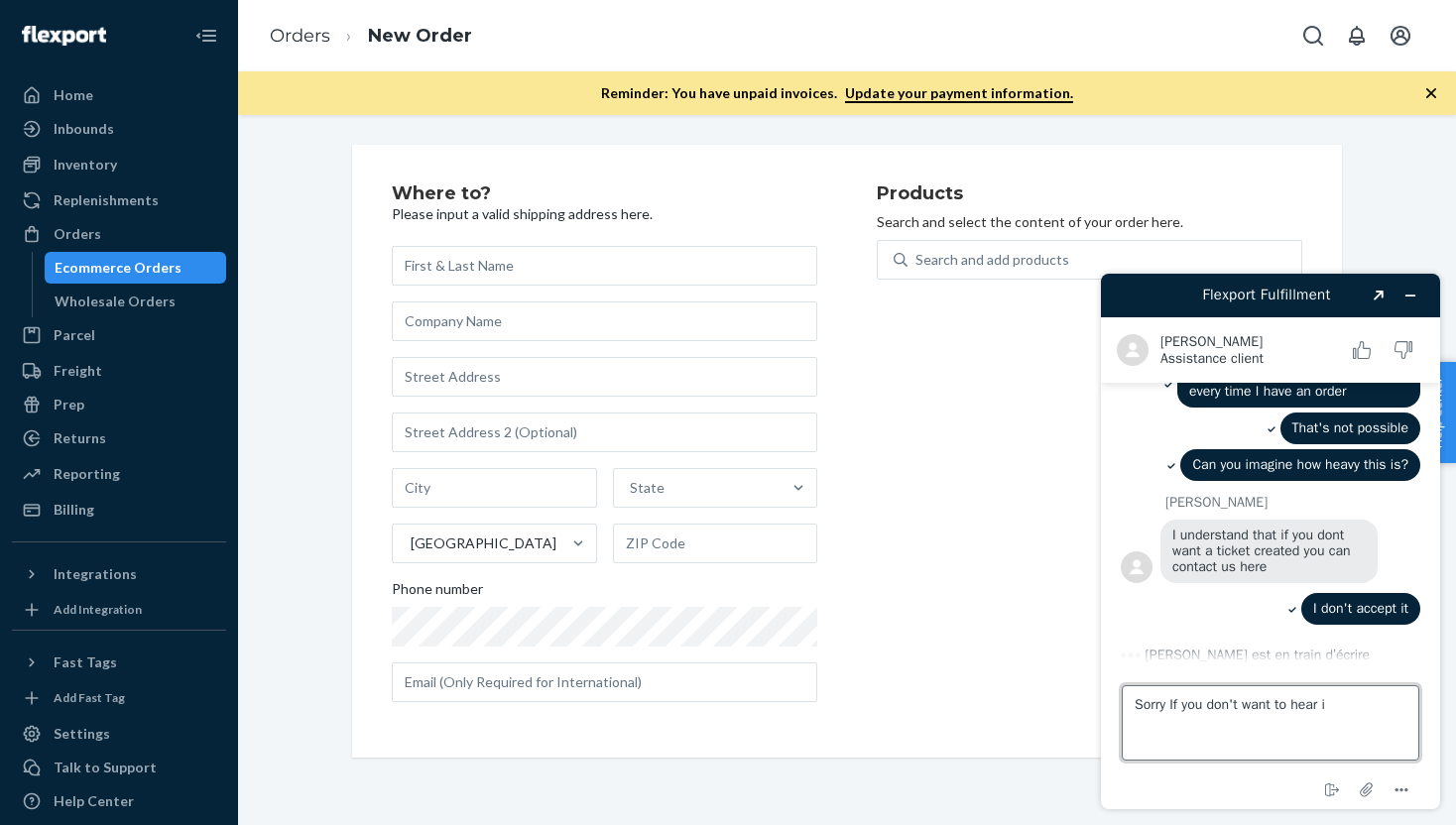 type on "Sorry If you don't want to hear it" 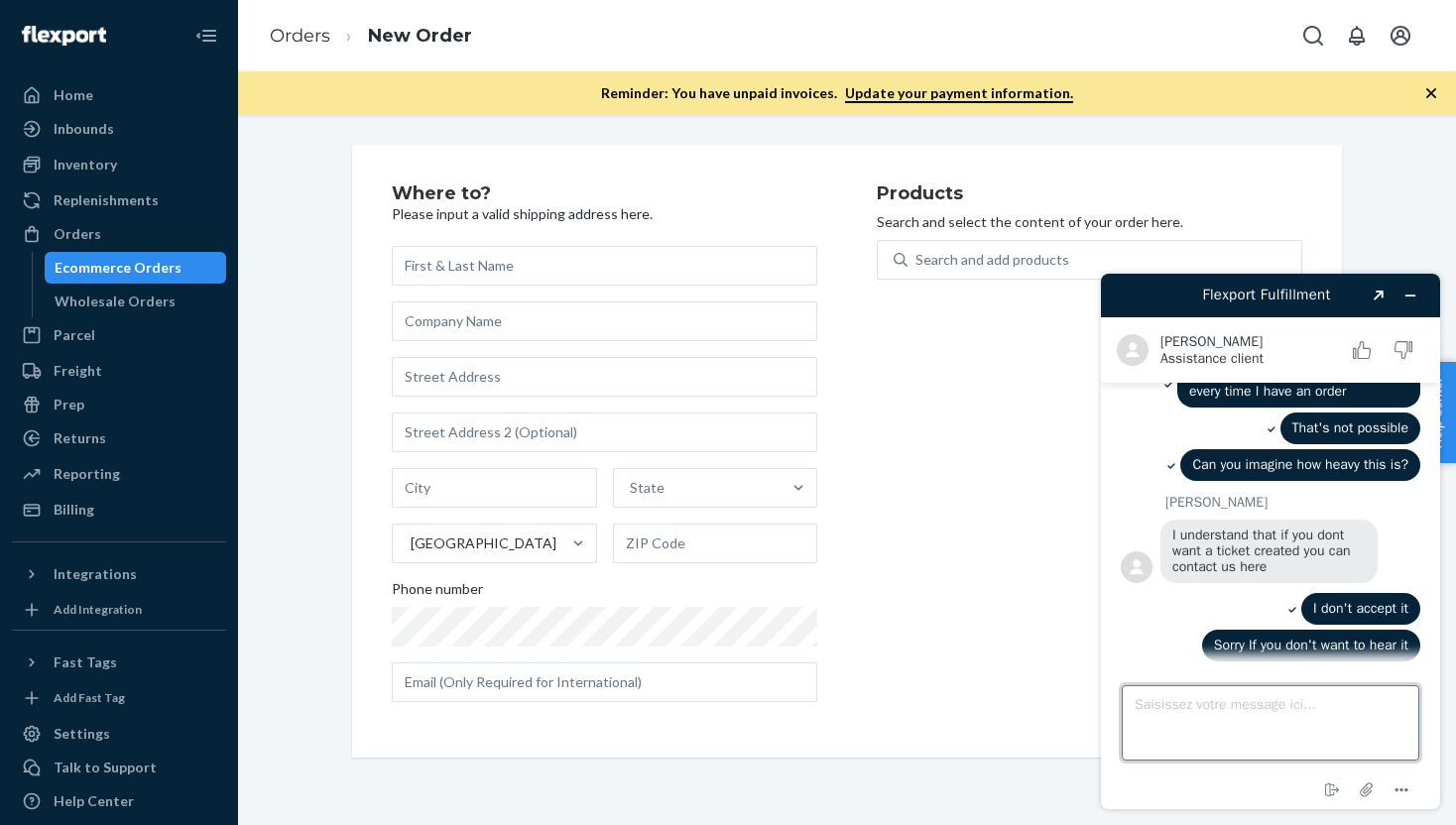 scroll, scrollTop: 3305, scrollLeft: 0, axis: vertical 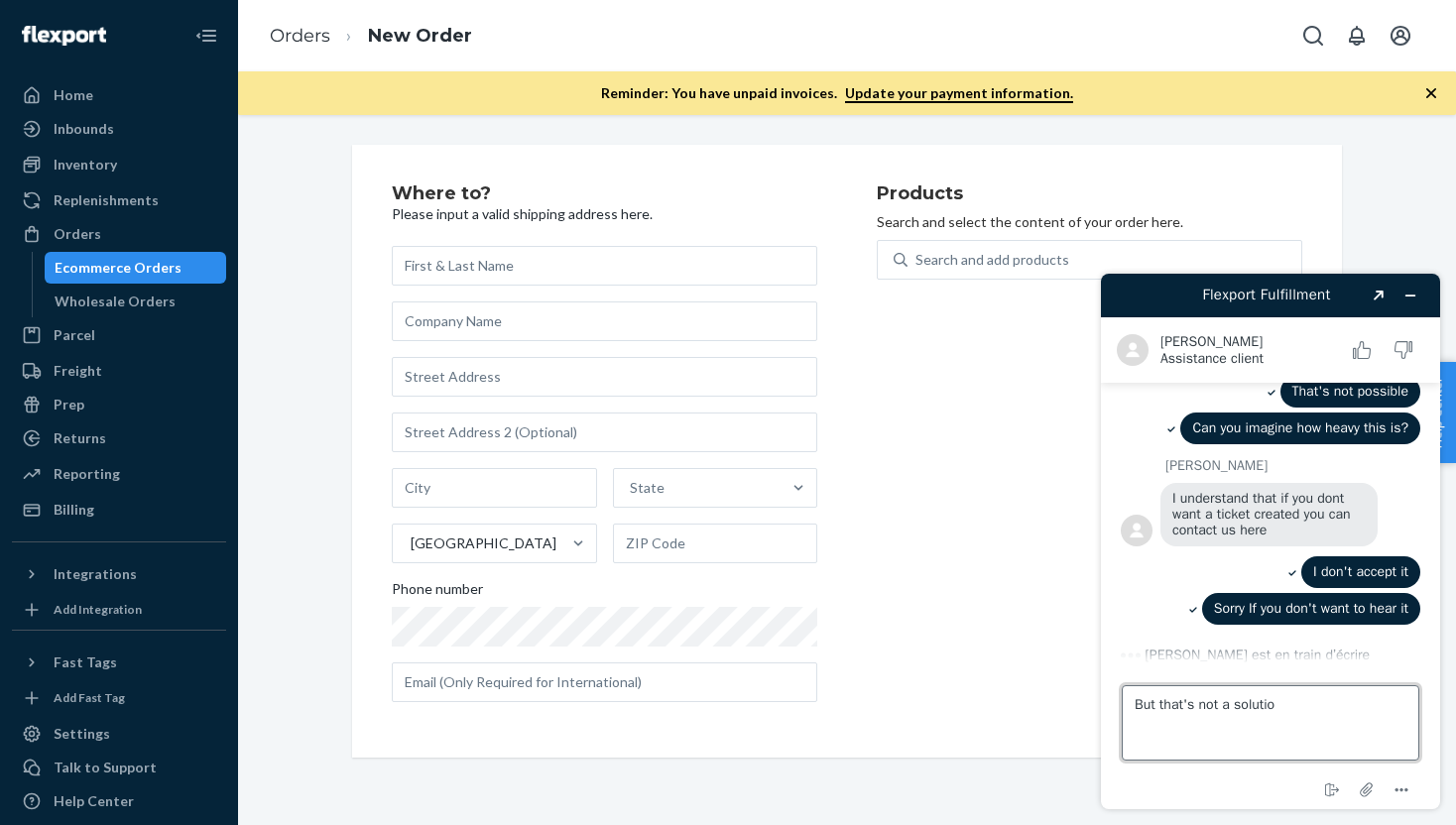 type on "But that's not a solution" 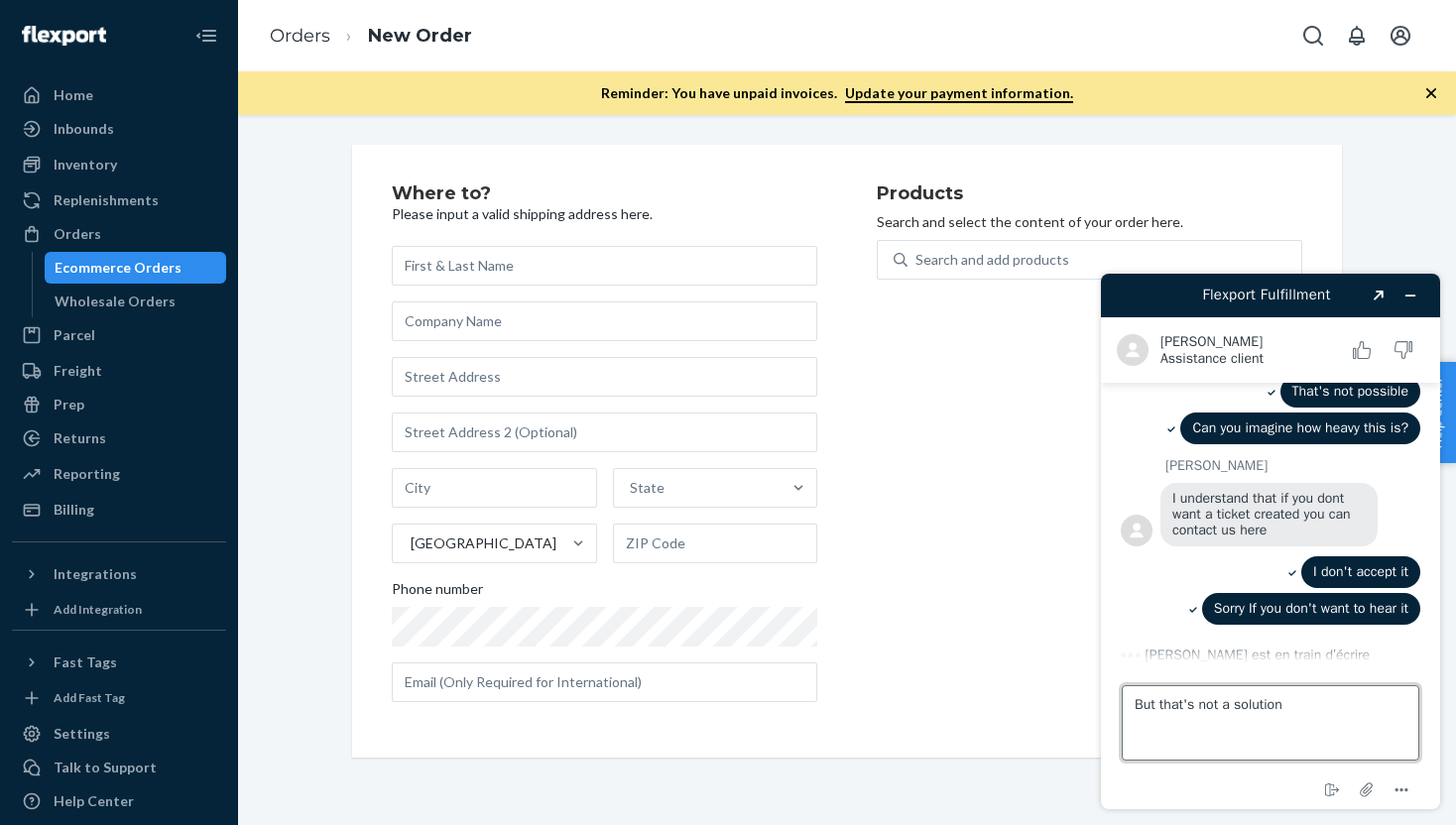 type 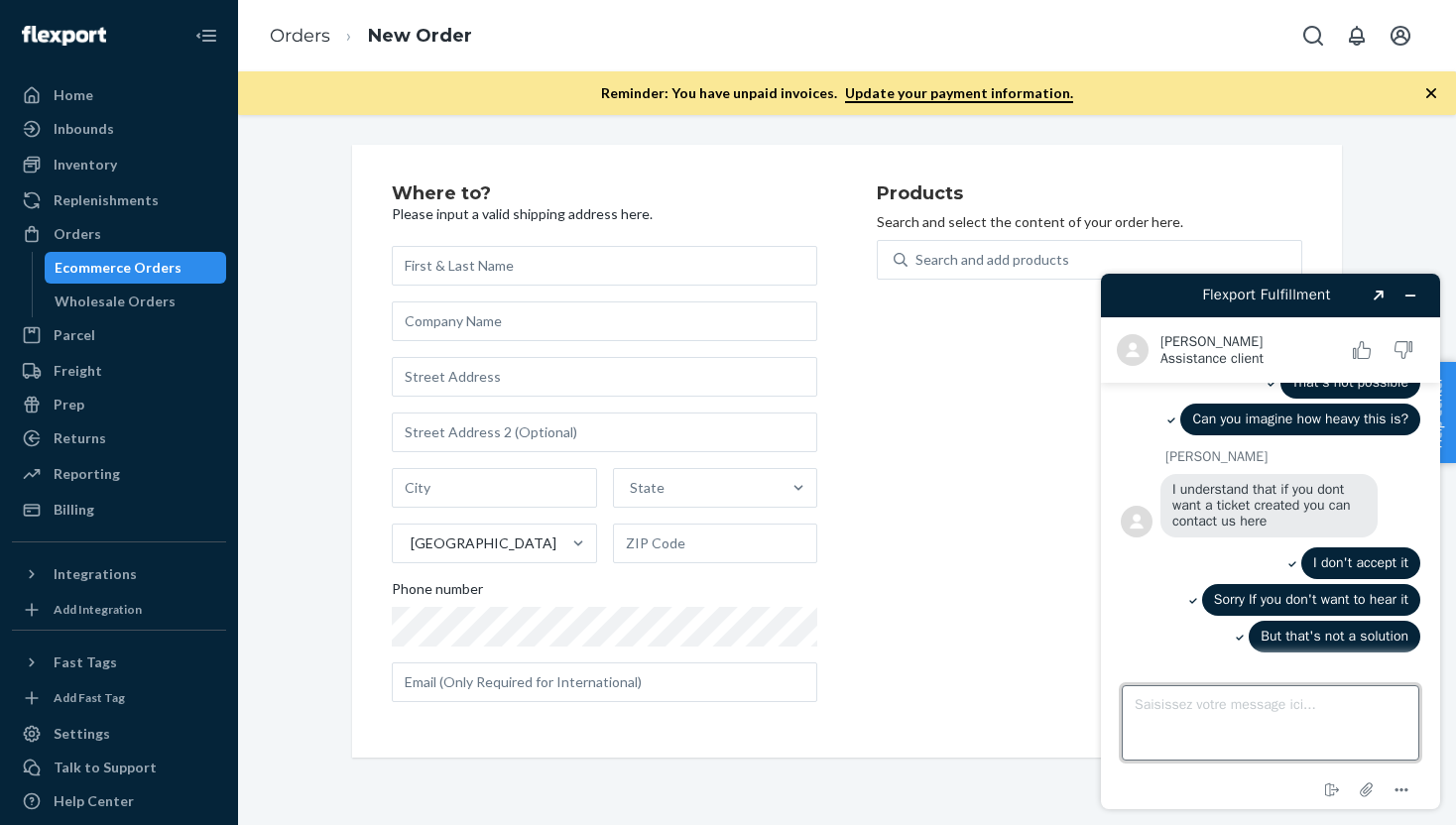 scroll, scrollTop: 3305, scrollLeft: 0, axis: vertical 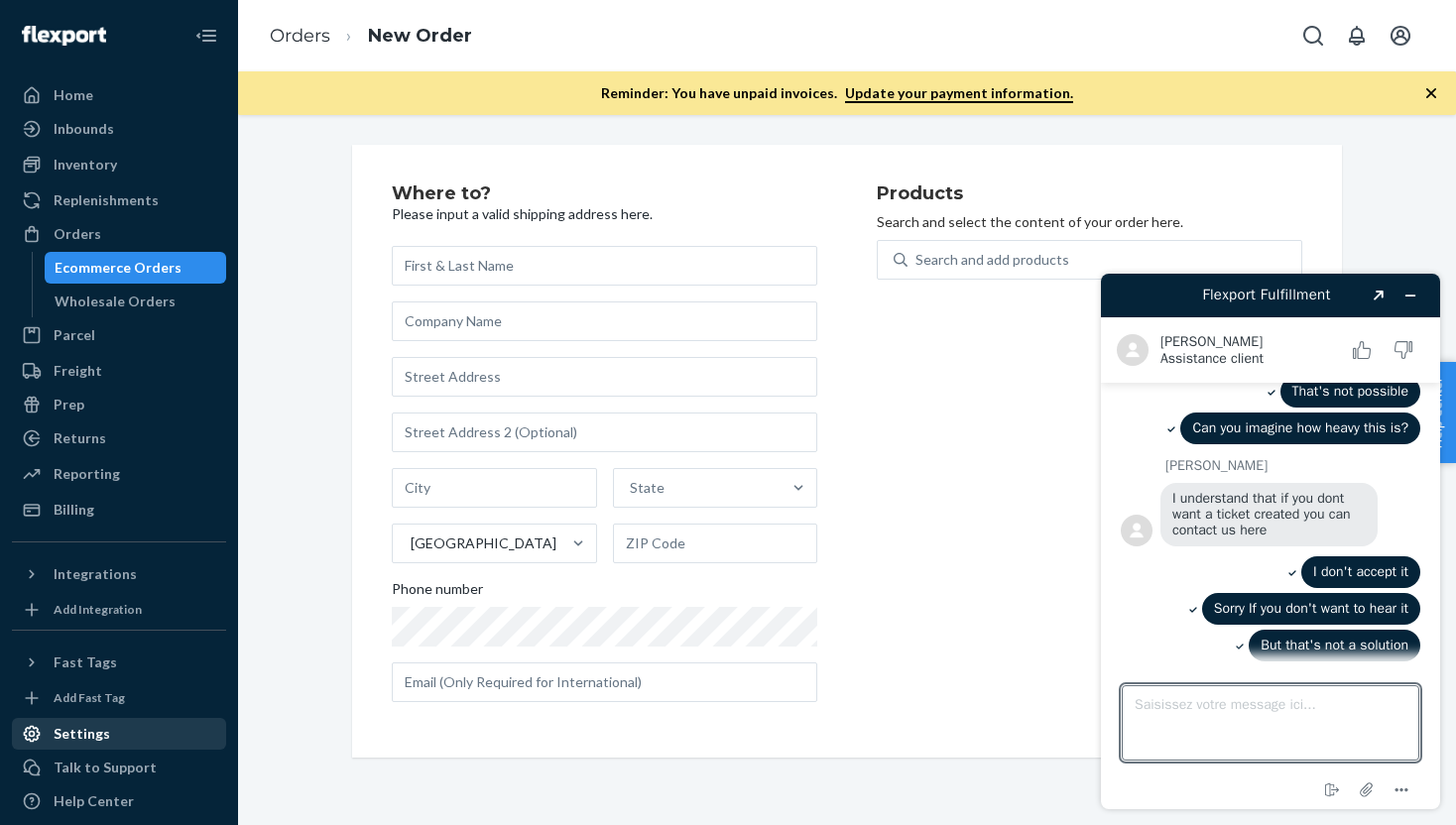 click on "Settings" at bounding box center [81, 734] 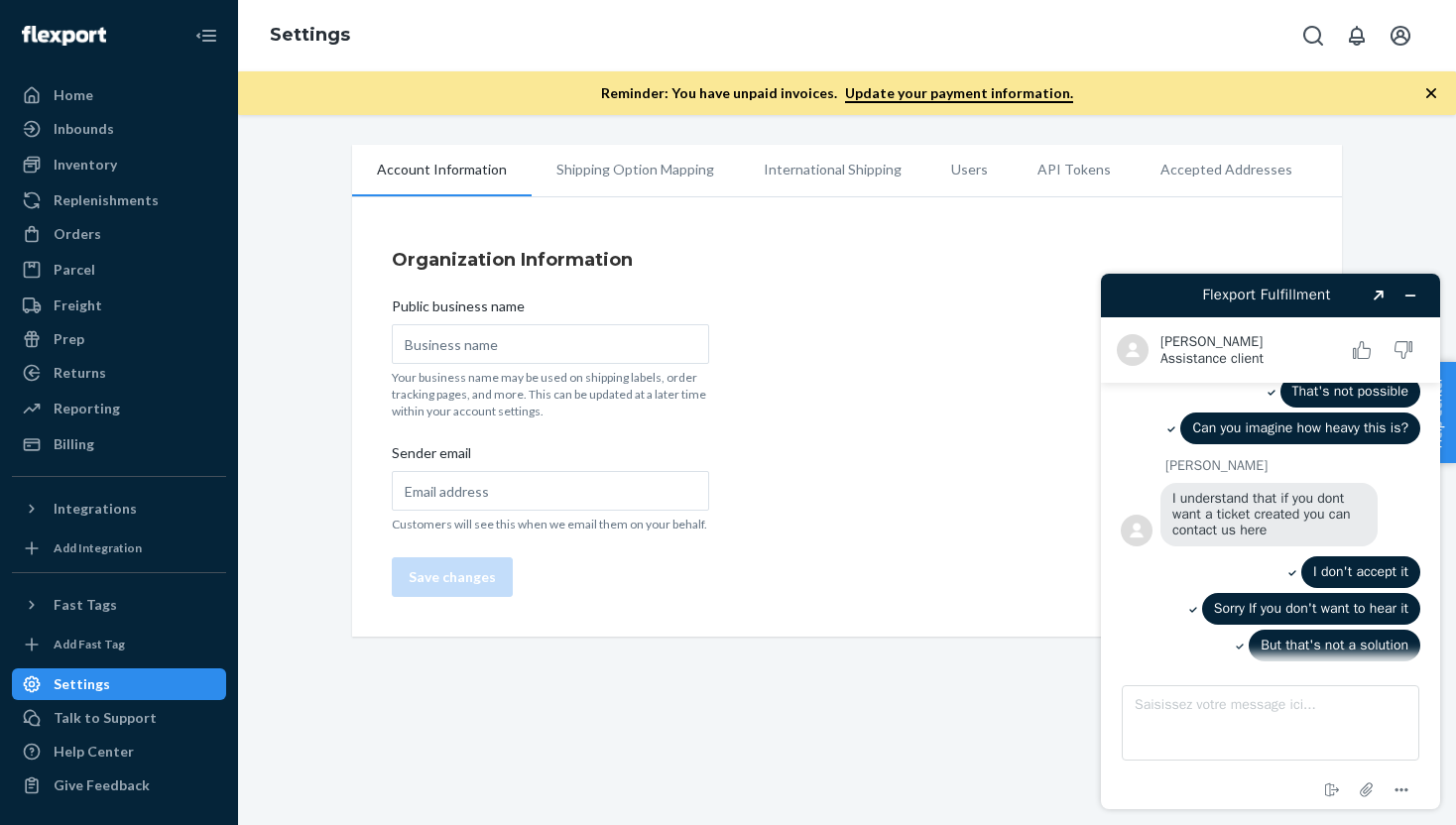 click on "Shipping Option Mapping" at bounding box center [635, 170] 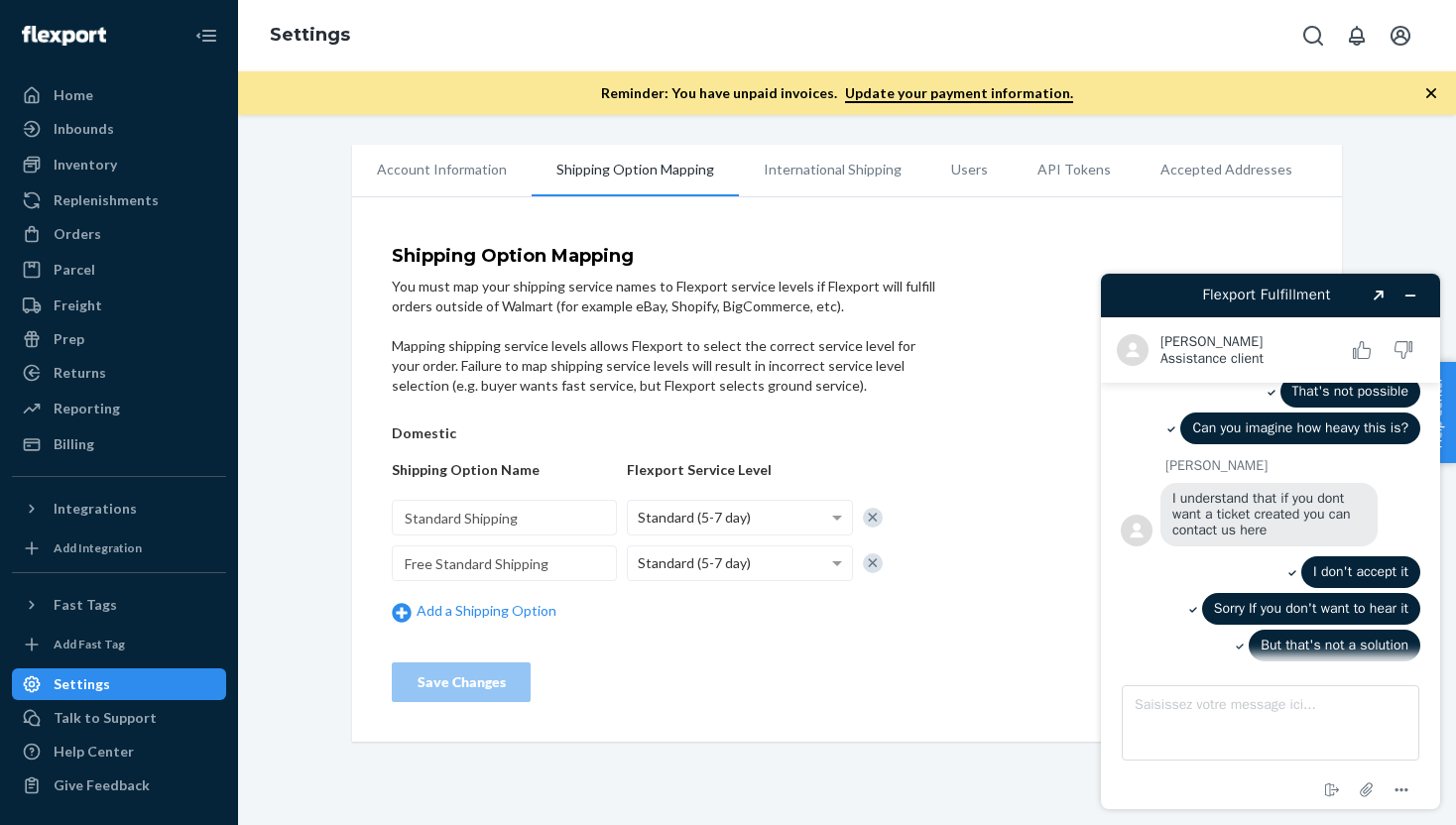 scroll, scrollTop: 3342, scrollLeft: 0, axis: vertical 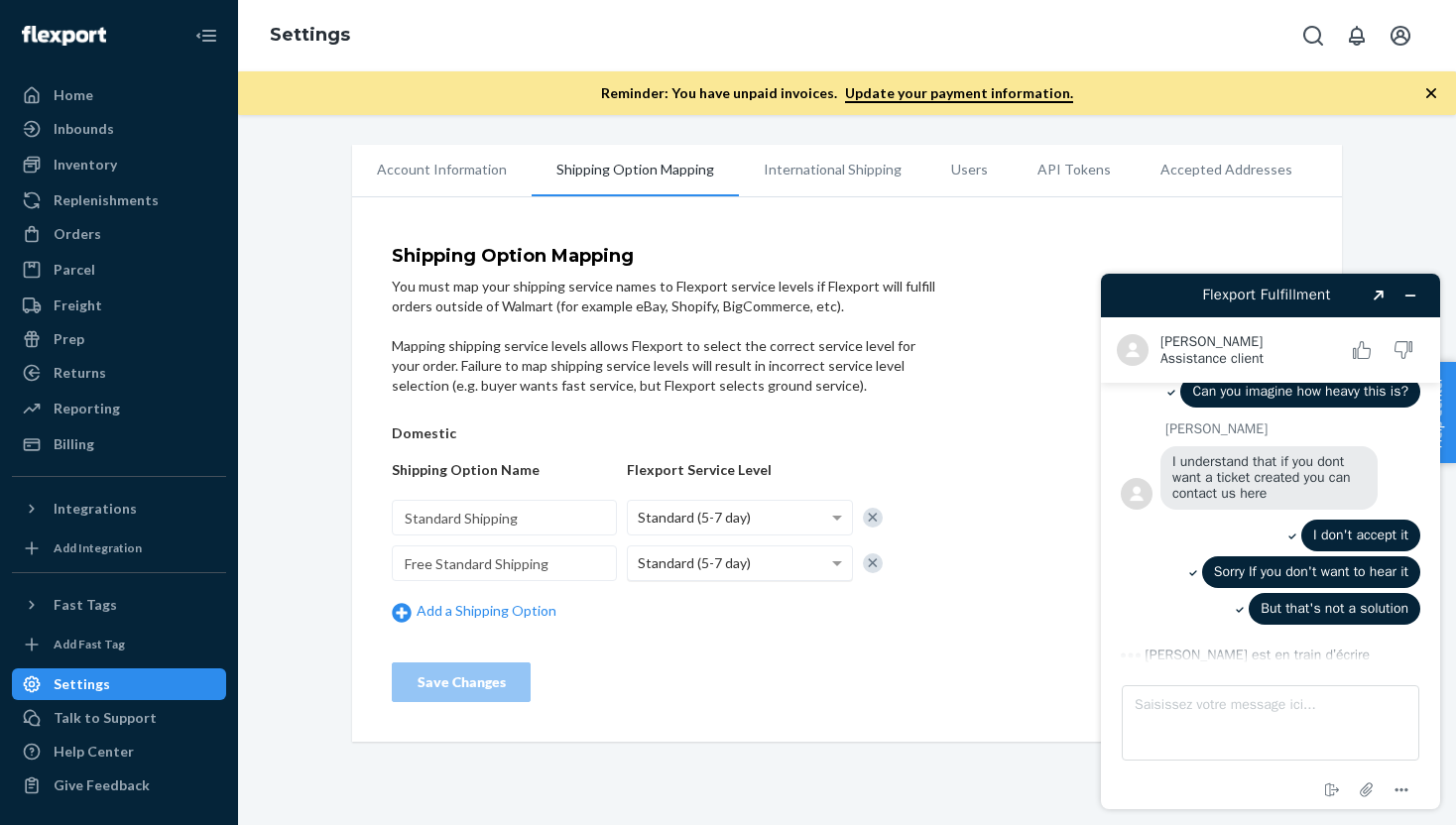 click on "Standard (5-7 day)" at bounding box center [739, 563] 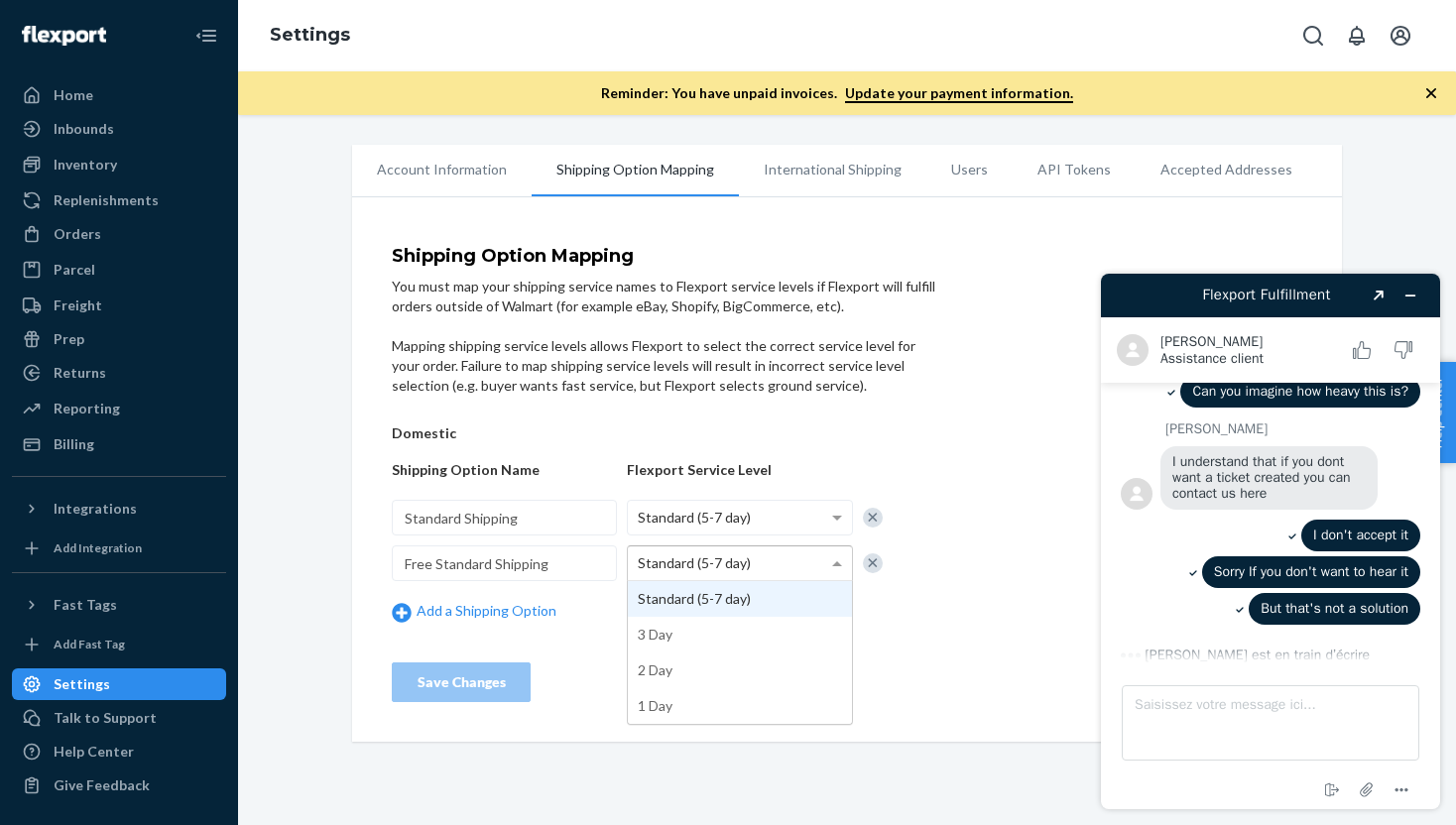 click on "Domestic Shipping Option Name Flexport Service Level Standard Shipping Standard (5-7 day) Free Standard Shipping Standard (5-7 day) Standard (5-7 day) 3 Day 2 Day 1 Day Add a Shipping Option" at bounding box center (665, 524) 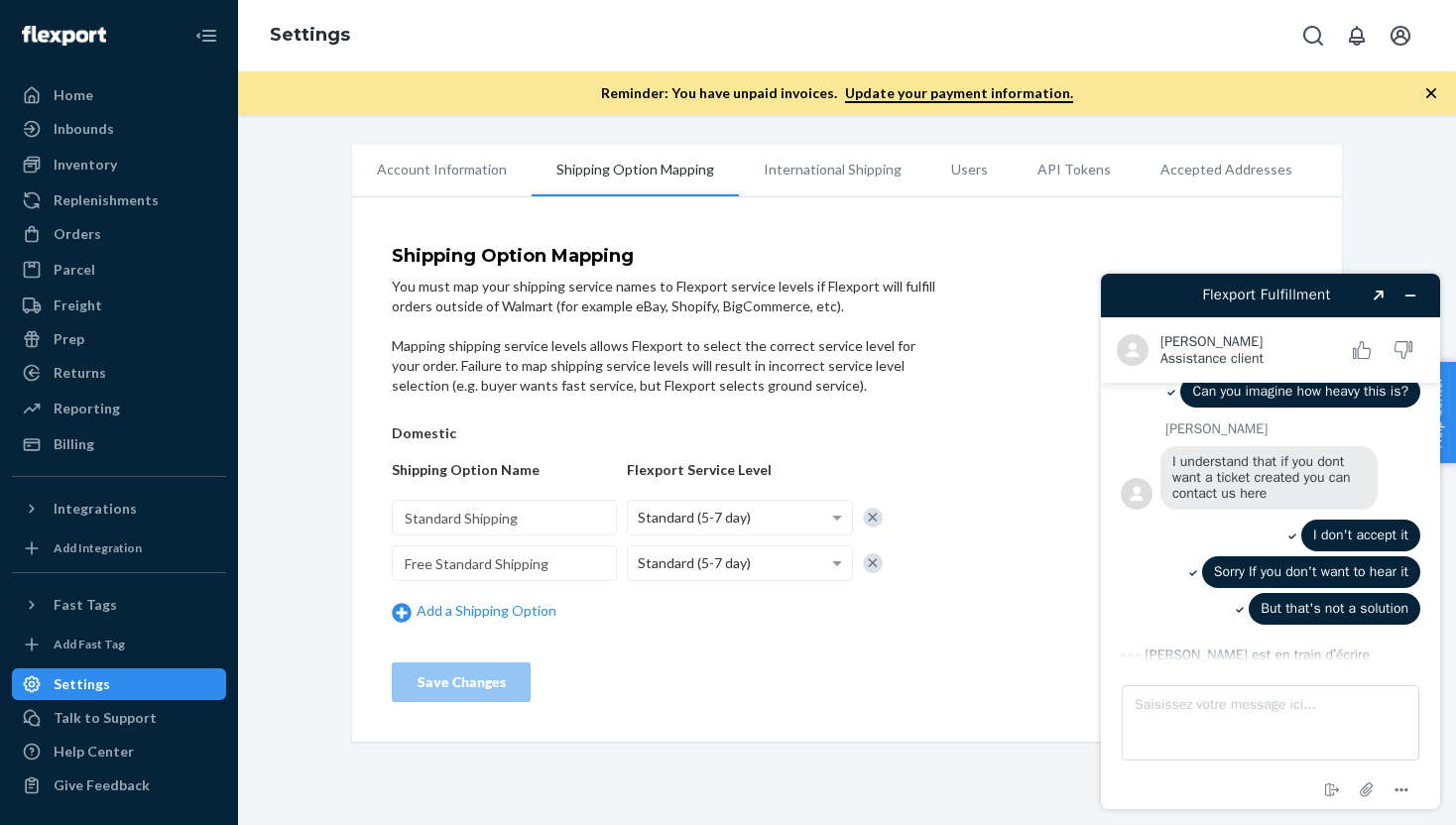 click on "International Shipping" at bounding box center (832, 170) 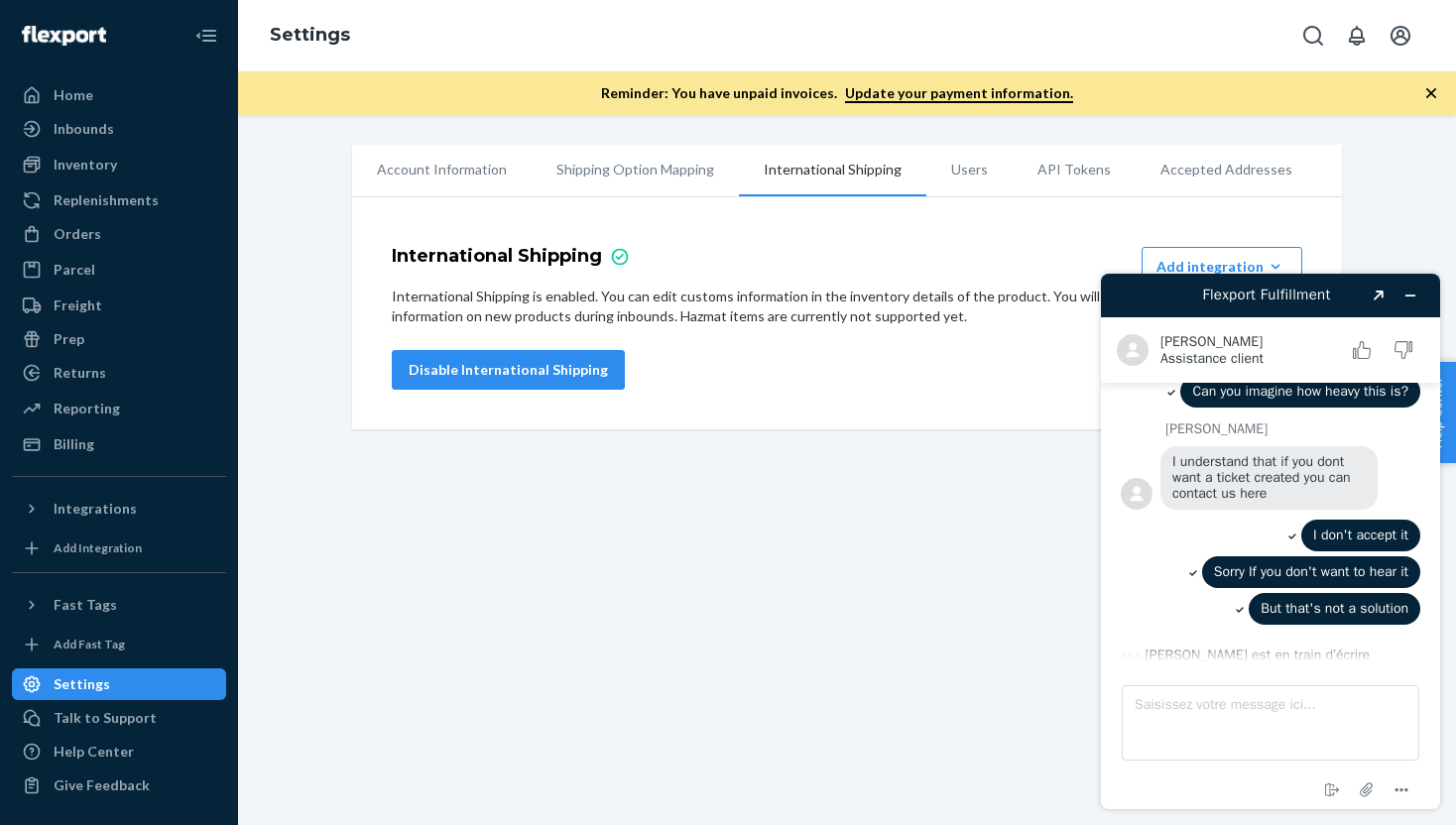click on "Account Information" at bounding box center [441, 170] 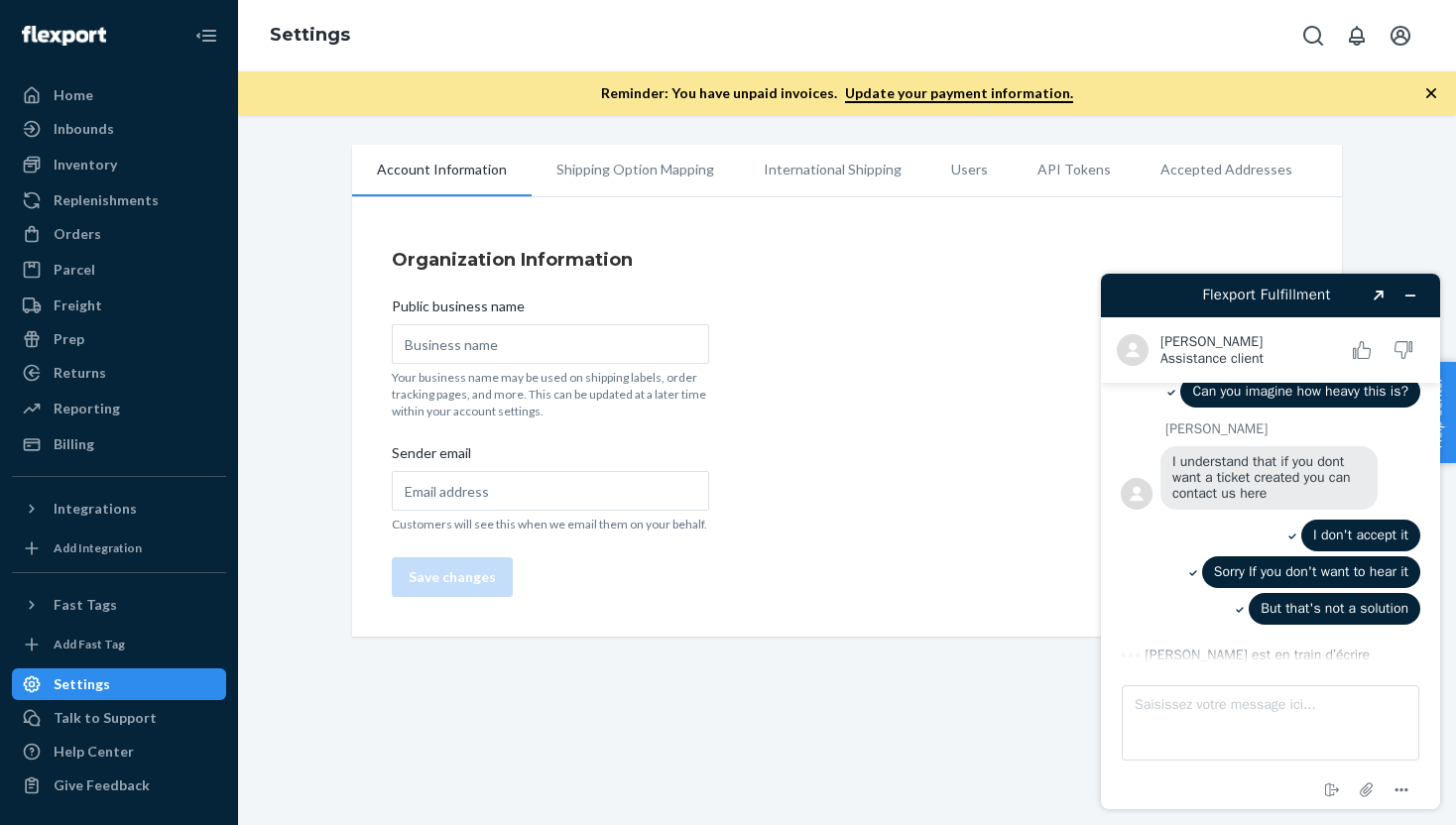 click on "Shipping Option Mapping" at bounding box center [635, 170] 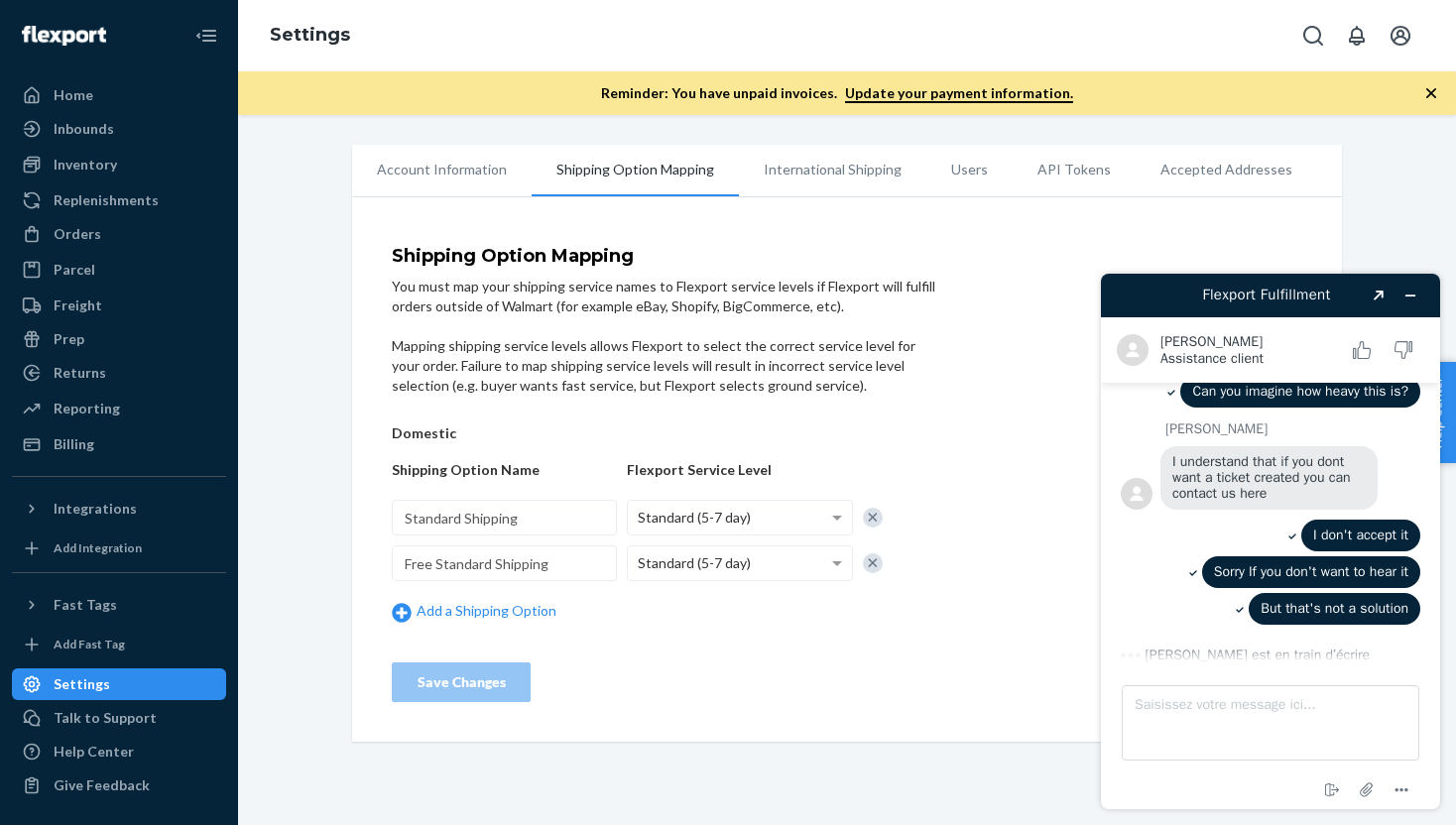 click on "Accepted Addresses" at bounding box center [1226, 170] 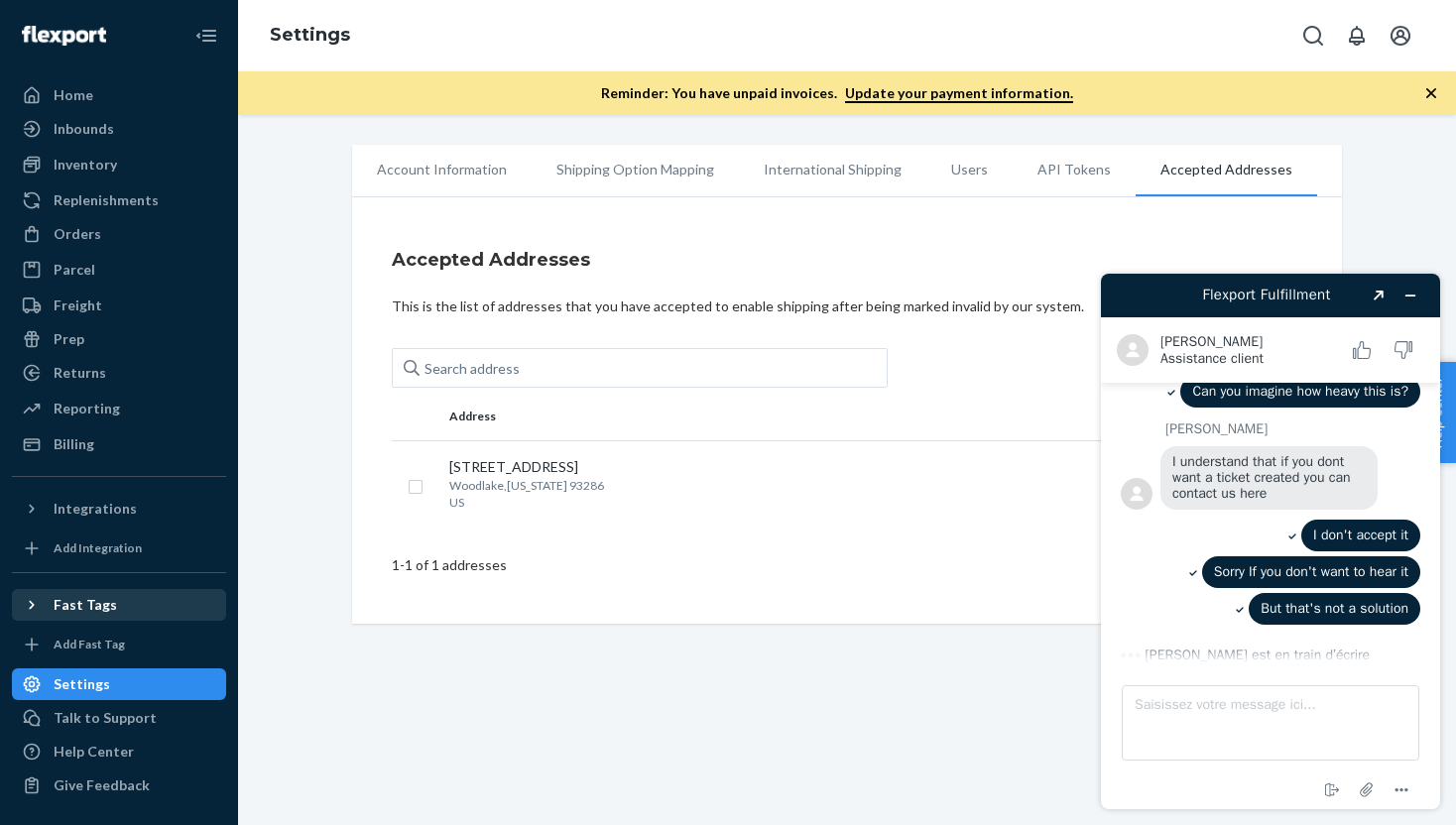 scroll, scrollTop: 3305, scrollLeft: 0, axis: vertical 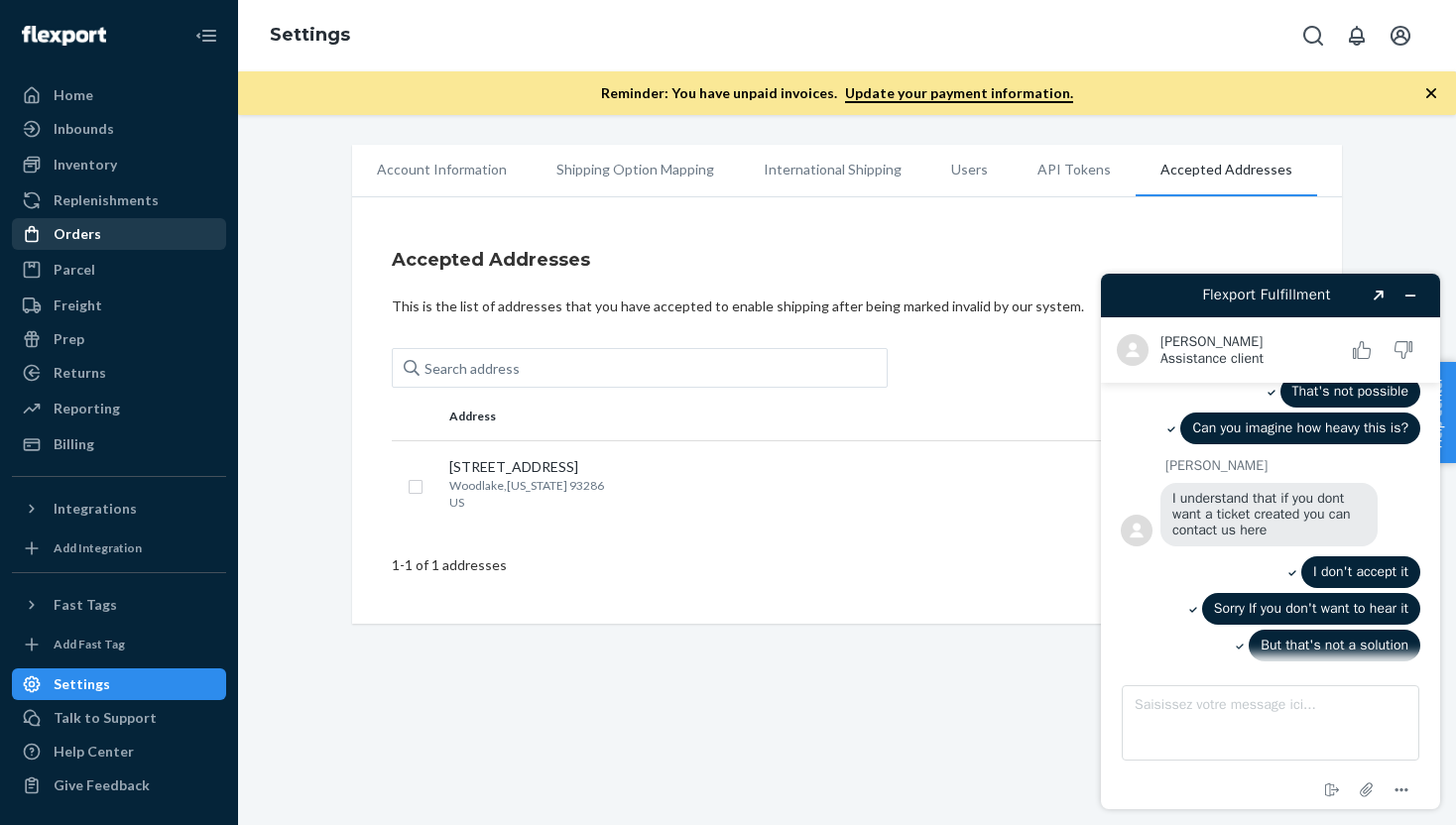 click on "Orders" at bounding box center (77, 234) 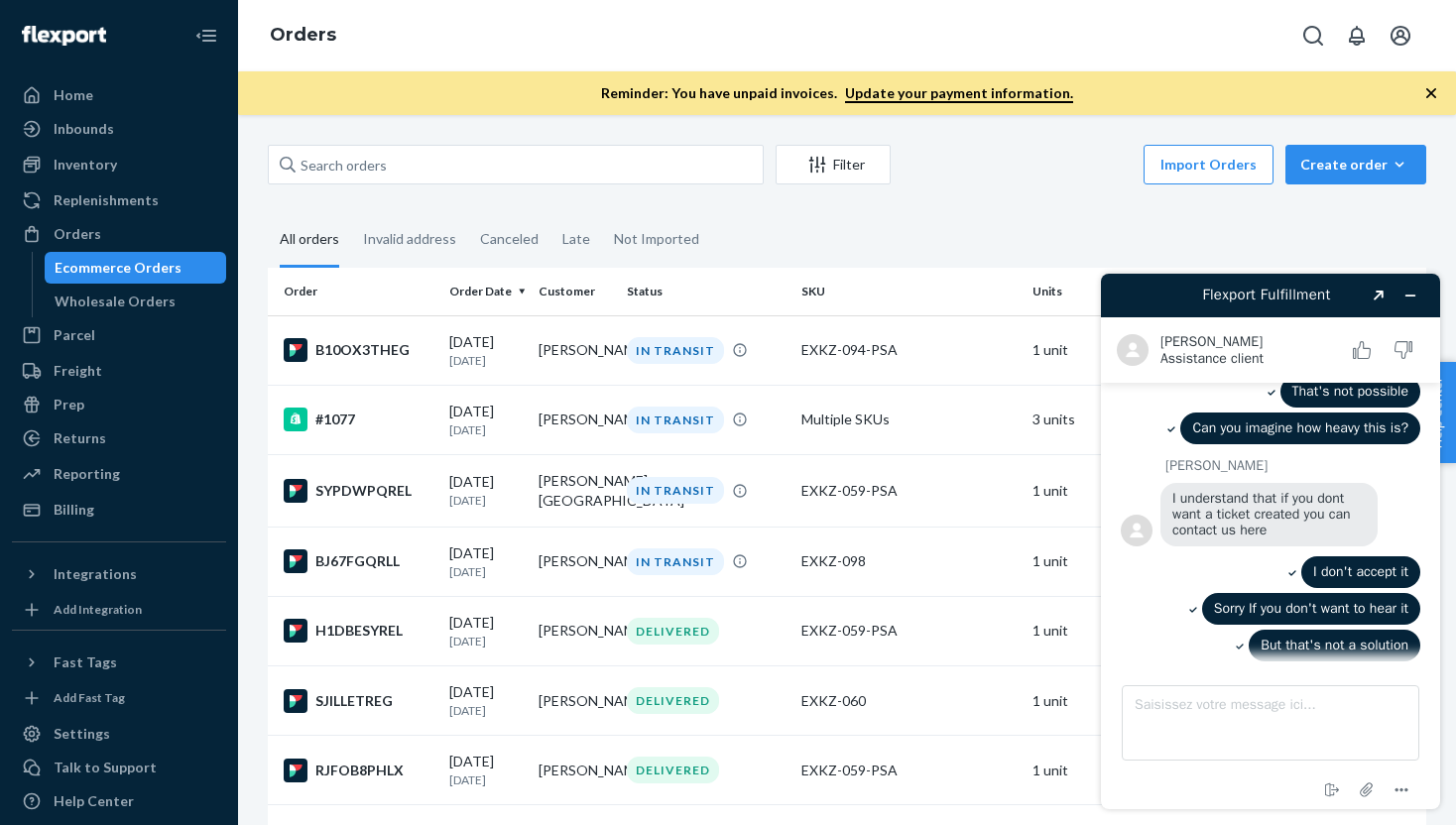 scroll, scrollTop: 3342, scrollLeft: 0, axis: vertical 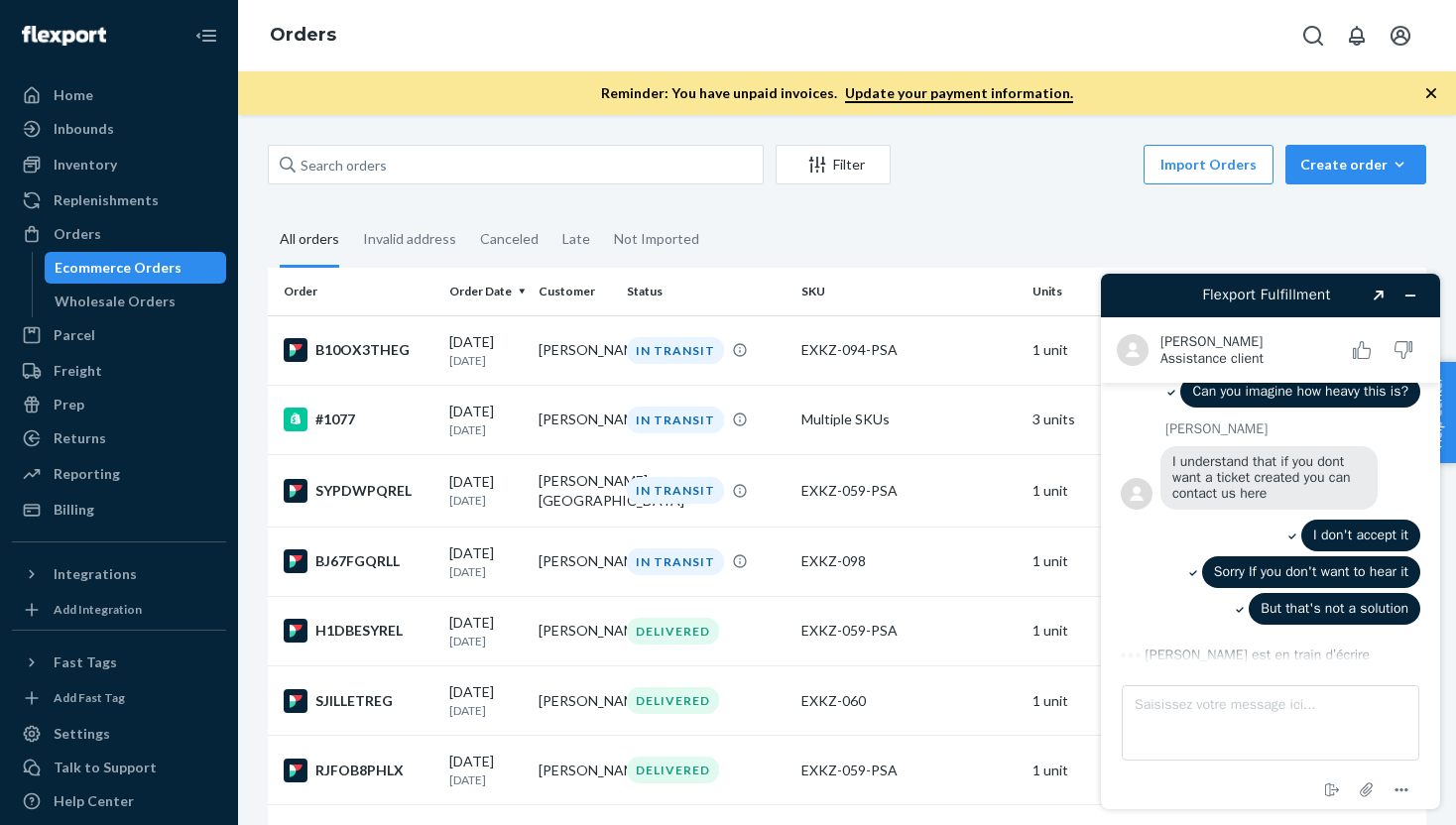 click on "All orders Invalid address Canceled Late Not Imported" at bounding box center (847, 240) 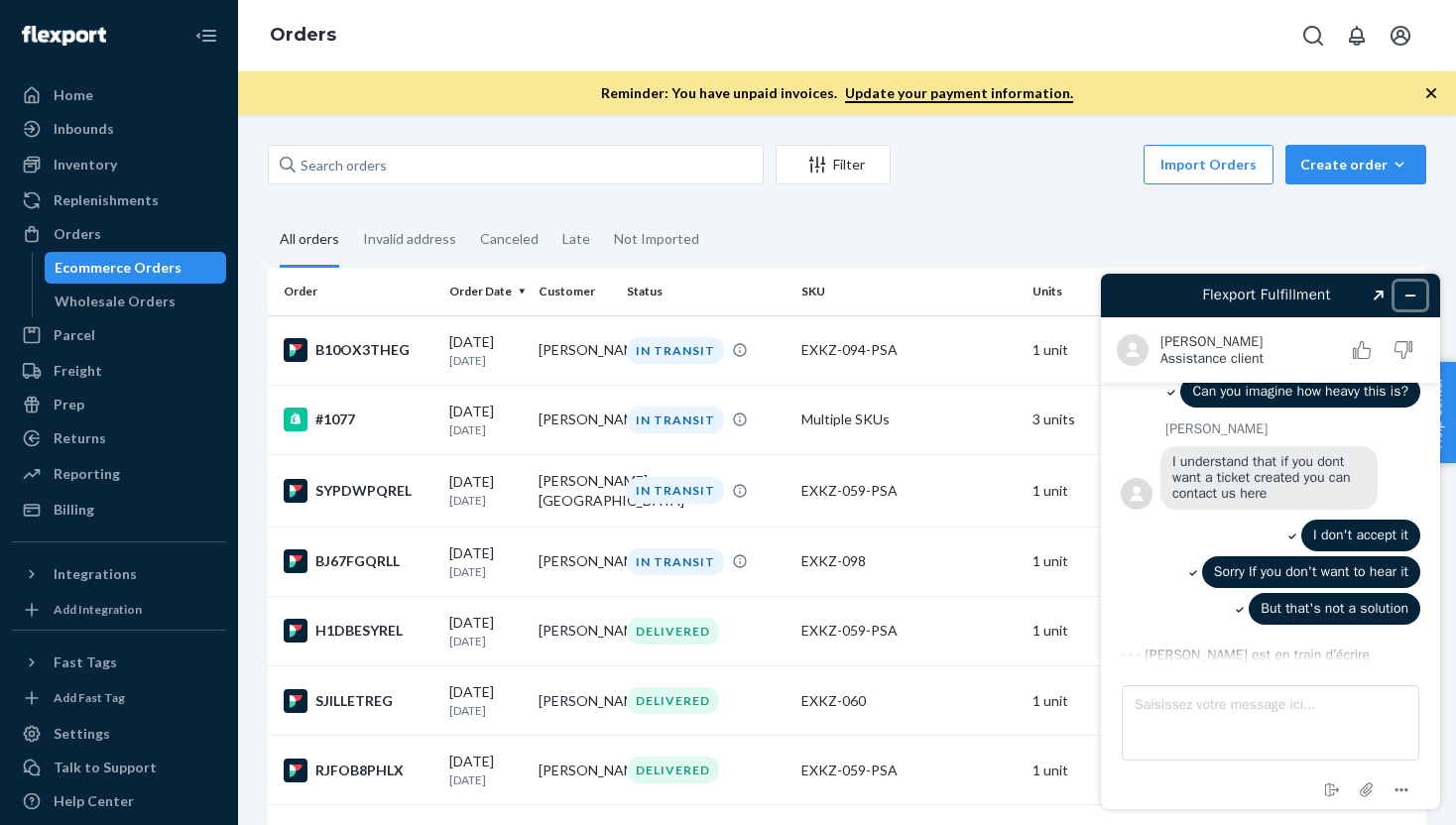 click 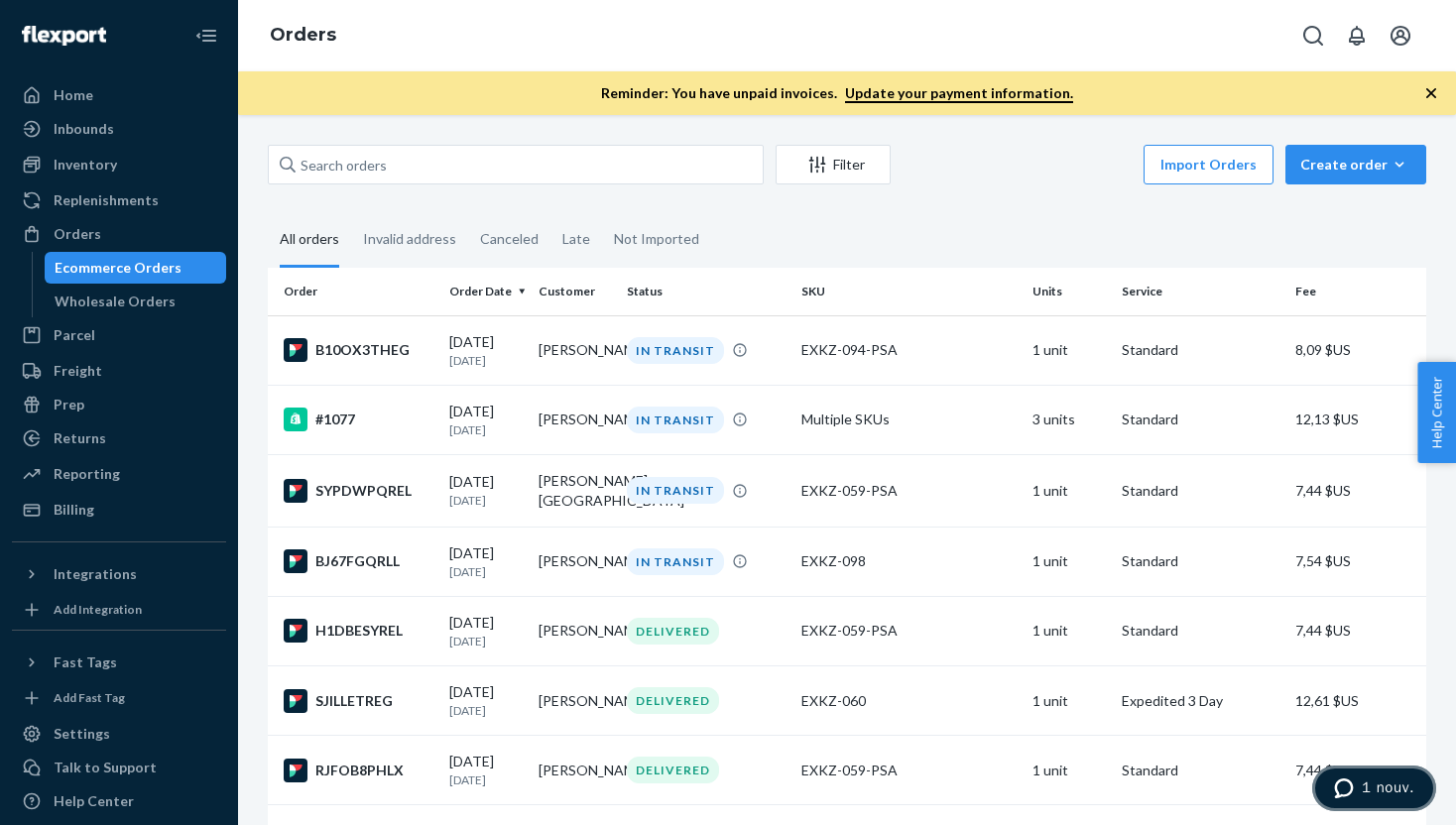 click on "1 nouv." at bounding box center [1374, 788] 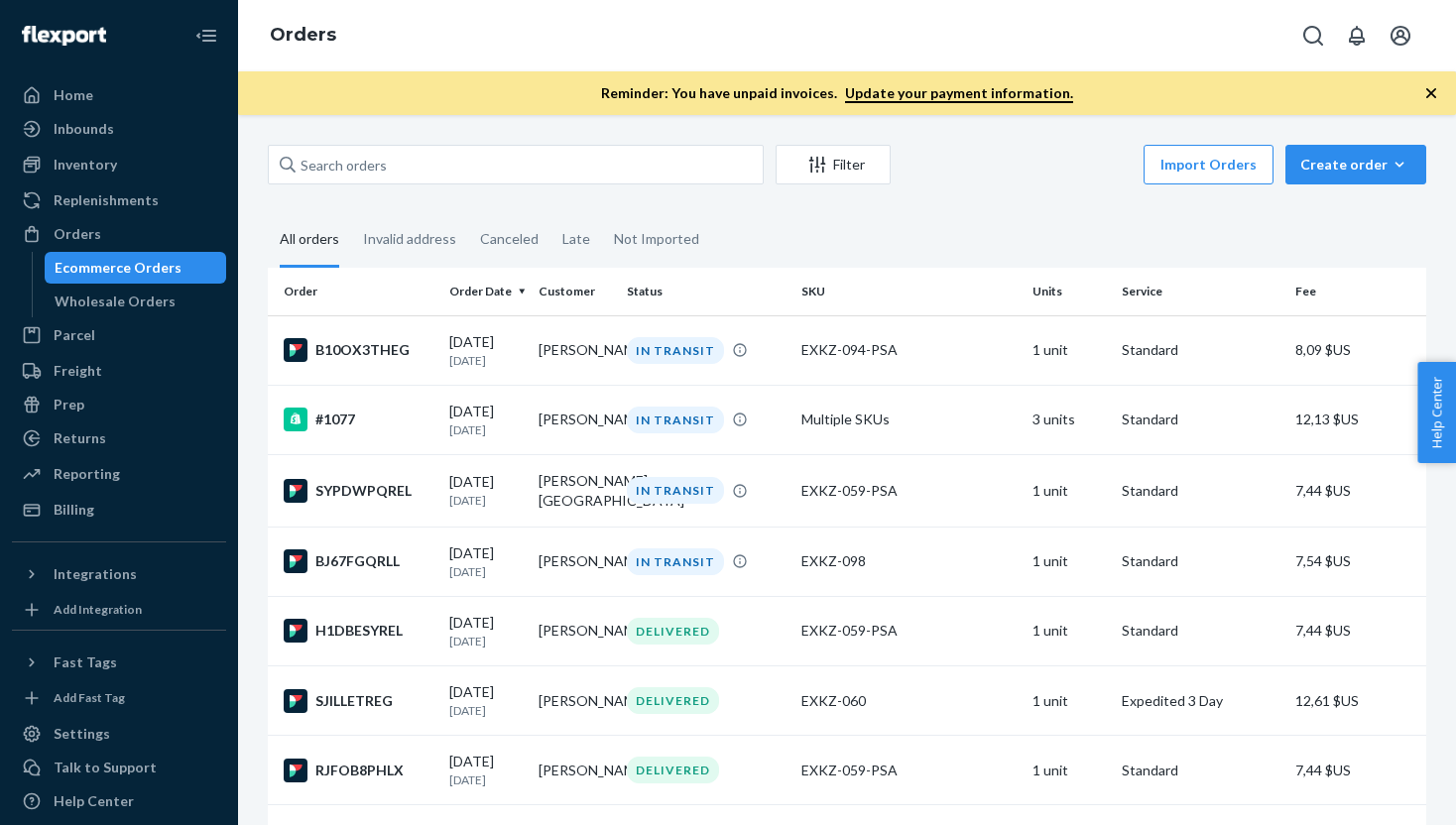 scroll, scrollTop: 0, scrollLeft: 0, axis: both 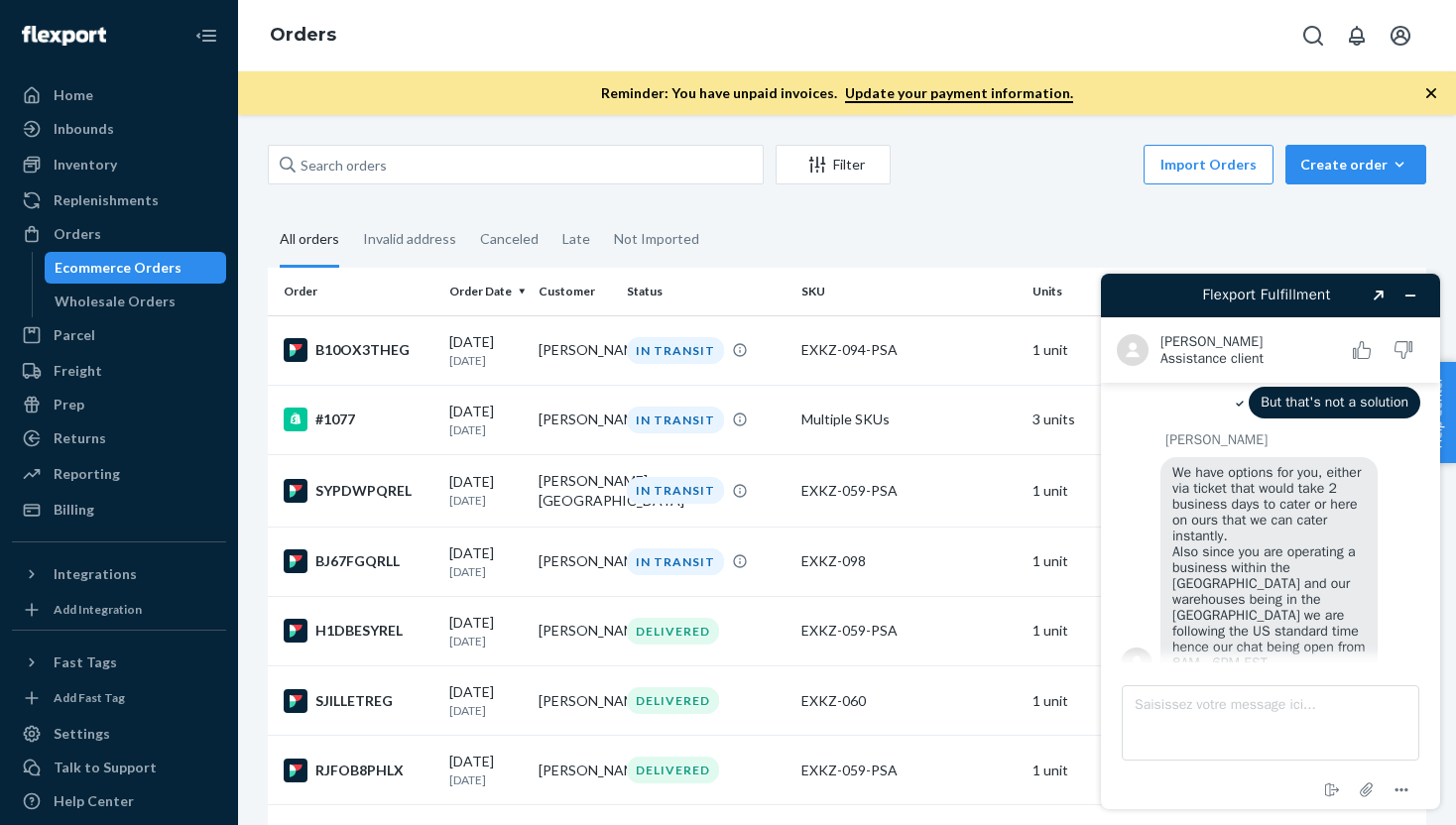 type 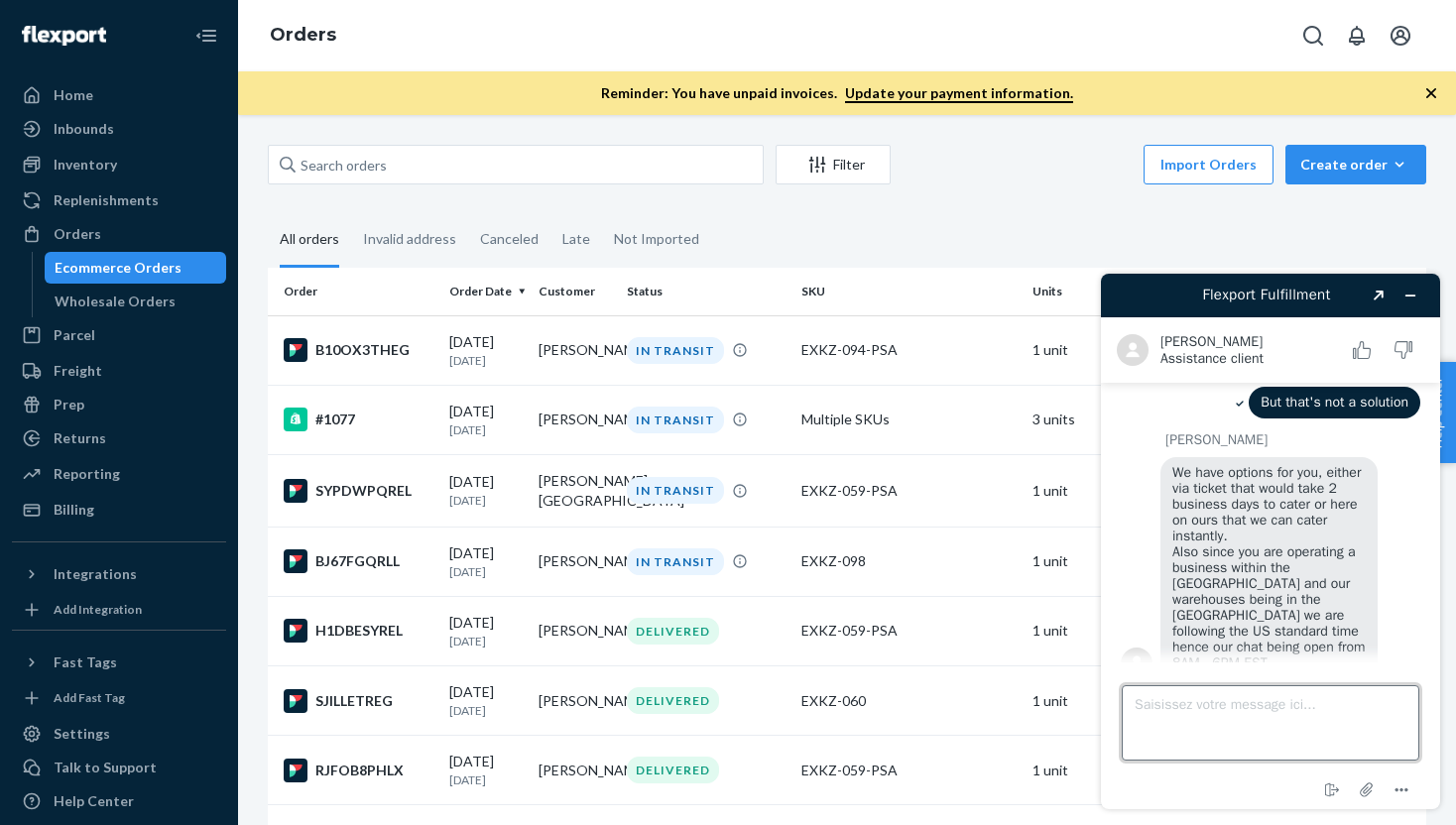 click on "Saisissez votre message ici..." at bounding box center [1271, 723] 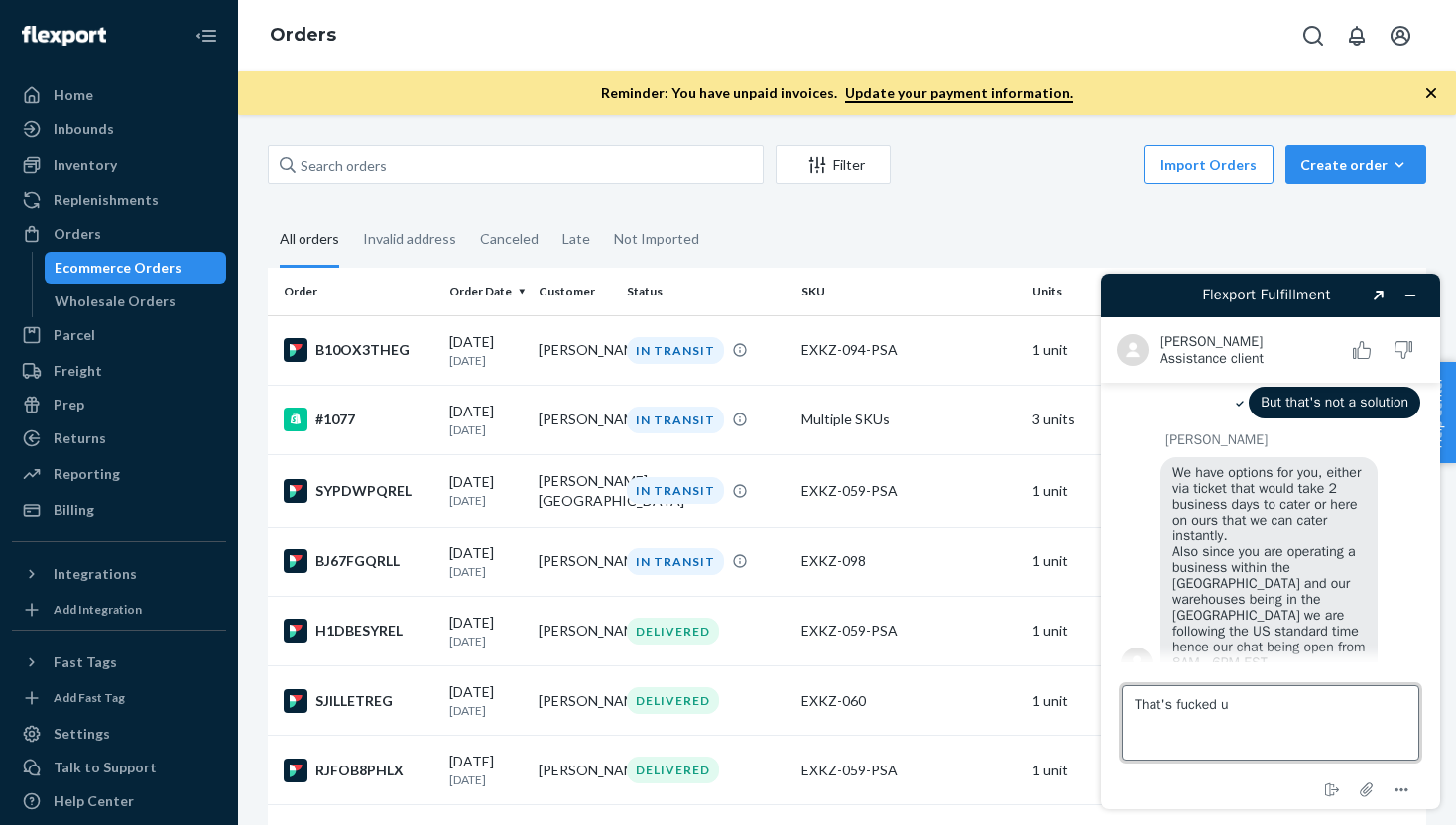type on "That's fucked up" 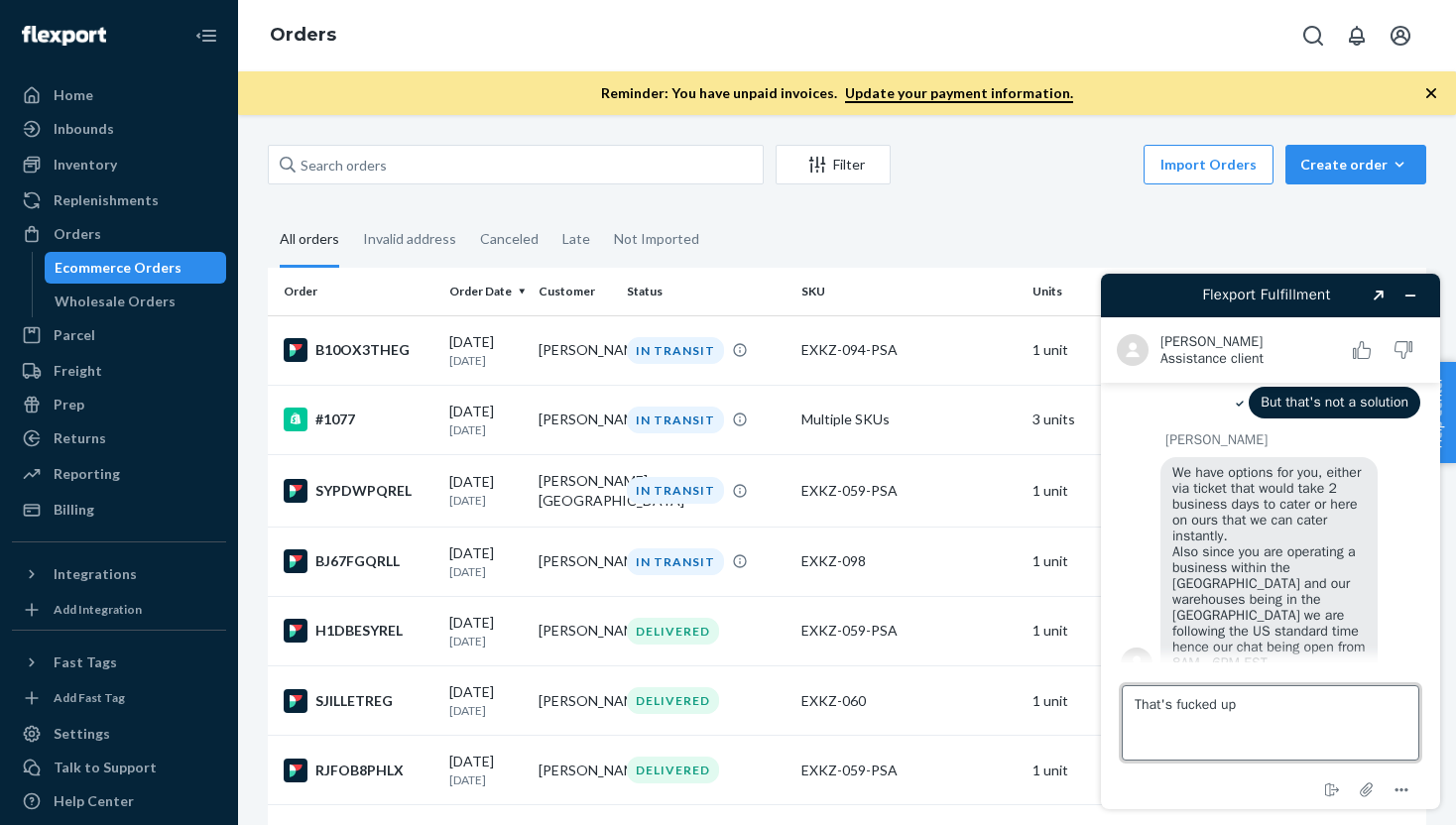 scroll, scrollTop: 3590, scrollLeft: 0, axis: vertical 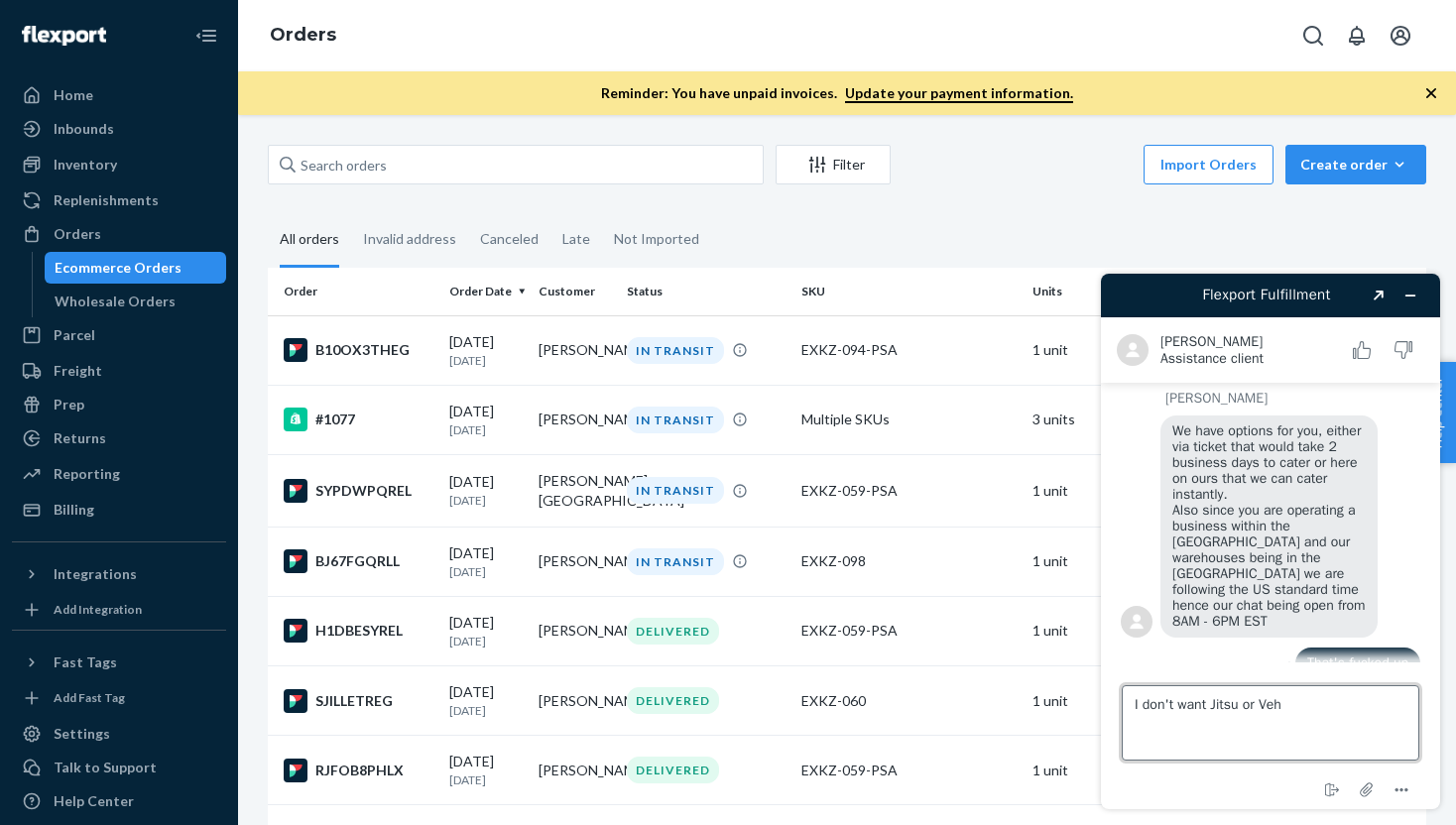 type on "I don't want Jitsu or Veho" 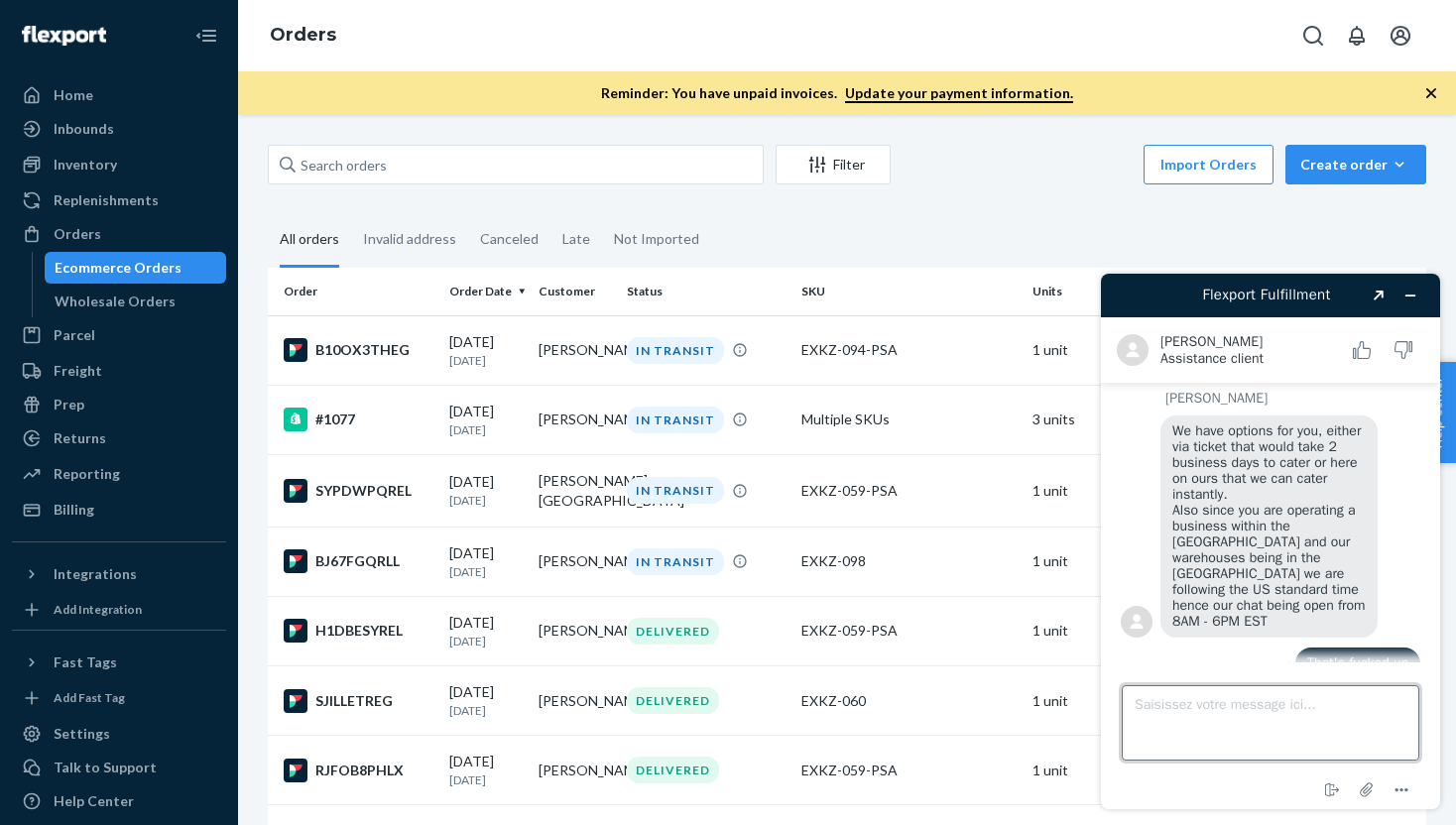 scroll, scrollTop: 3626, scrollLeft: 0, axis: vertical 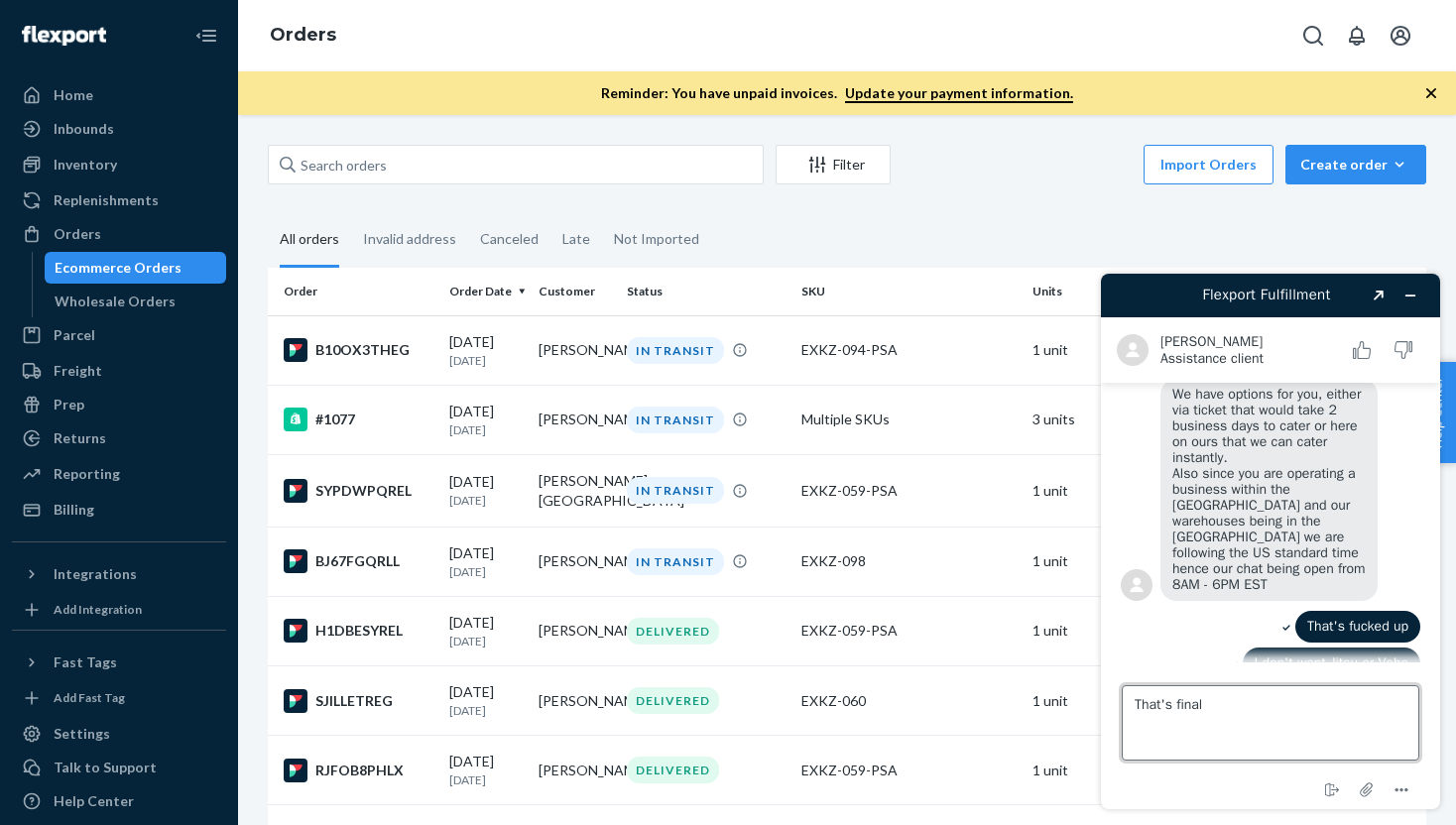 type on "That's final\" 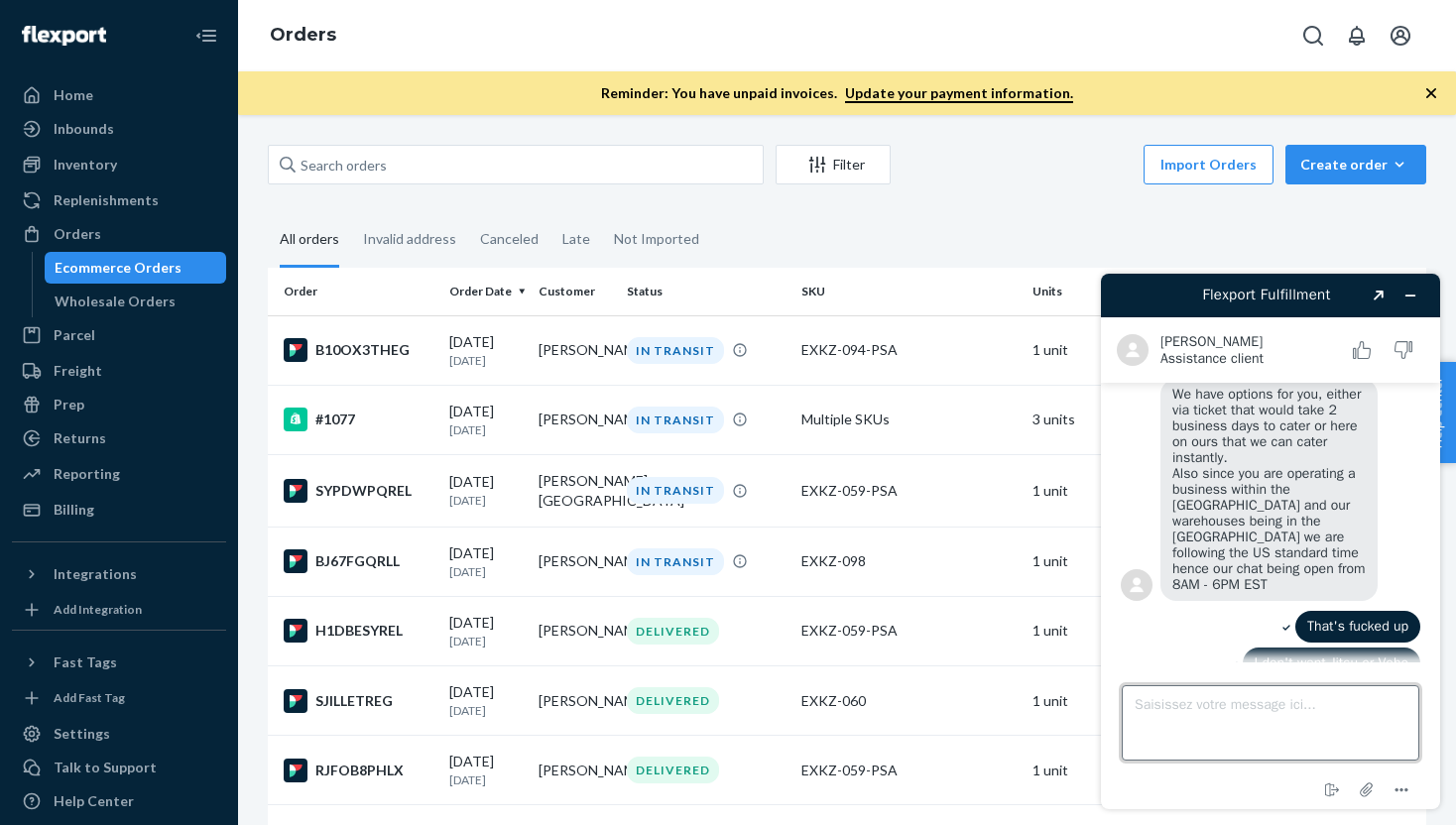 scroll, scrollTop: 3663, scrollLeft: 0, axis: vertical 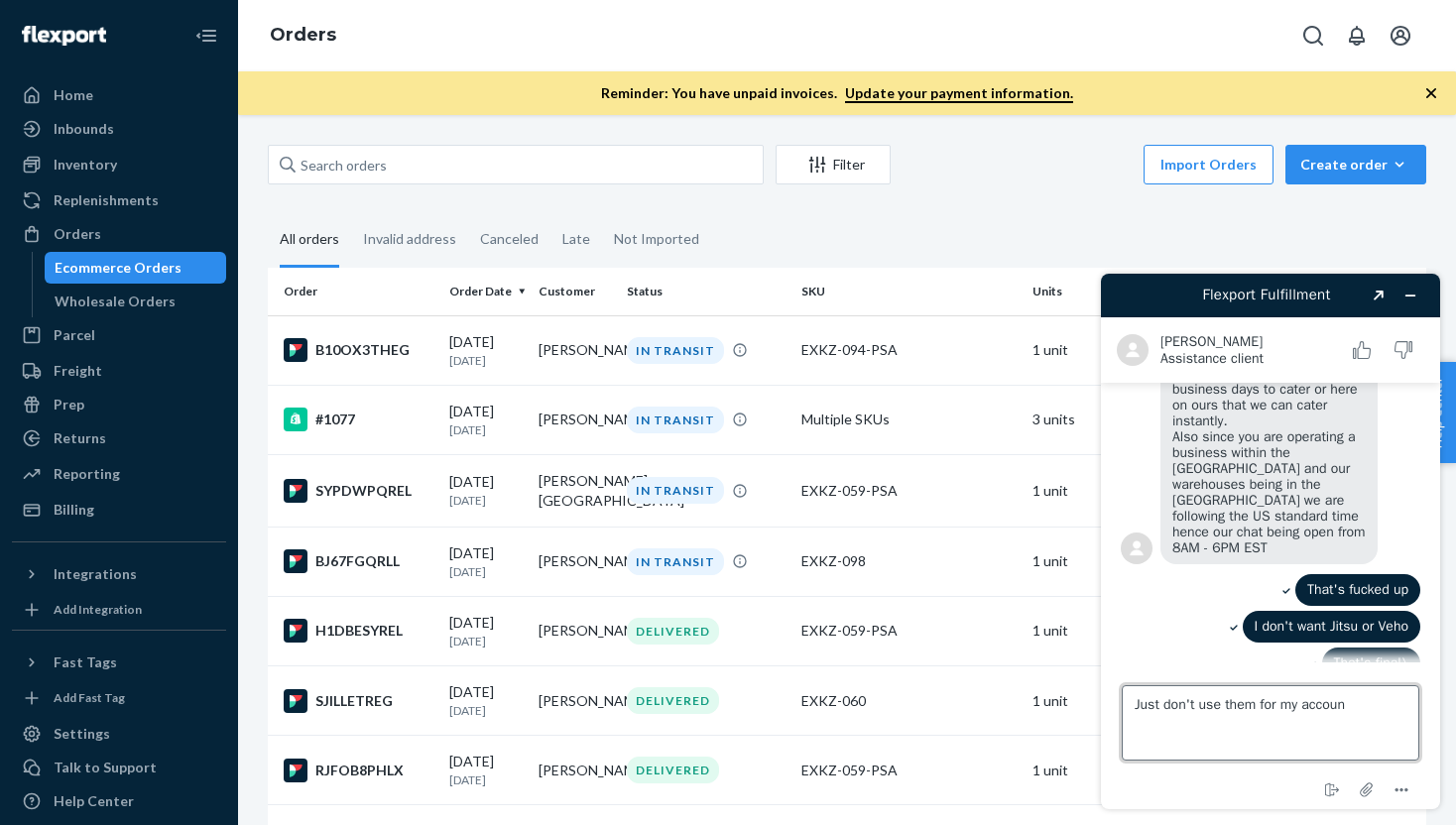 type on "Just don't use them for my account" 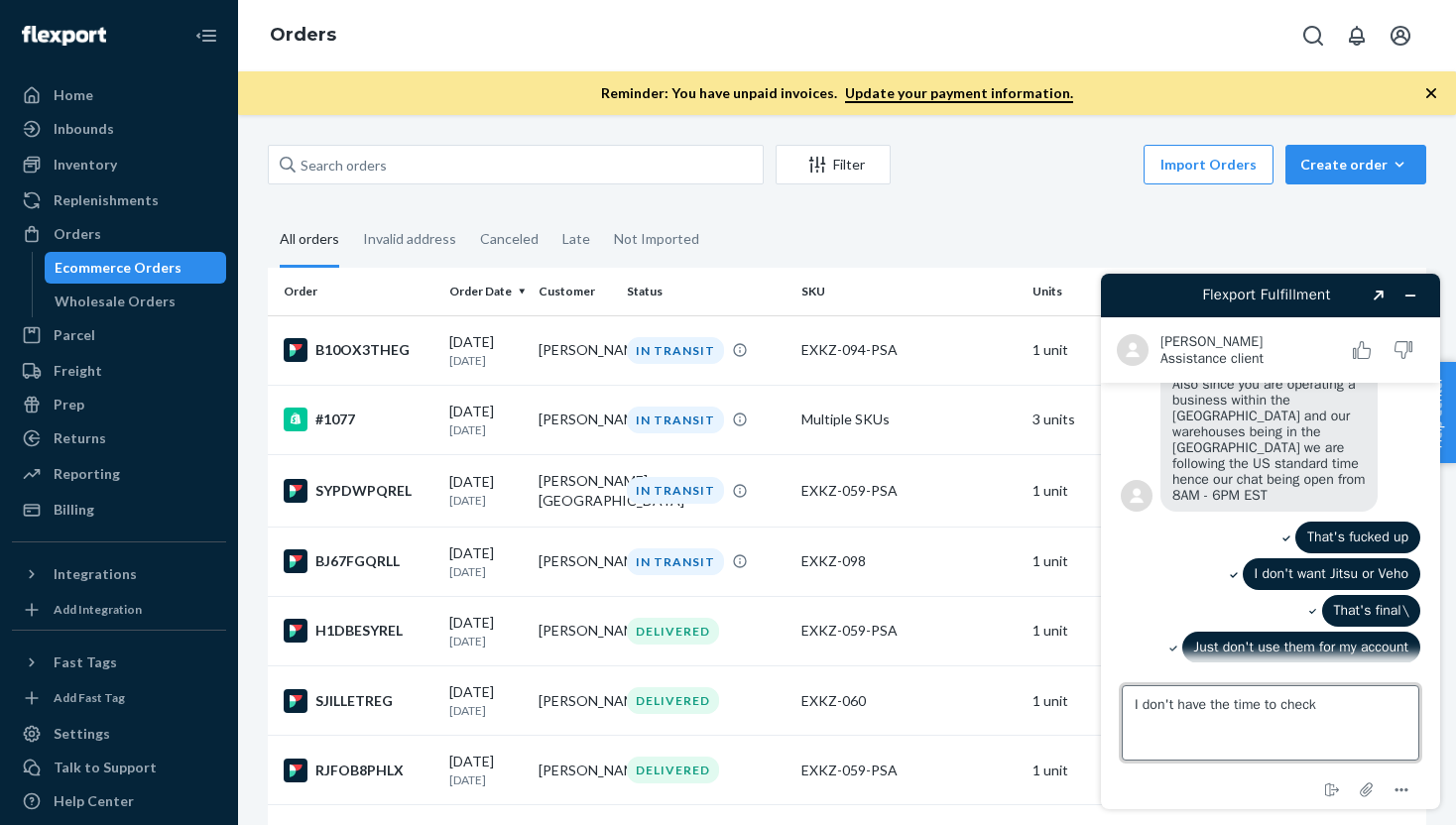 scroll, scrollTop: 3720, scrollLeft: 0, axis: vertical 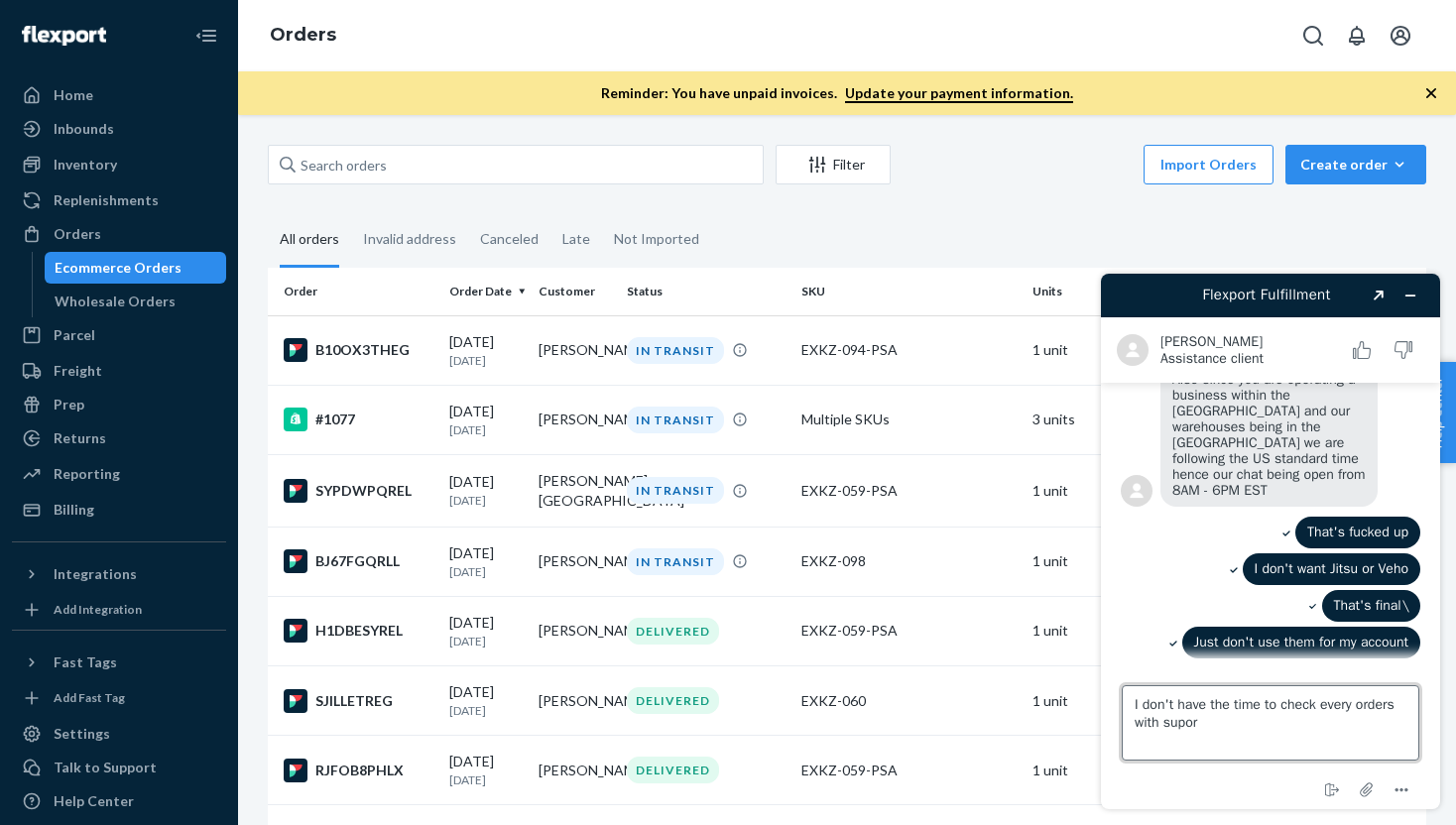 type on "I don't have the time to check every orders with suport" 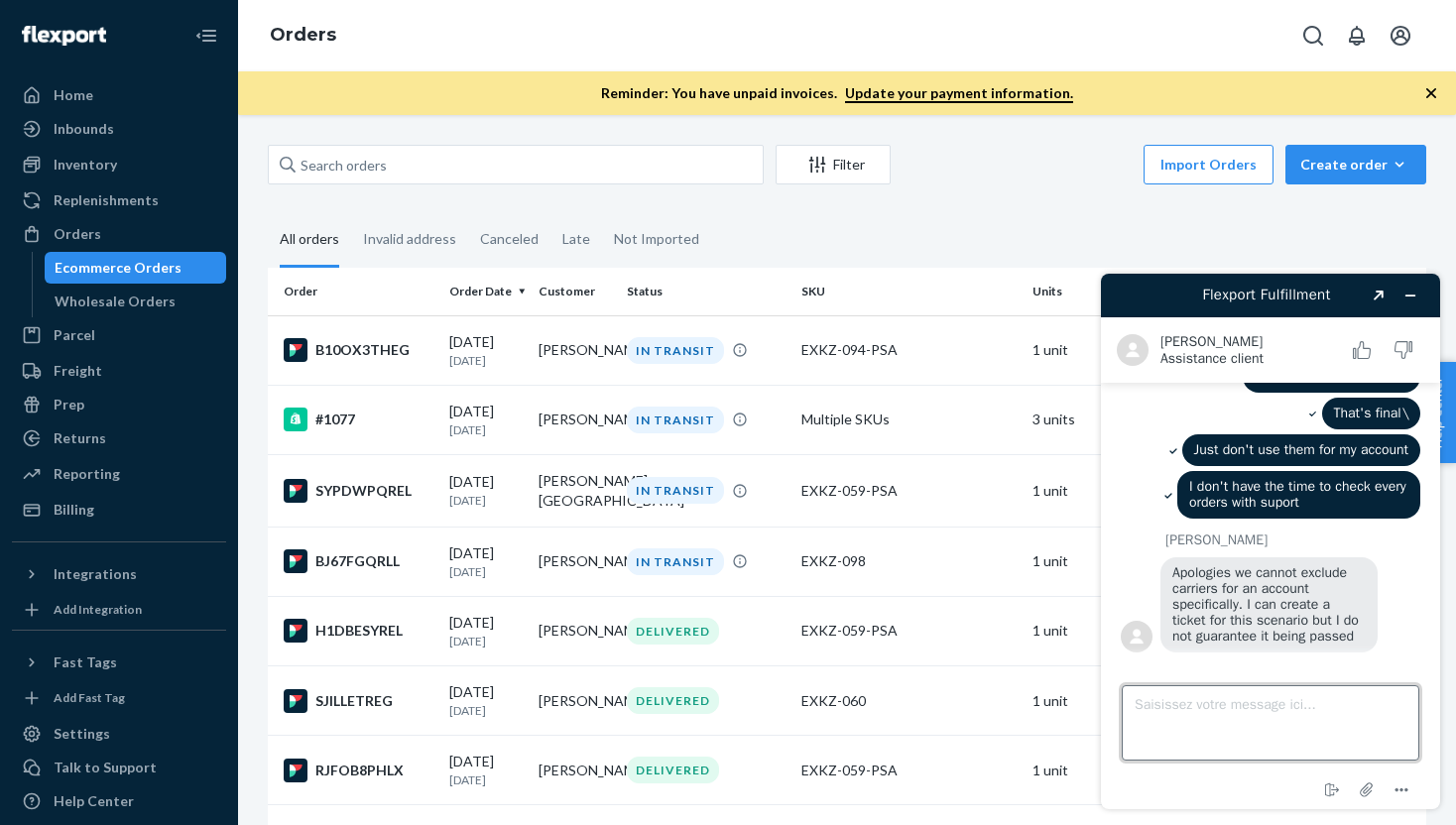 scroll, scrollTop: 3917, scrollLeft: 0, axis: vertical 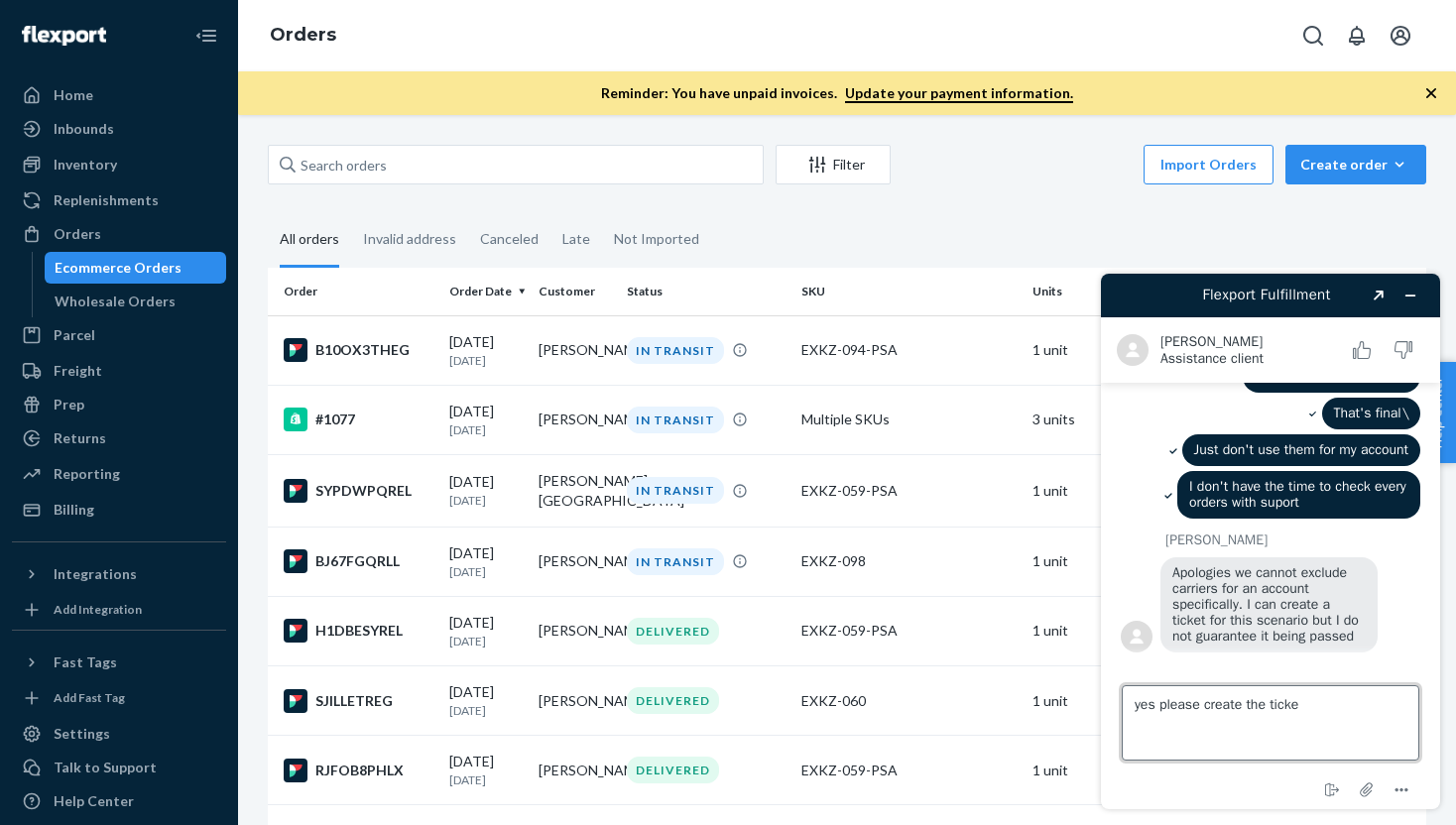 type on "yes please create the ticket" 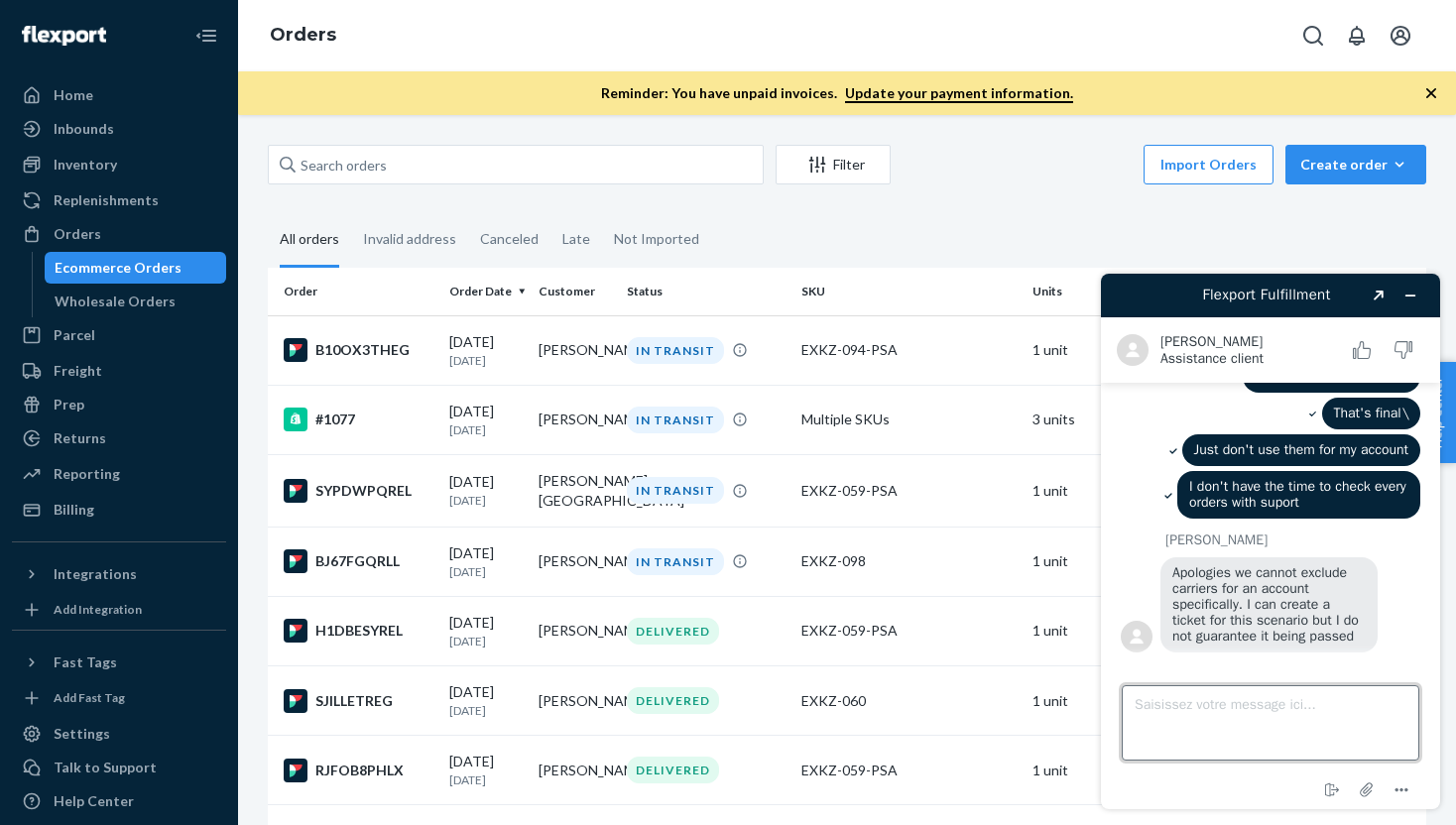 scroll, scrollTop: 3958, scrollLeft: 0, axis: vertical 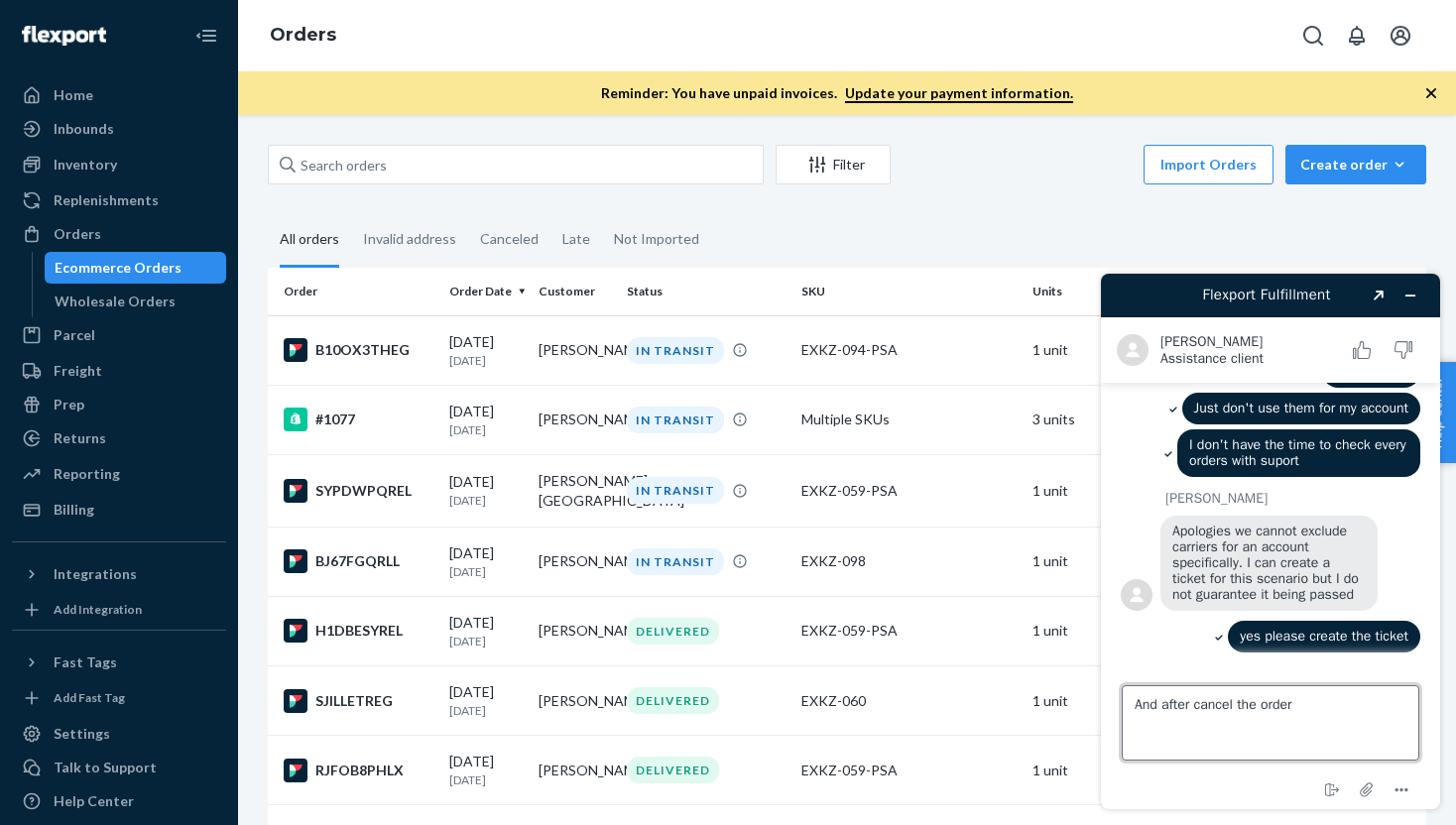paste on "132119272" 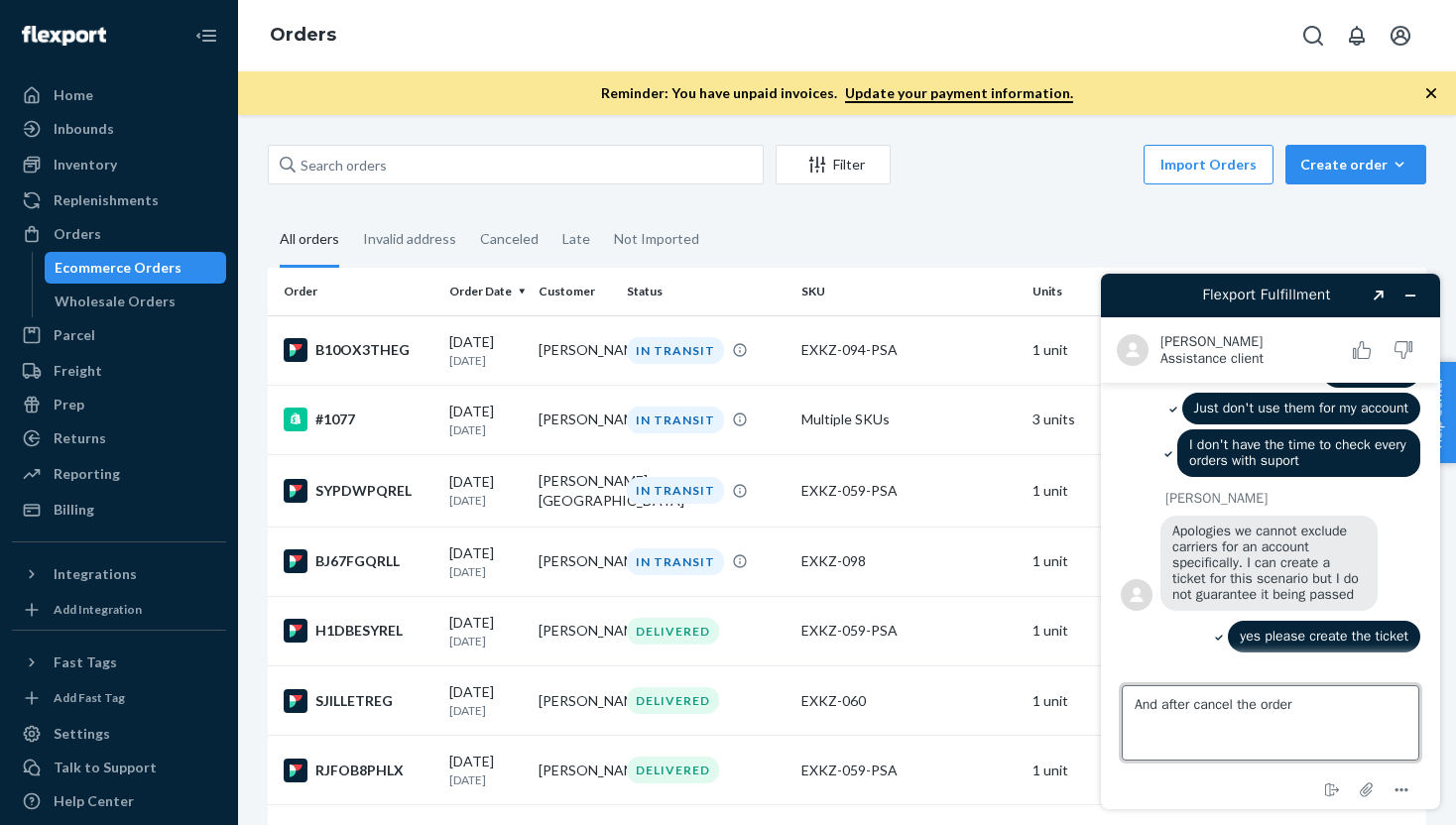 type on "And after cancel the order 132119272" 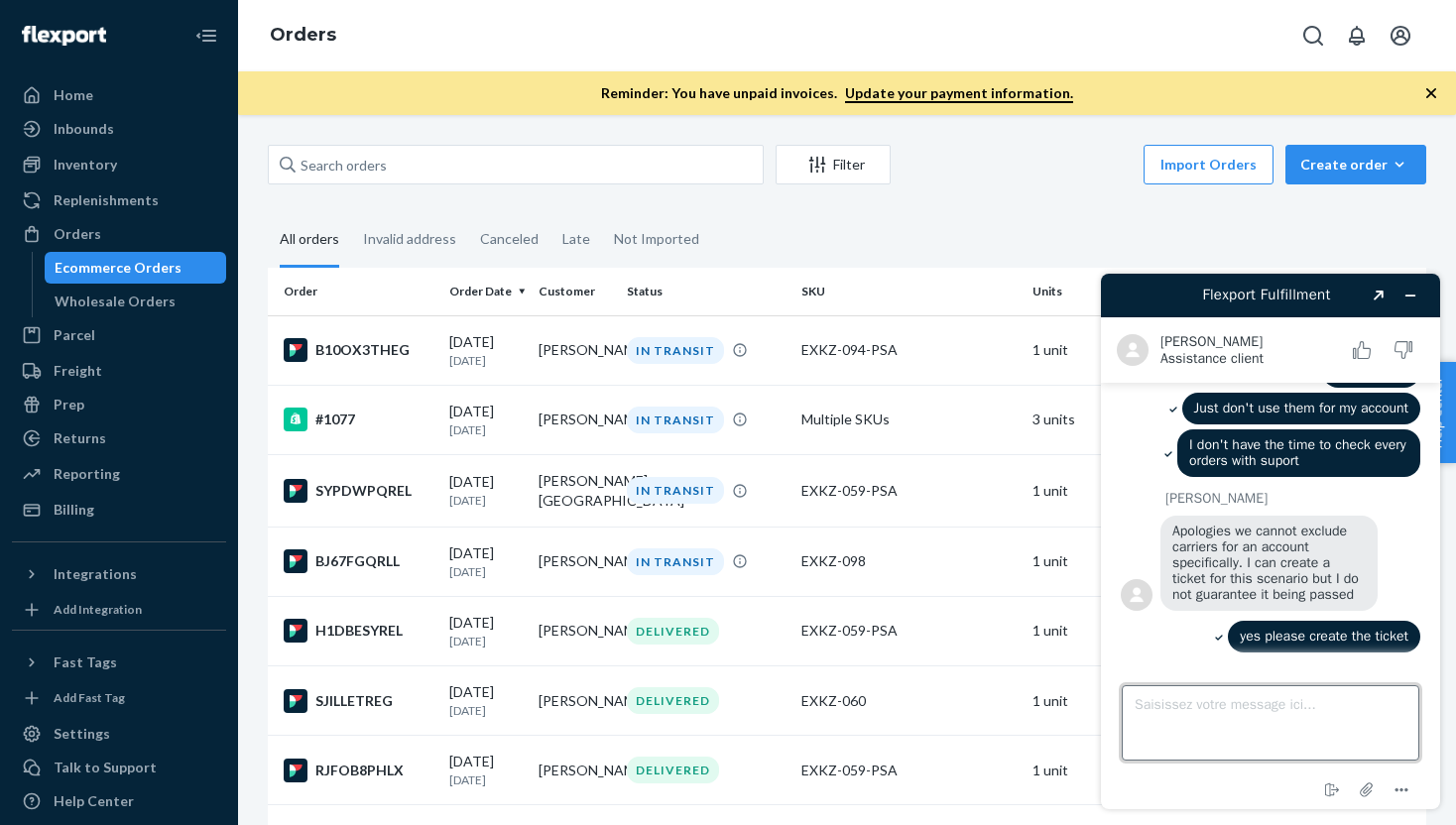scroll, scrollTop: 4011, scrollLeft: 0, axis: vertical 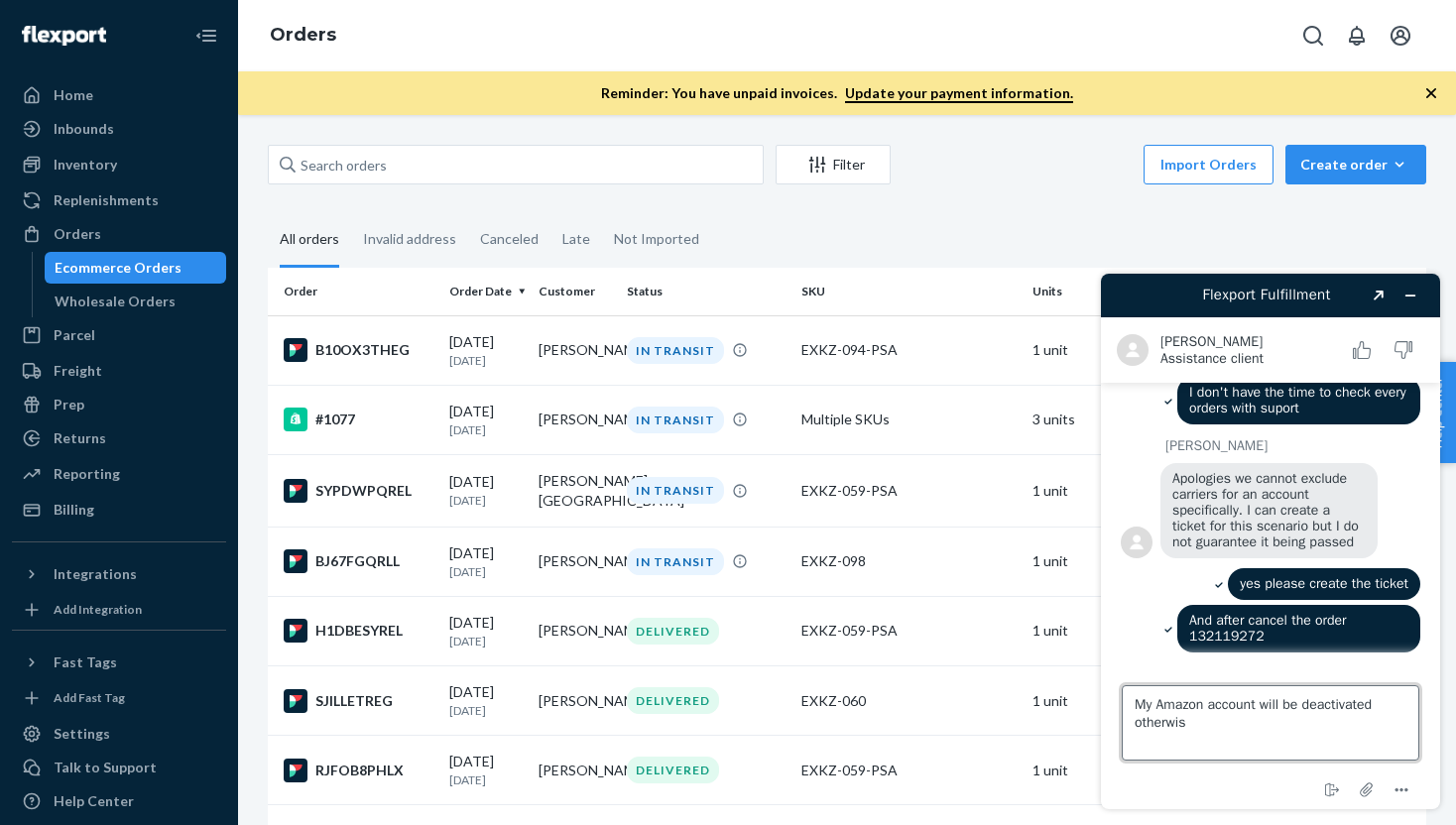 type on "My Amazon account will be deactivated otherwise" 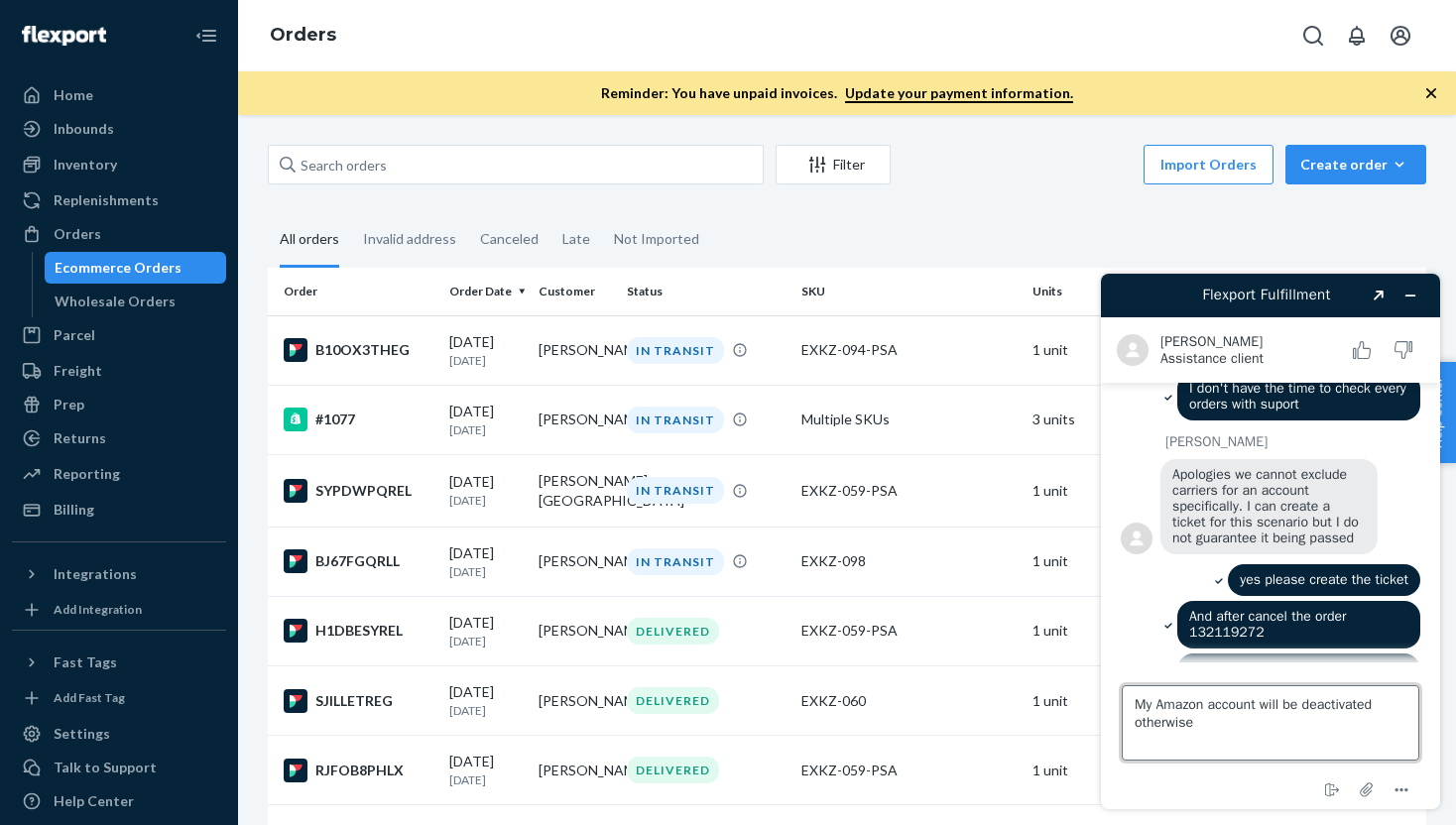scroll, scrollTop: 4064, scrollLeft: 0, axis: vertical 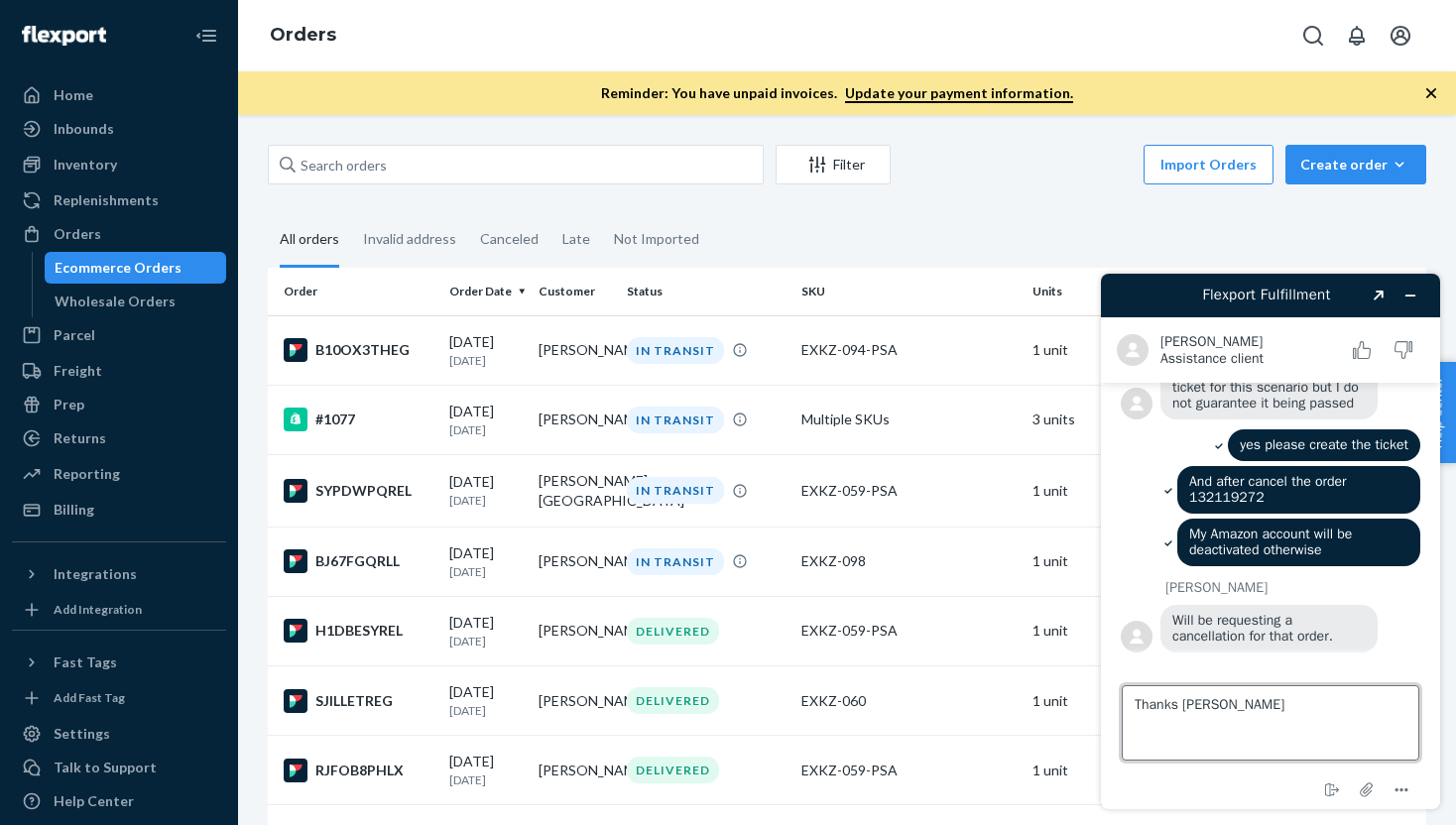 type on "Thanks [PERSON_NAME]" 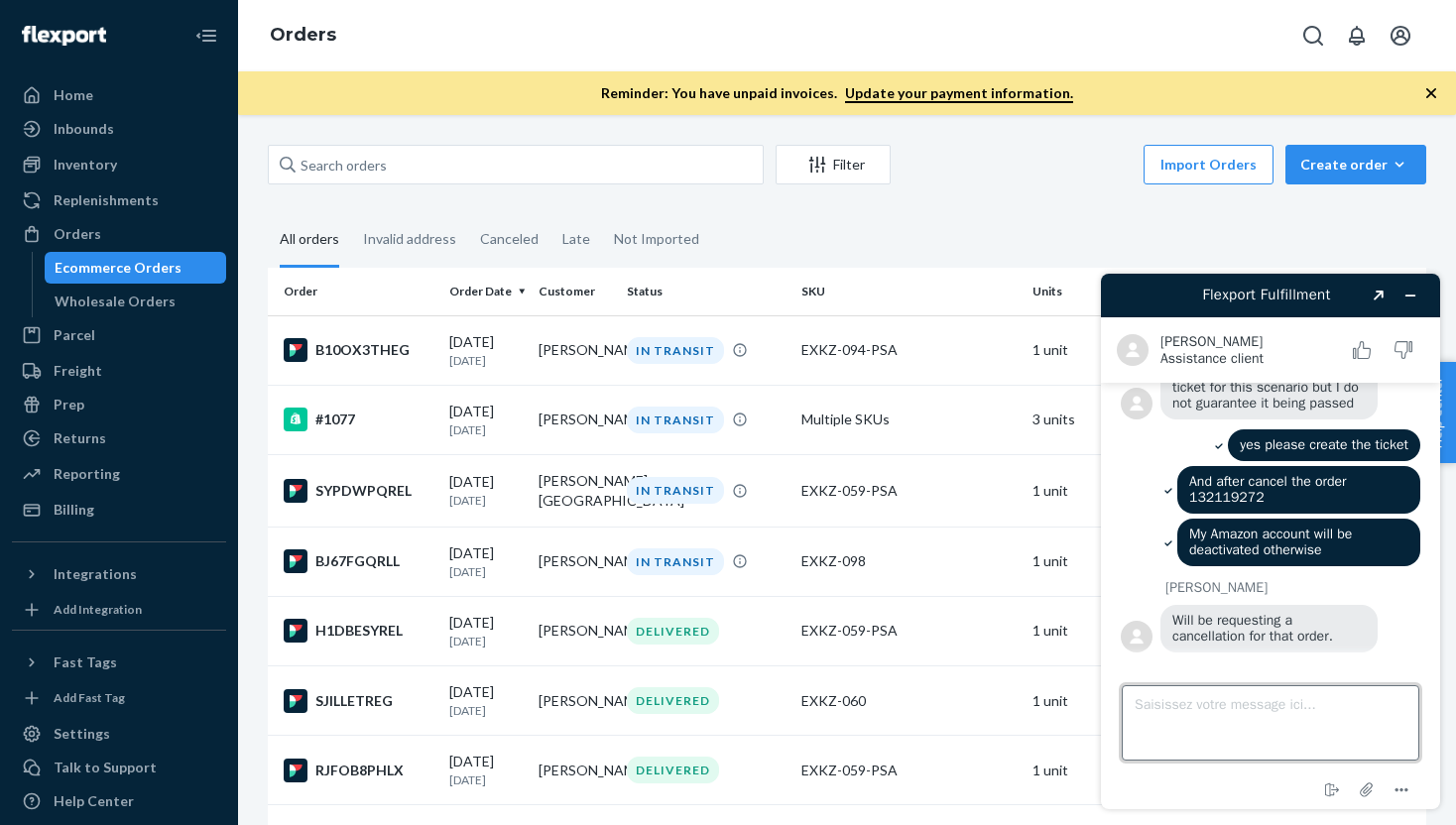 scroll, scrollTop: 4189, scrollLeft: 0, axis: vertical 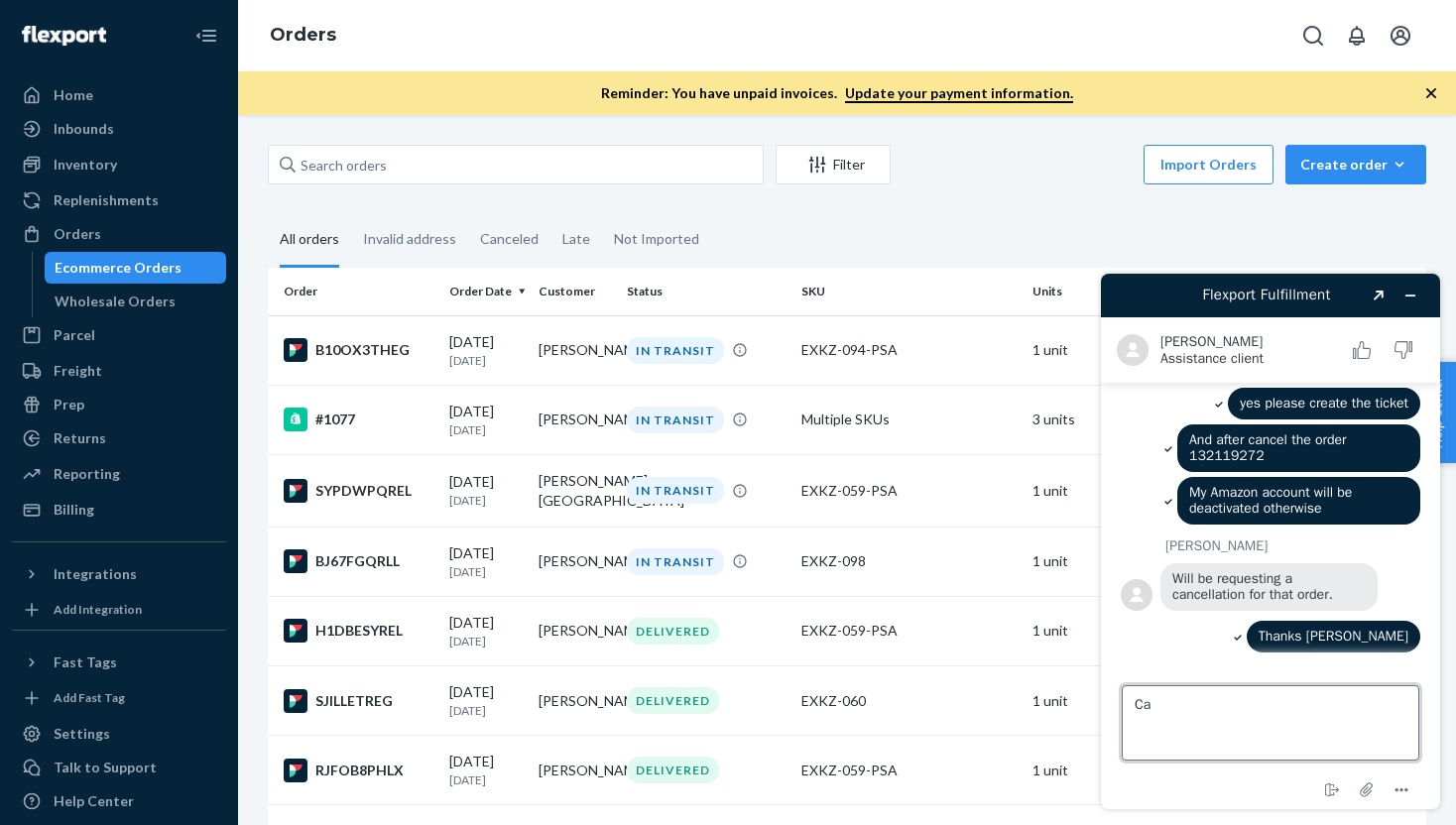 type on "C" 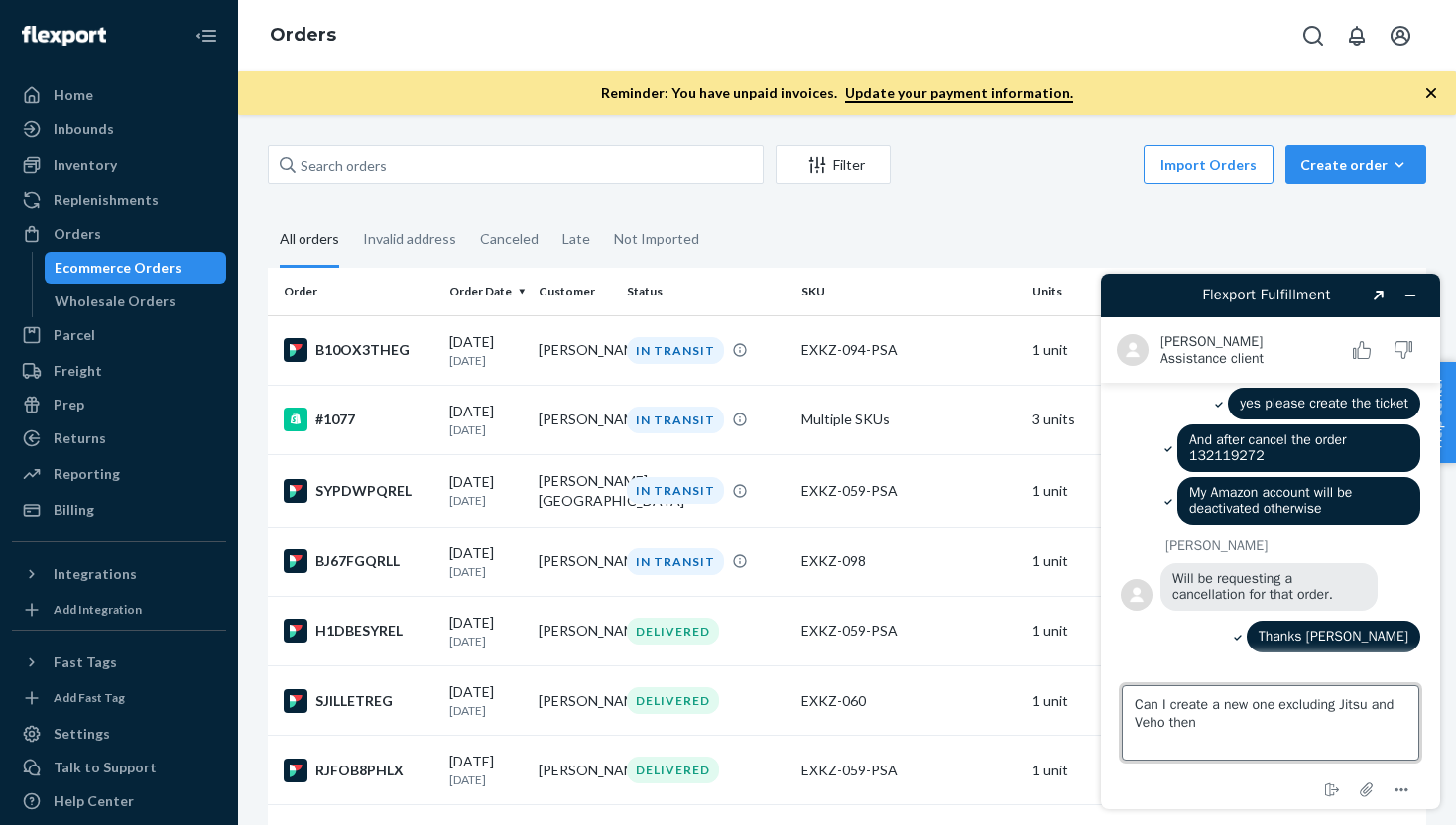 type on "Can I create a new one excluding Jitsu and Veho then?" 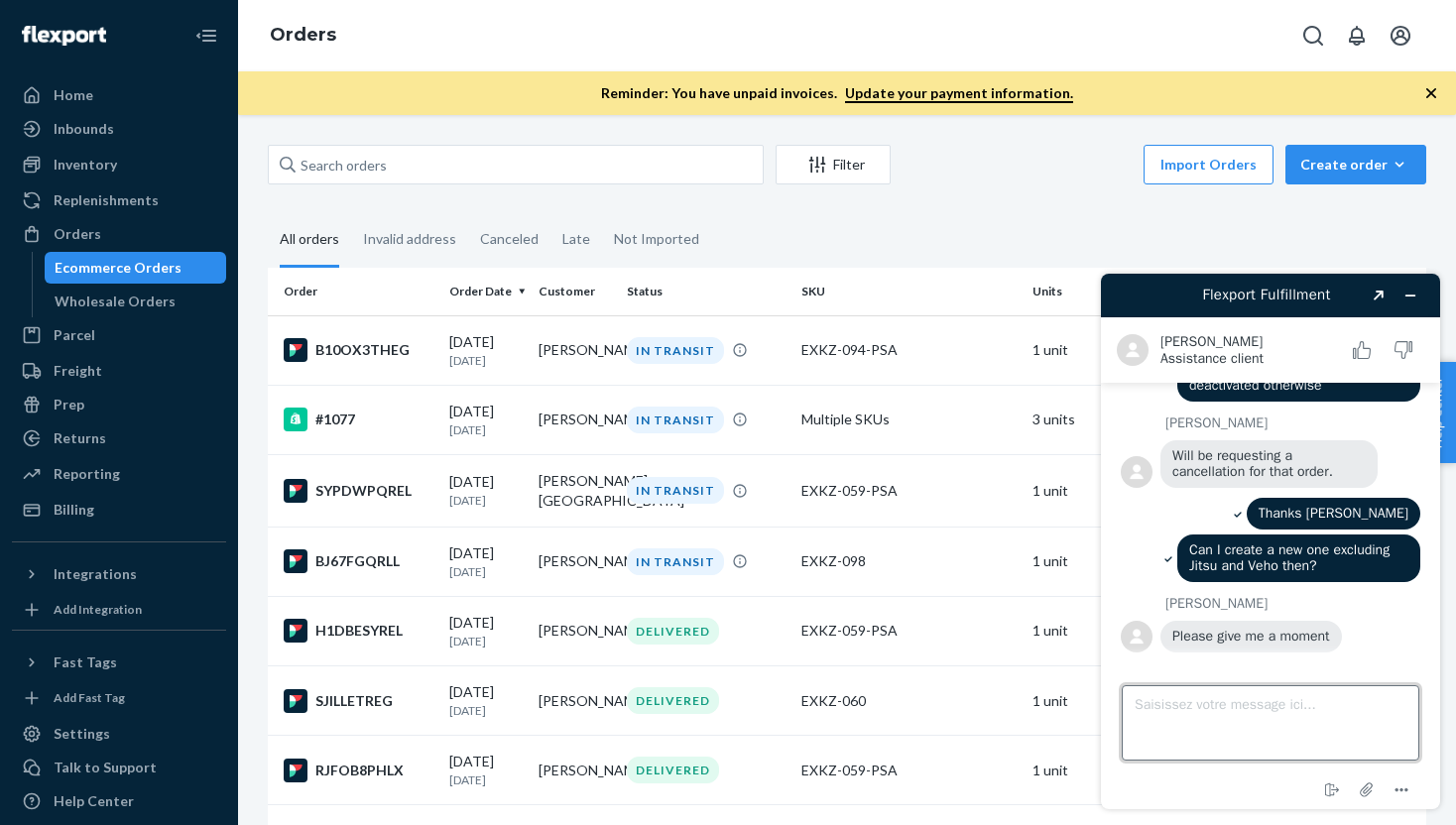 scroll, scrollTop: 4364, scrollLeft: 0, axis: vertical 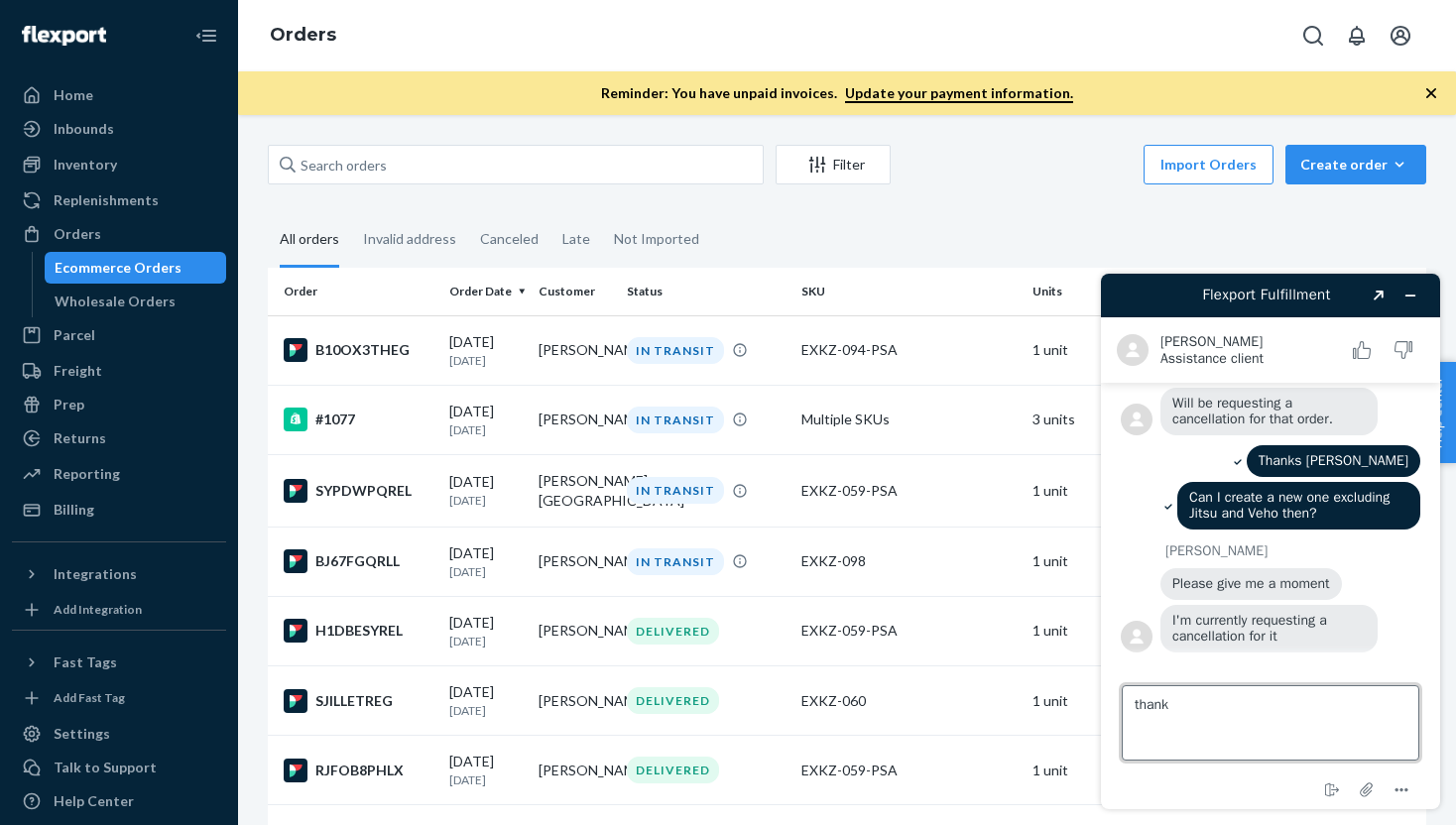type on "thanks" 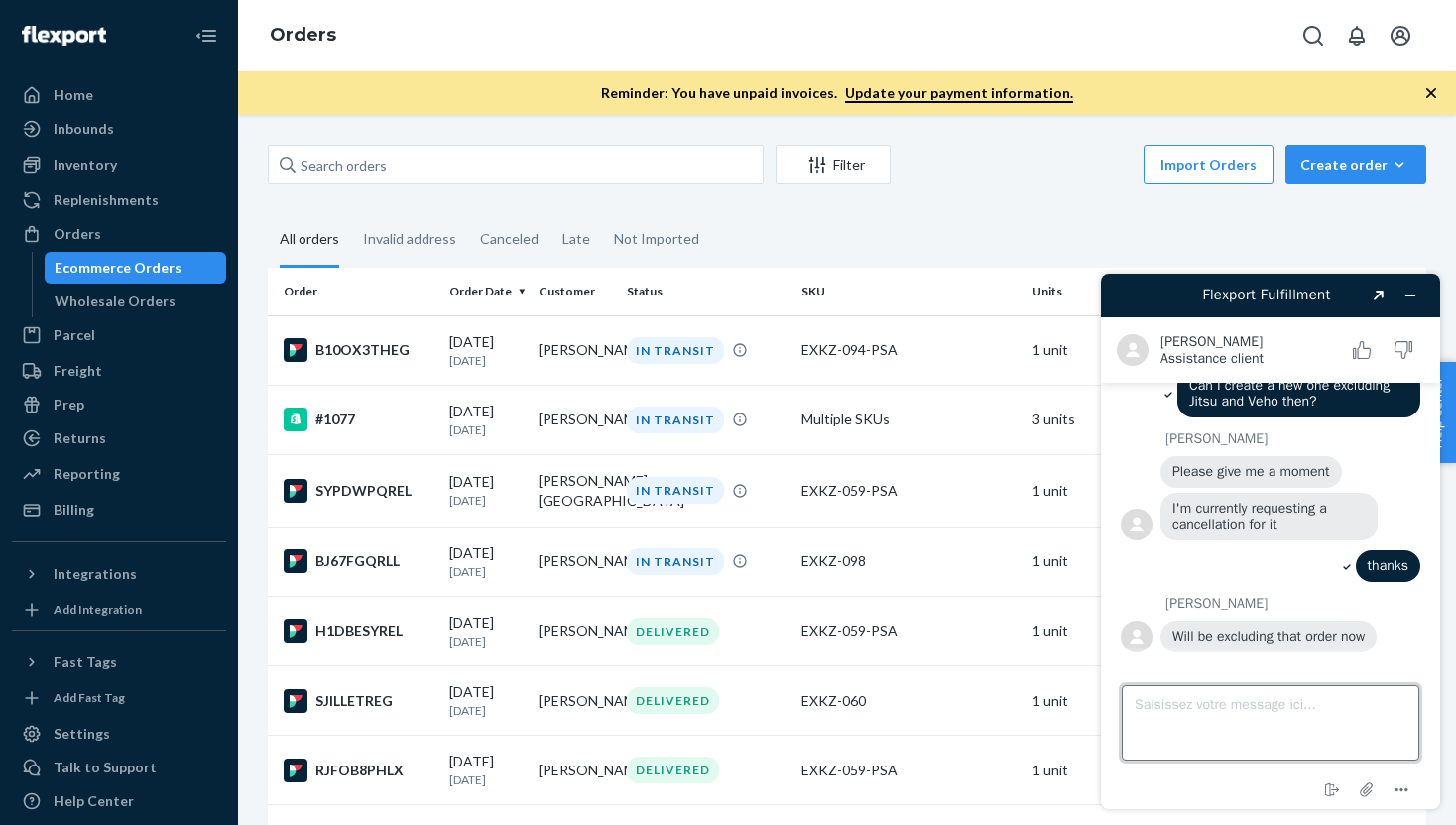 scroll, scrollTop: 4490, scrollLeft: 0, axis: vertical 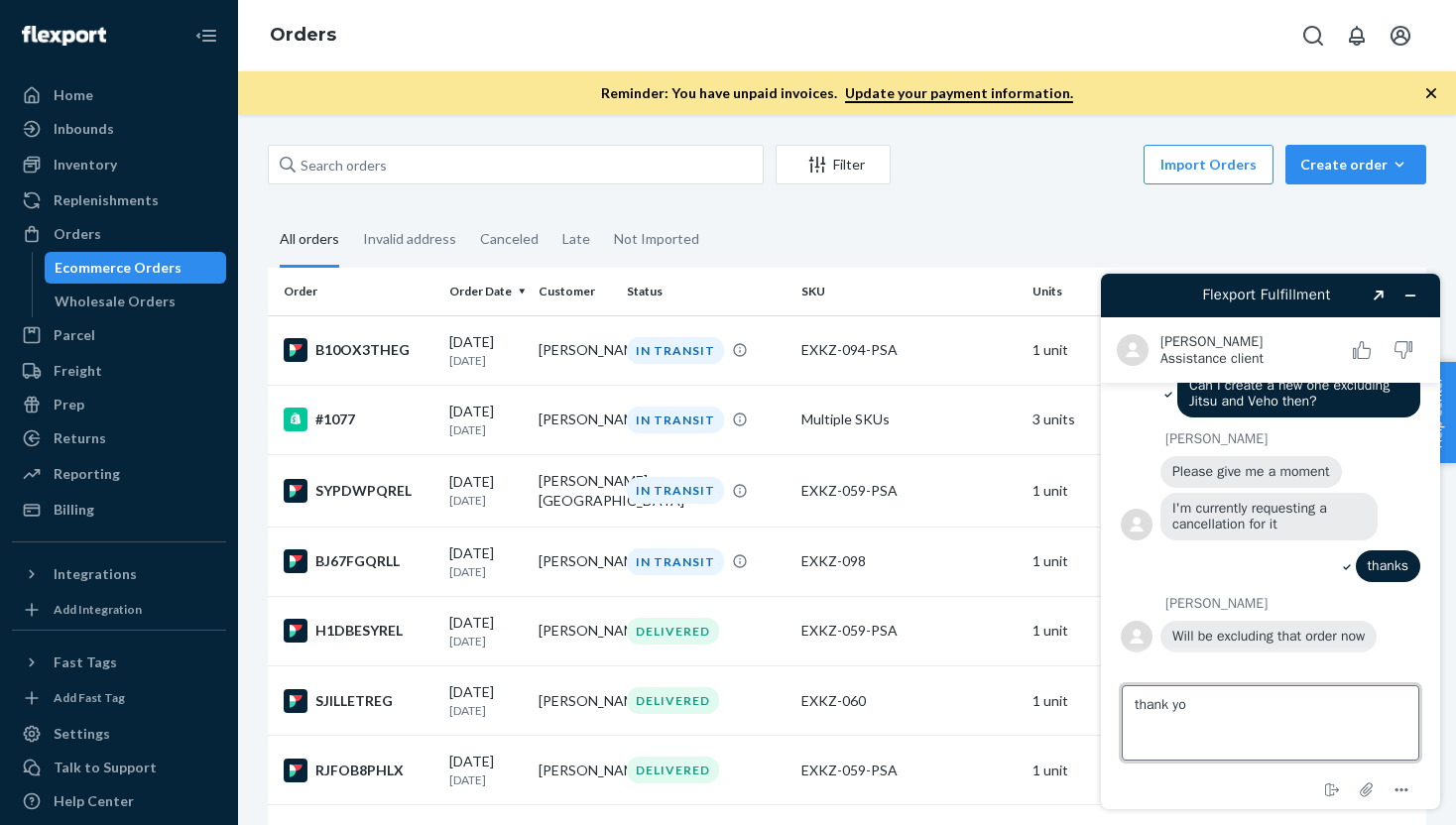 type on "thank you" 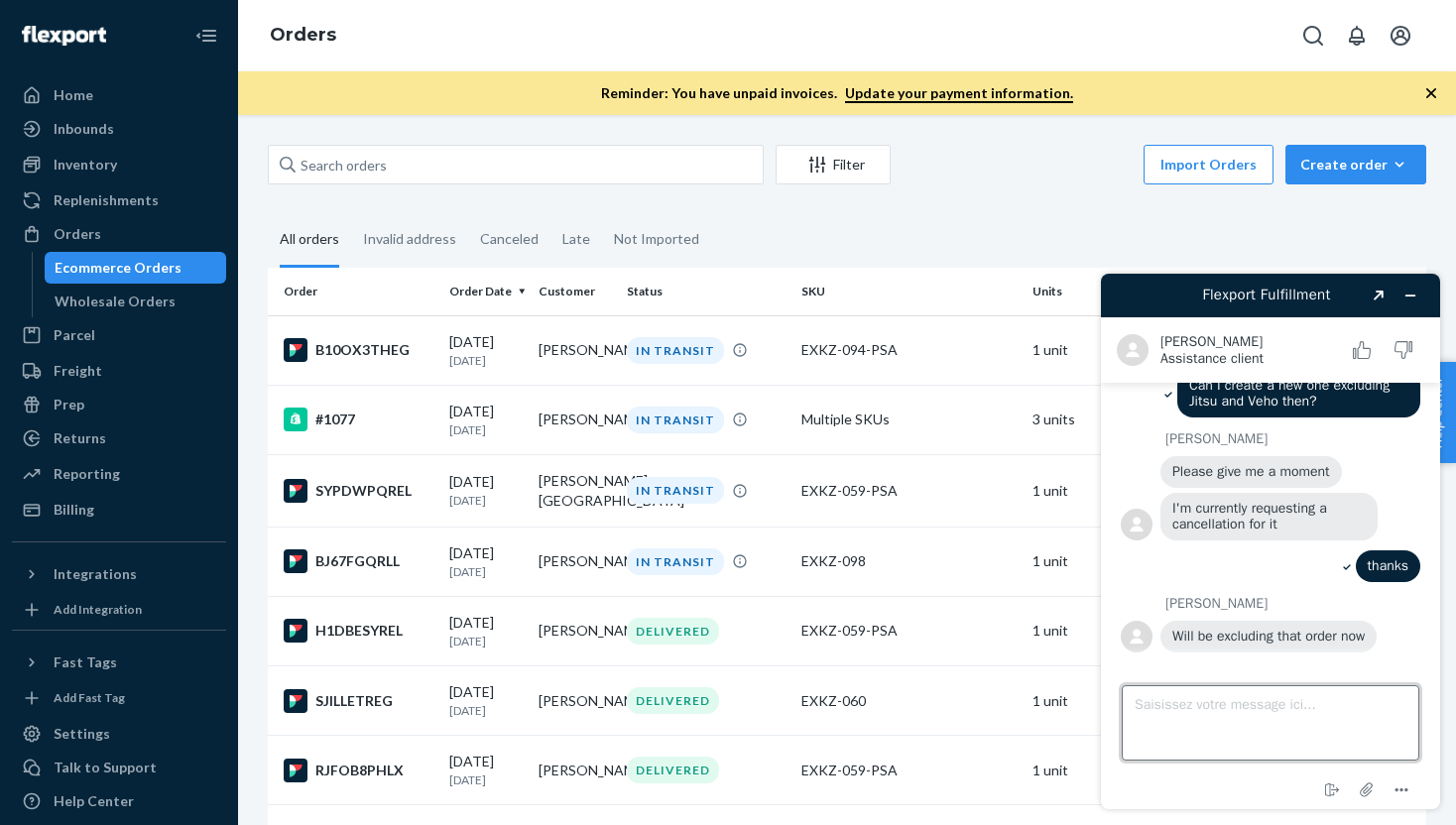 scroll, scrollTop: 4532, scrollLeft: 0, axis: vertical 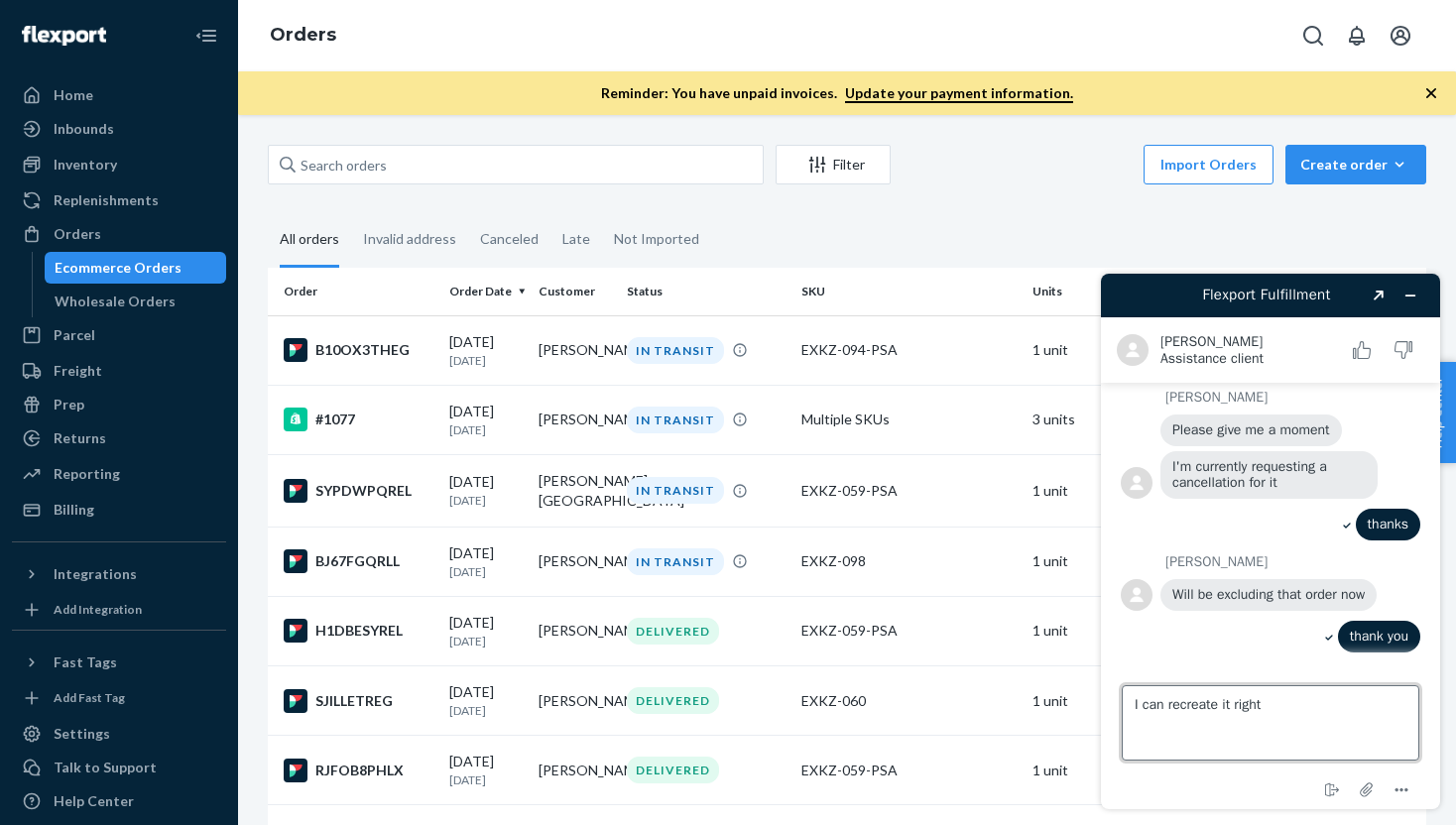 type on "I can recreate it right?" 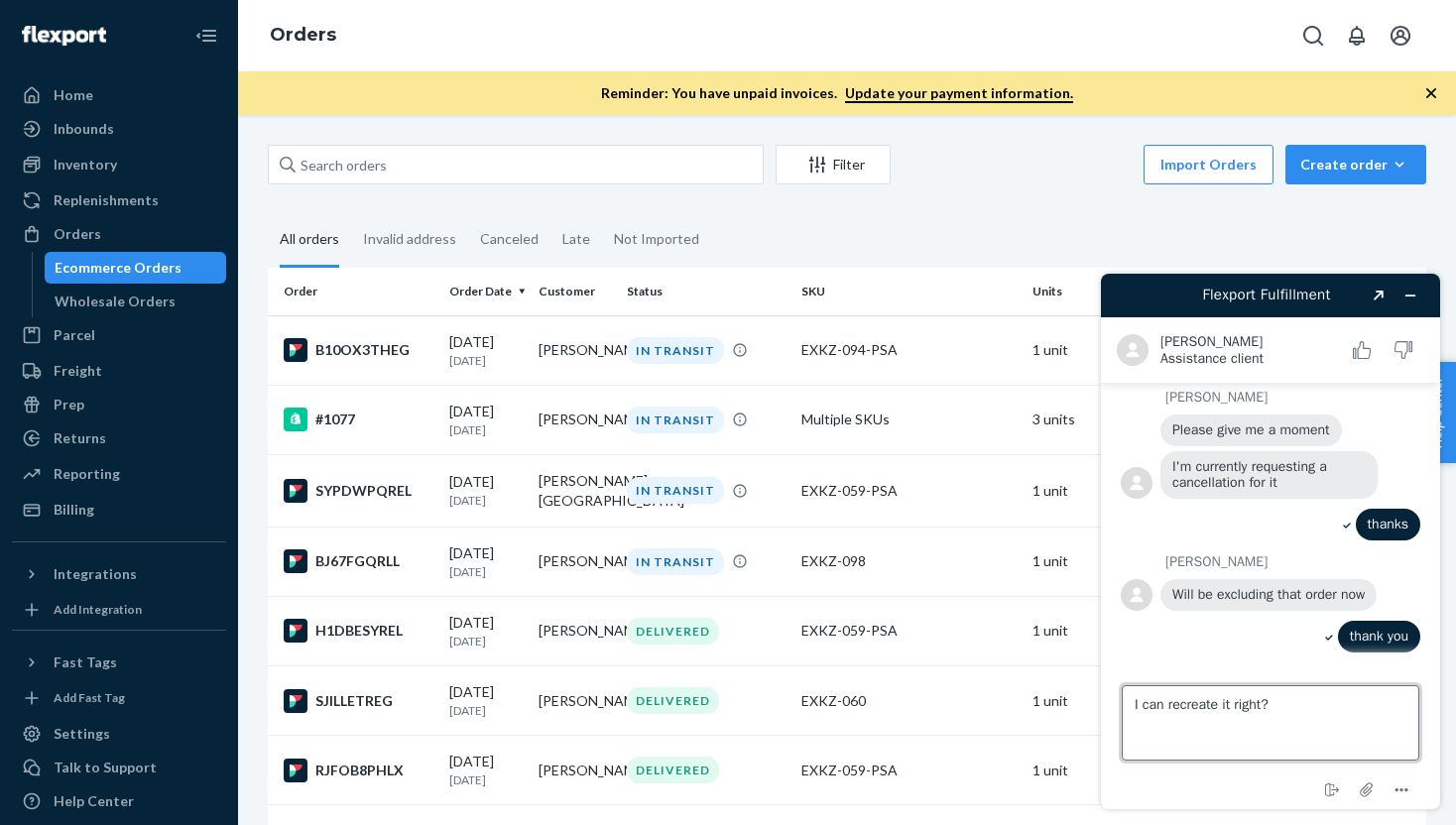 type 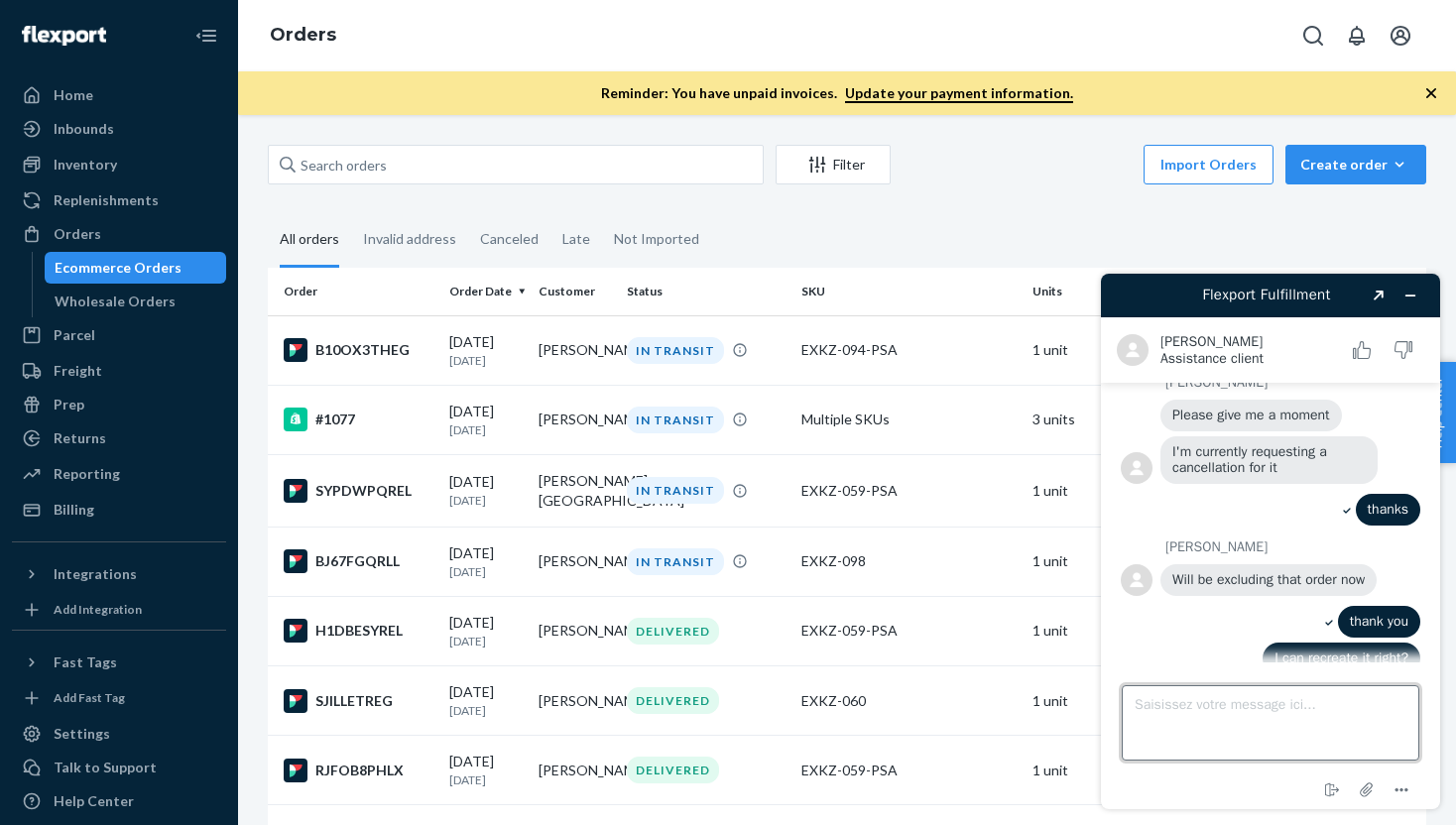 scroll, scrollTop: 4568, scrollLeft: 0, axis: vertical 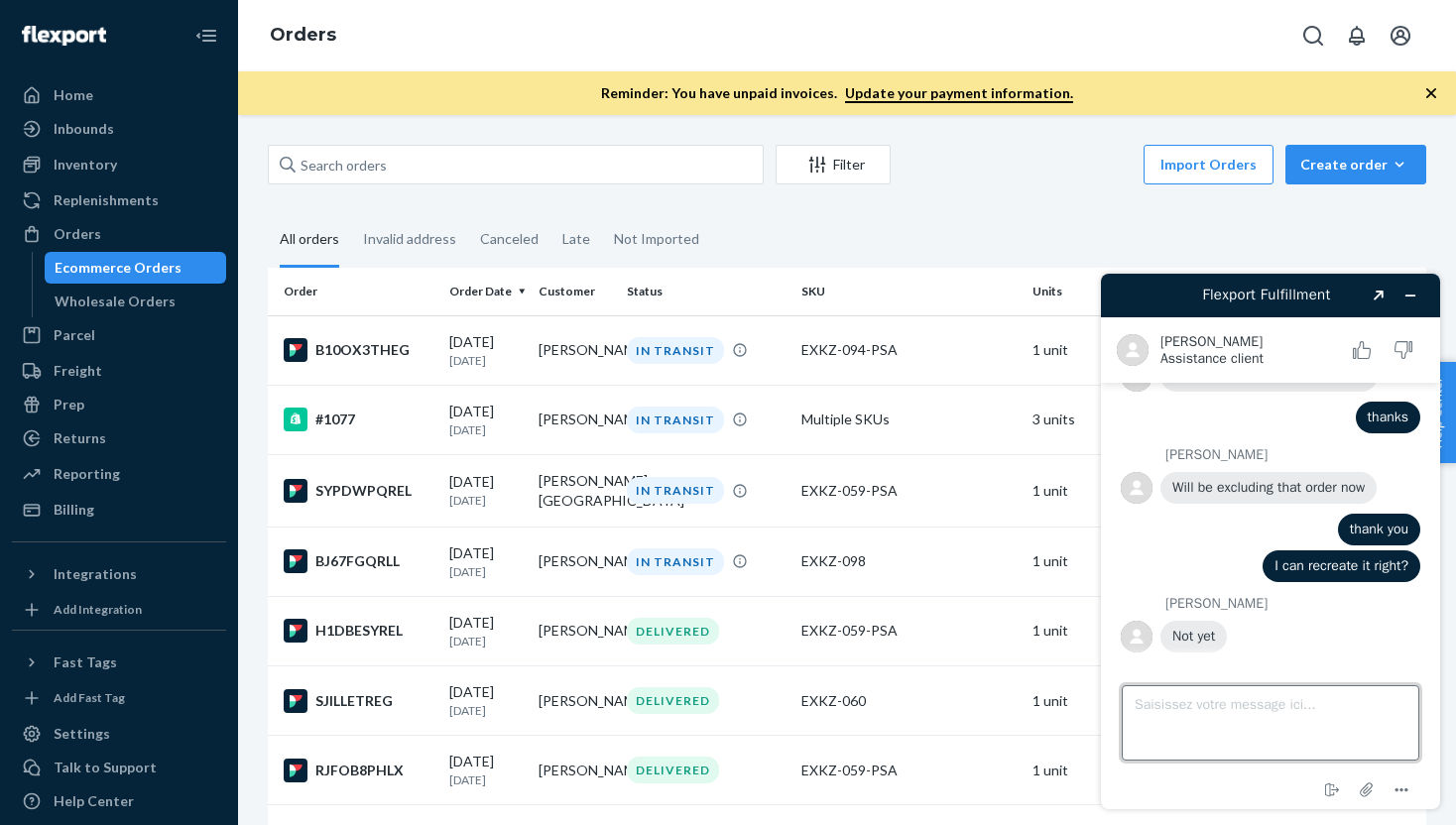 click on "Saisissez votre message ici..." at bounding box center [1271, 723] 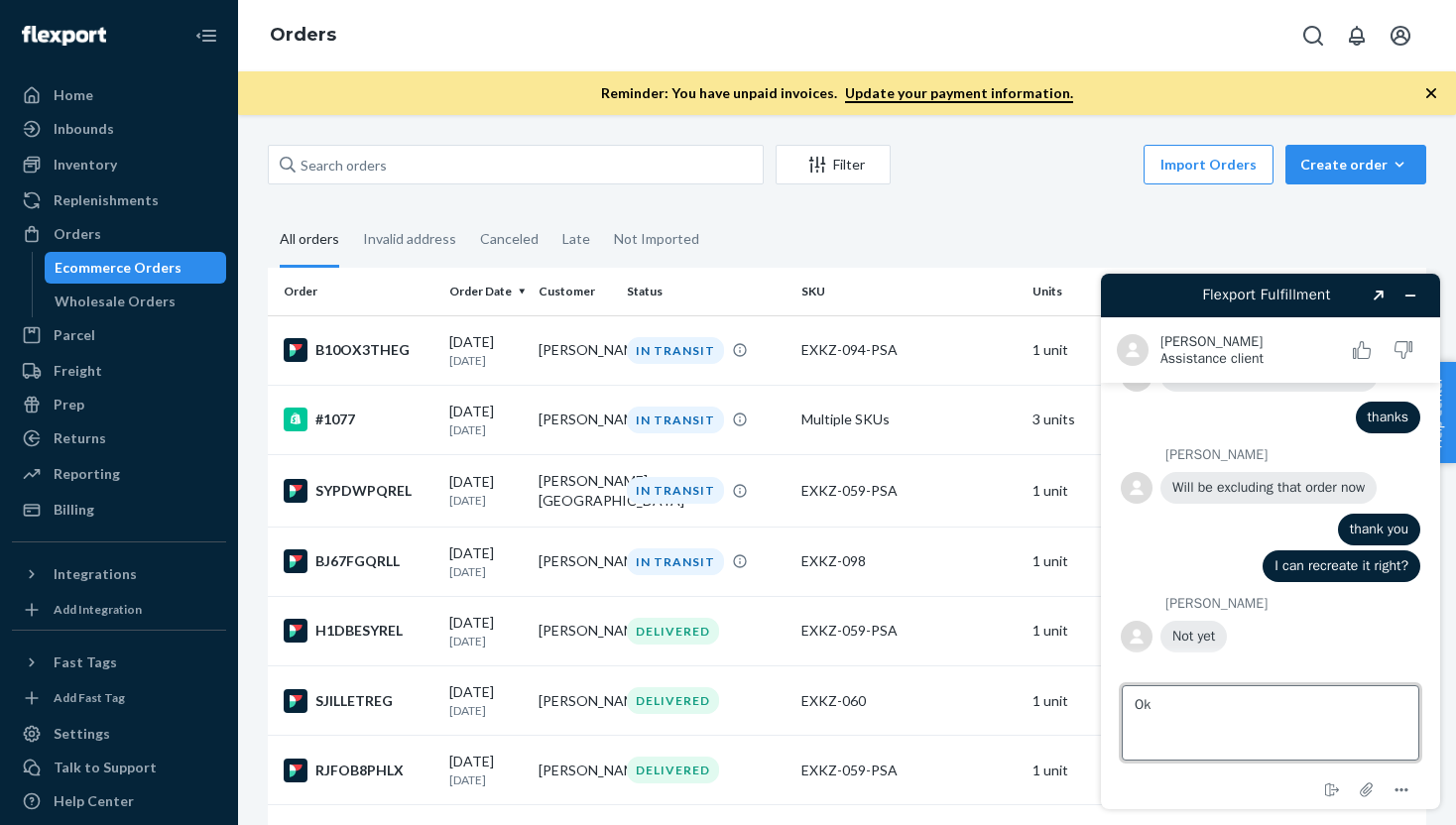 type on "Ok" 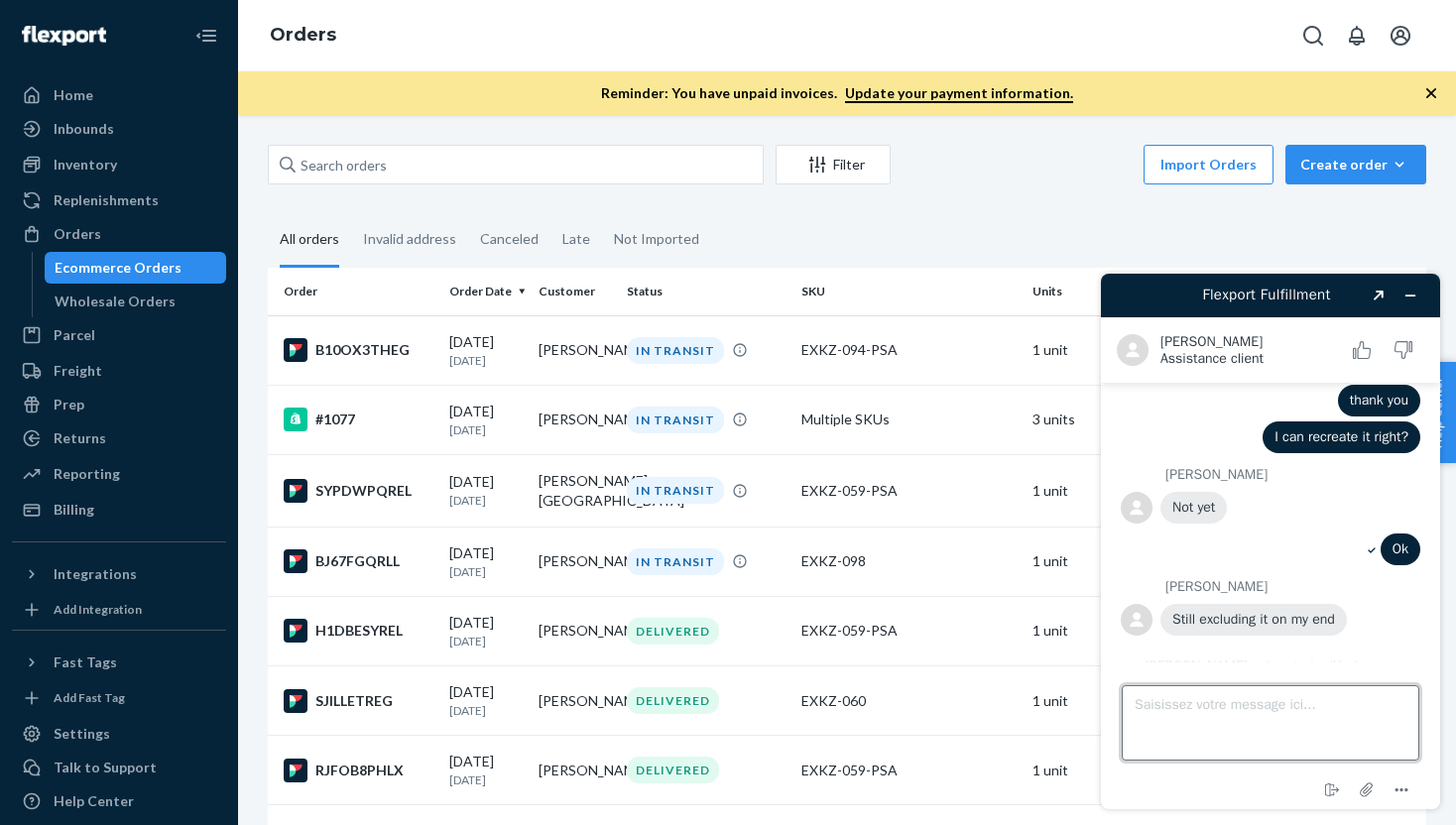 scroll, scrollTop: 4880, scrollLeft: 0, axis: vertical 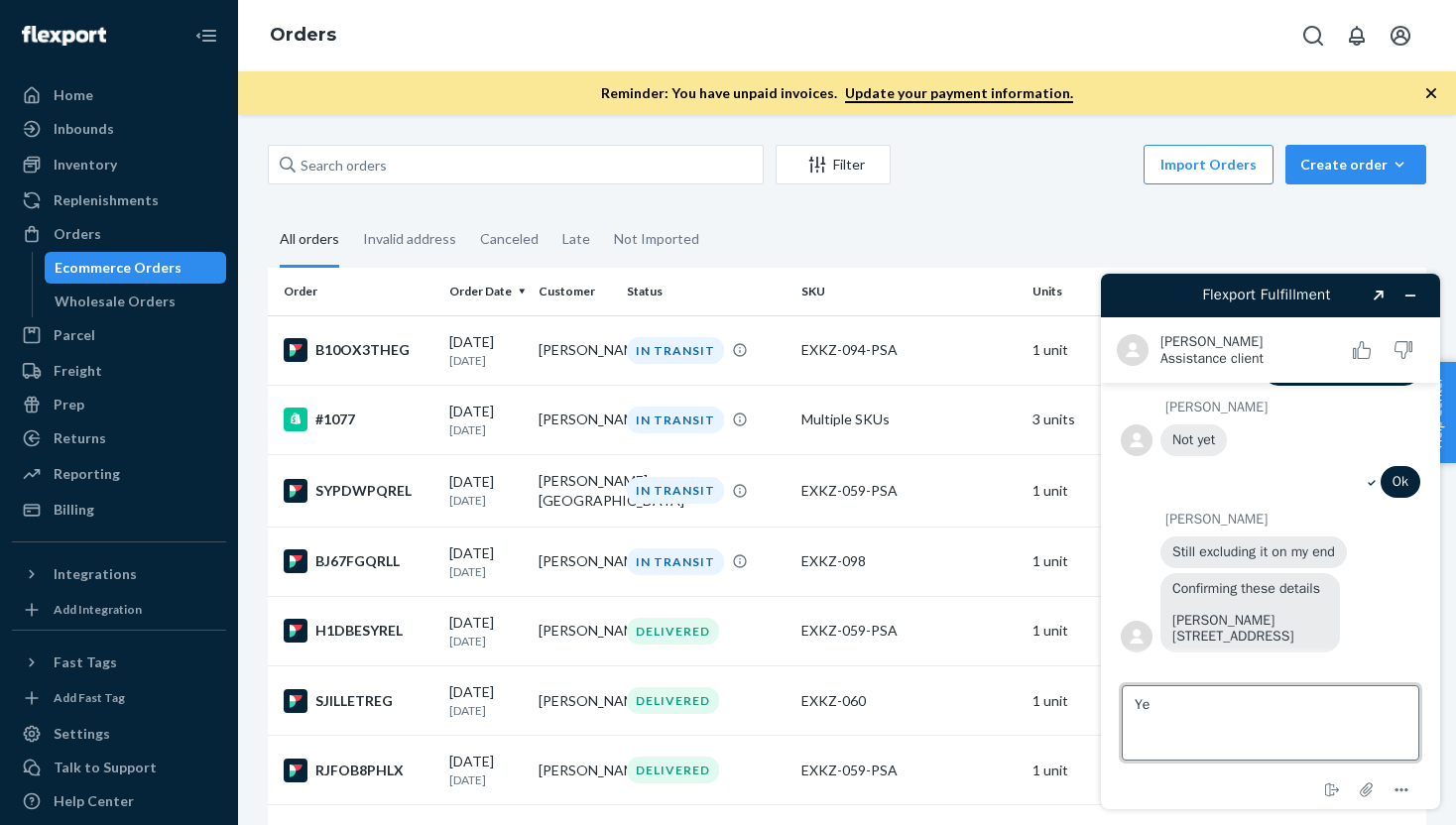 type on "Yes" 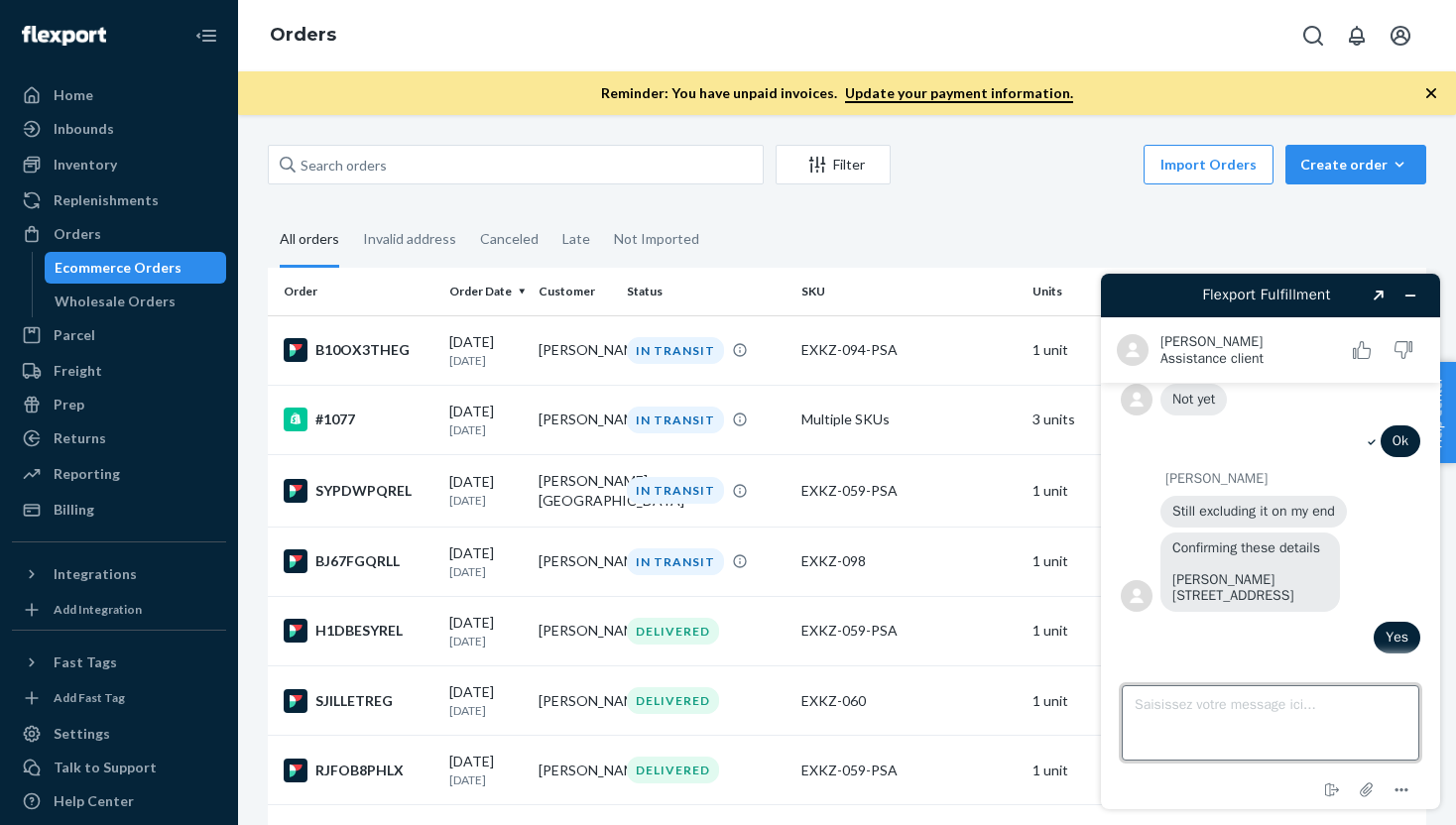 scroll, scrollTop: 4921, scrollLeft: 0, axis: vertical 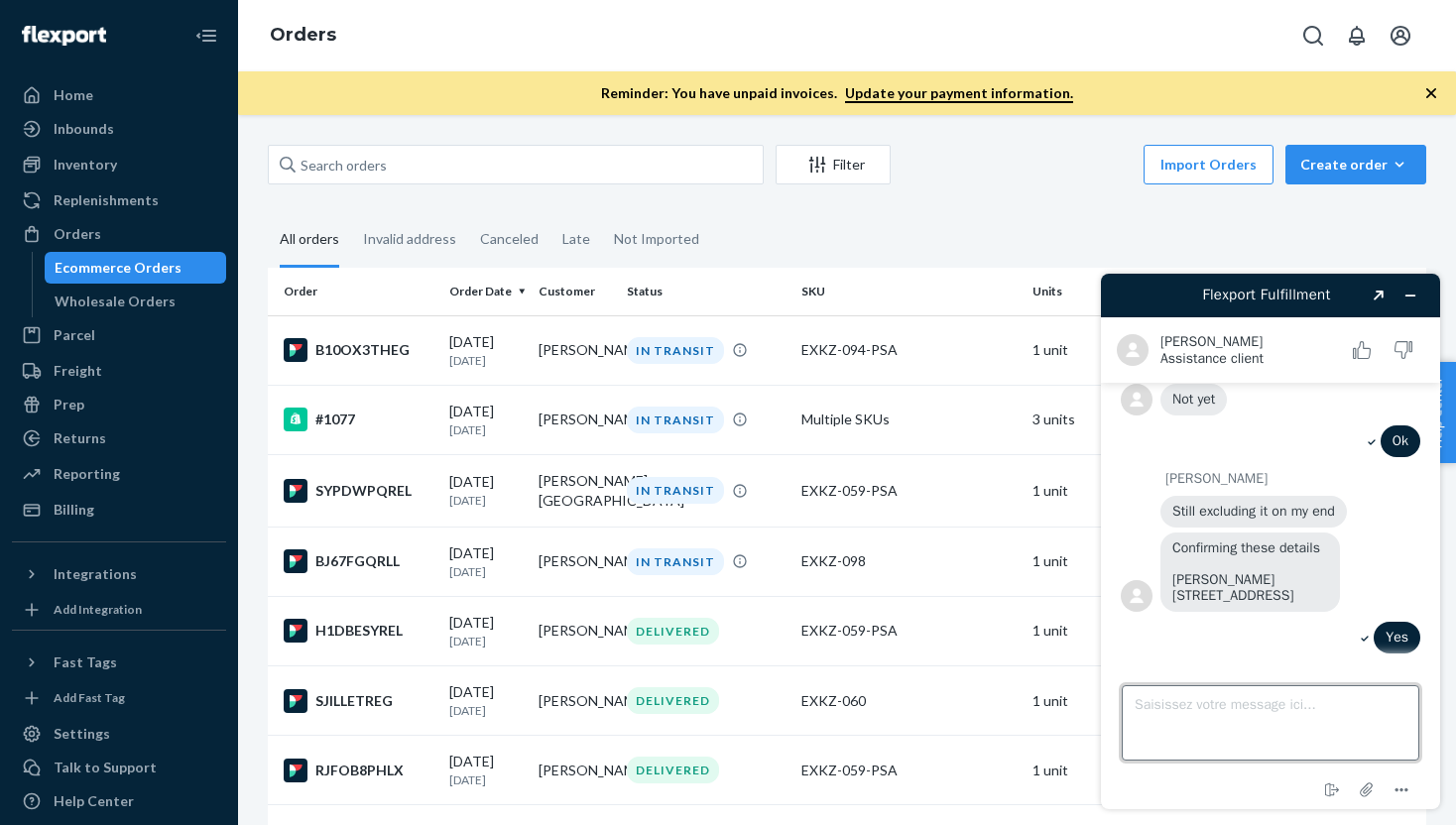paste on "+1 619-854-2705" 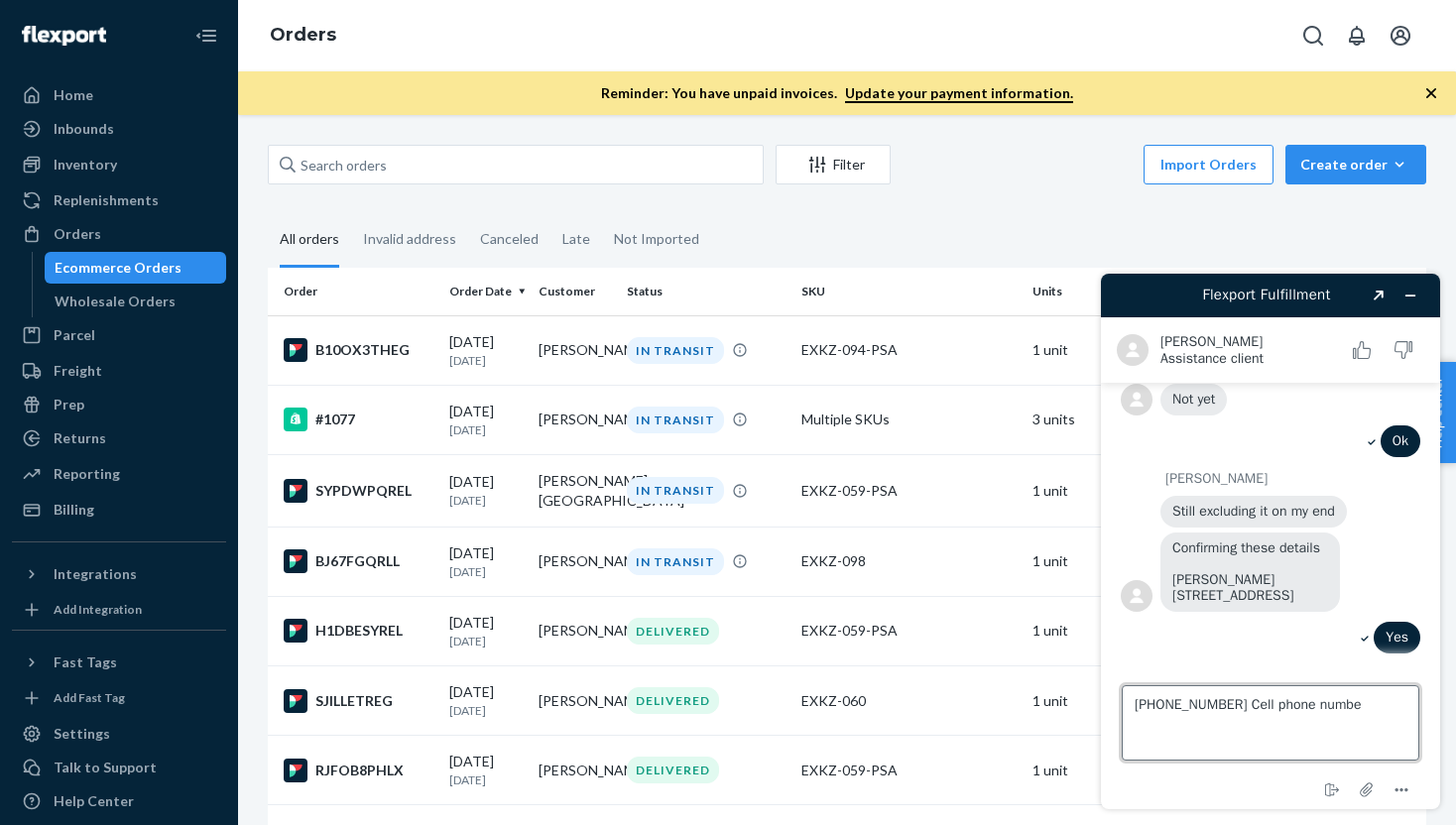 type on "+1 619-854-2705 Cell phone number" 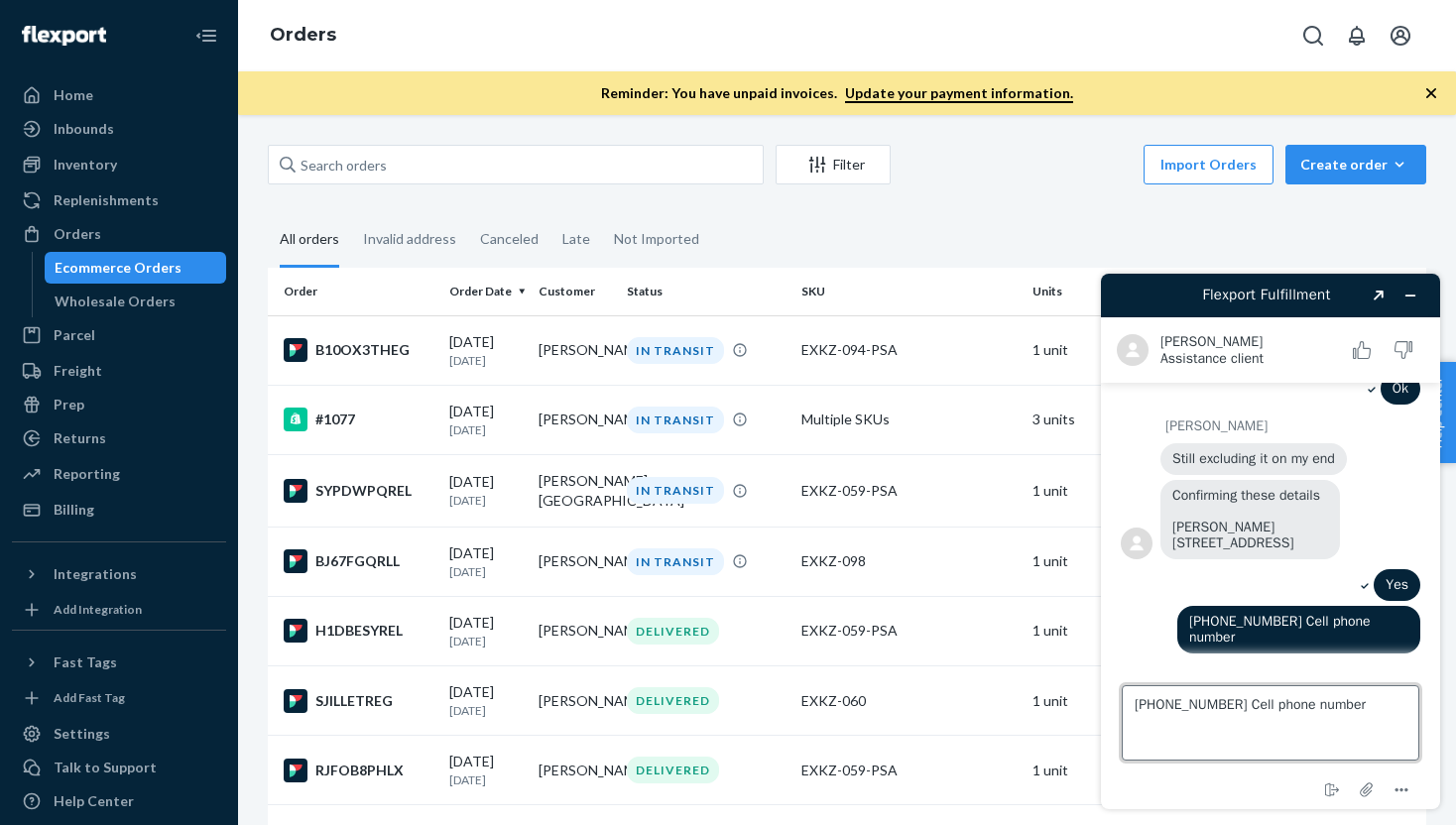 type 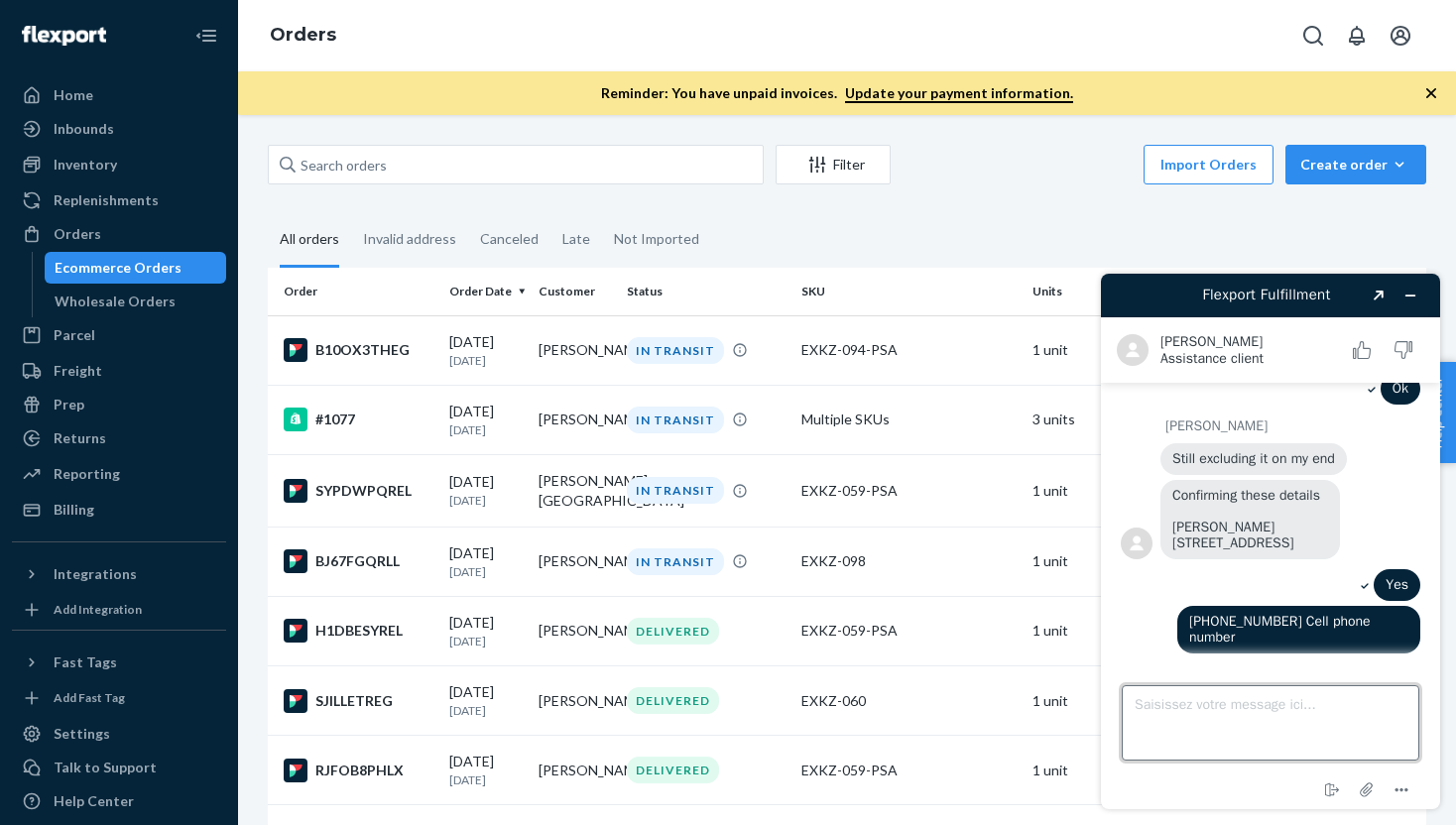 scroll, scrollTop: 4974, scrollLeft: 0, axis: vertical 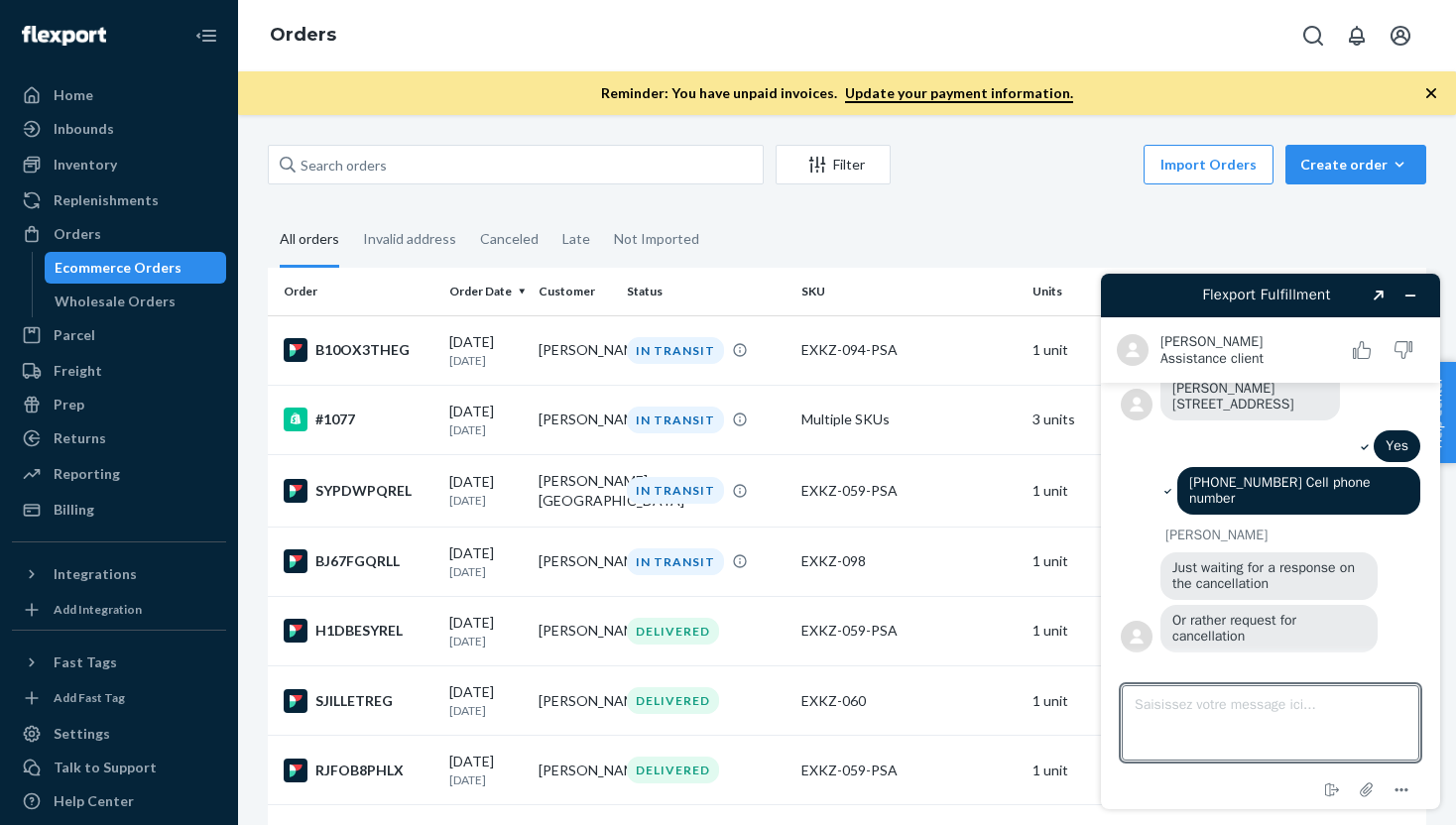 click on "All orders Invalid address Canceled Late Not Imported" at bounding box center (847, 240) 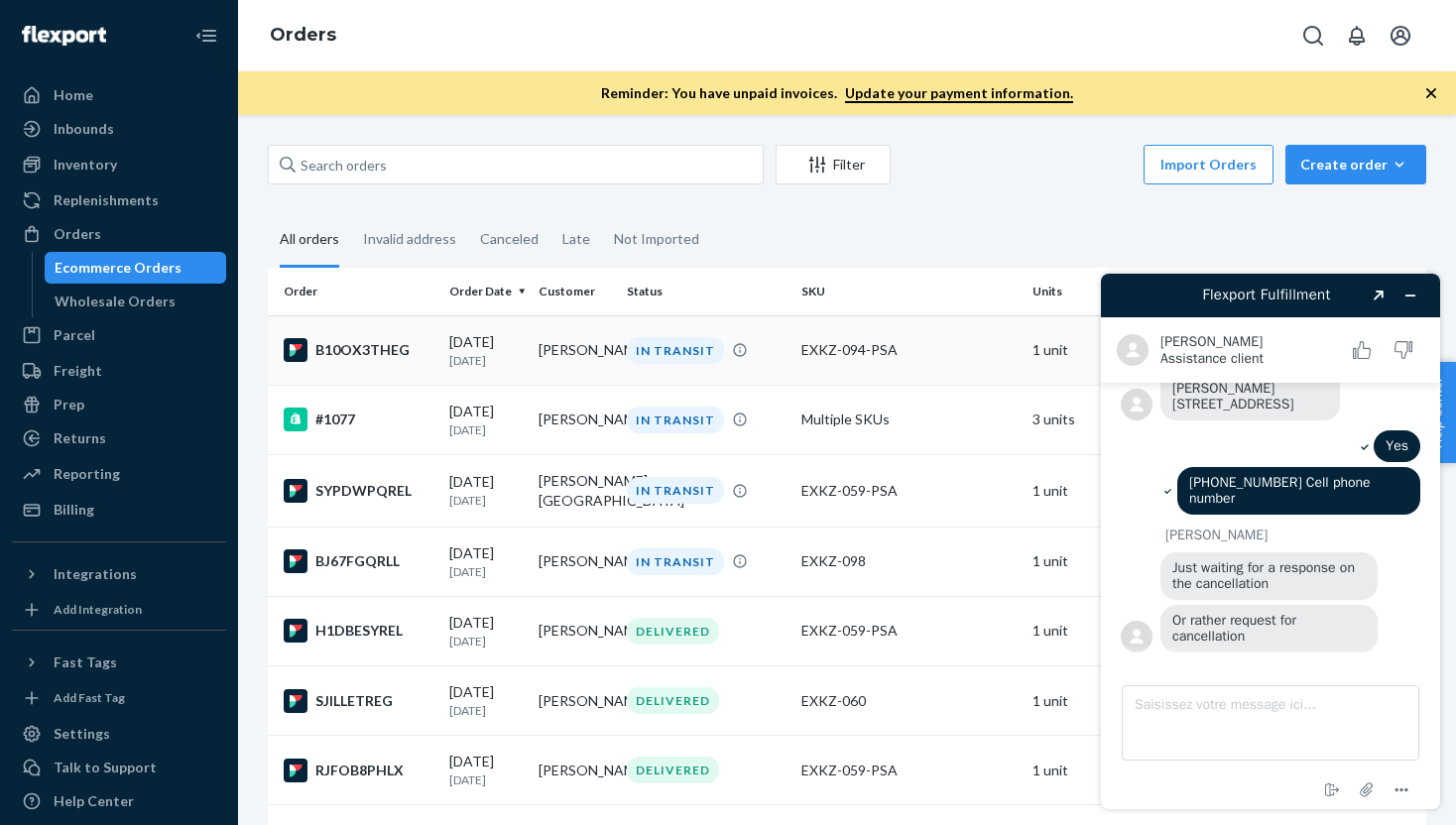 click on "EXKZ-094-PSA" at bounding box center [910, 350] 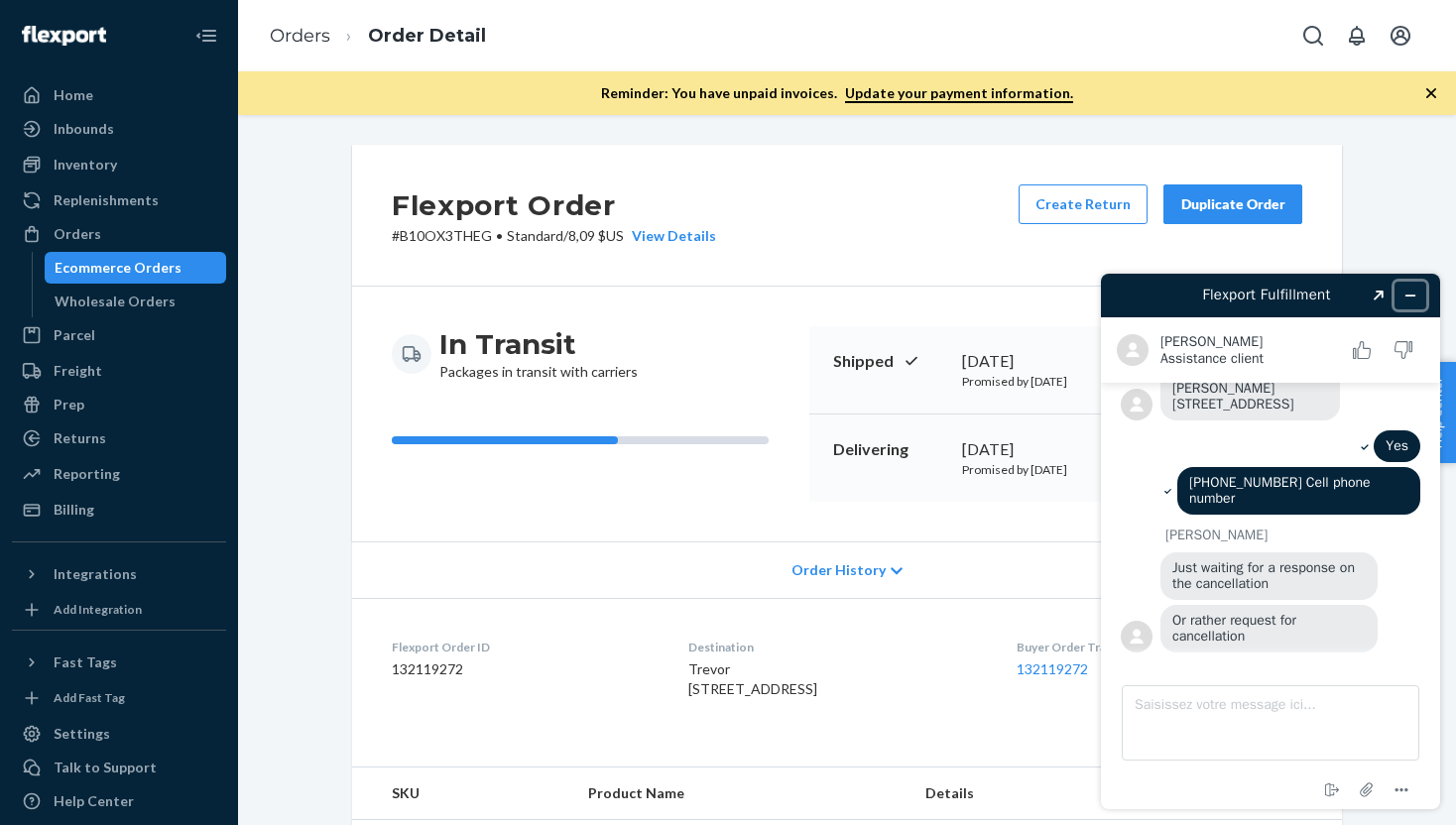 click 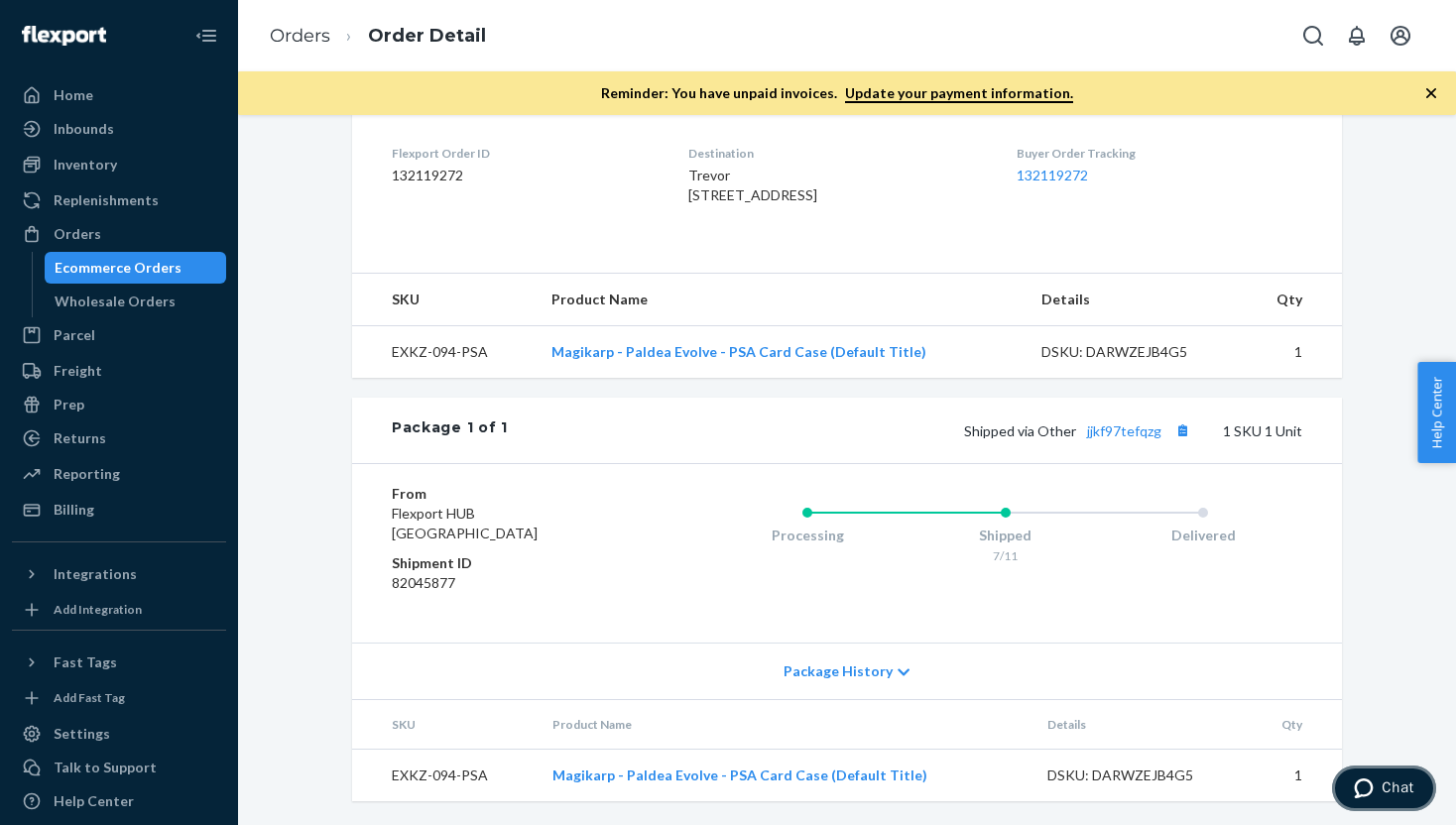 scroll, scrollTop: 0, scrollLeft: 0, axis: both 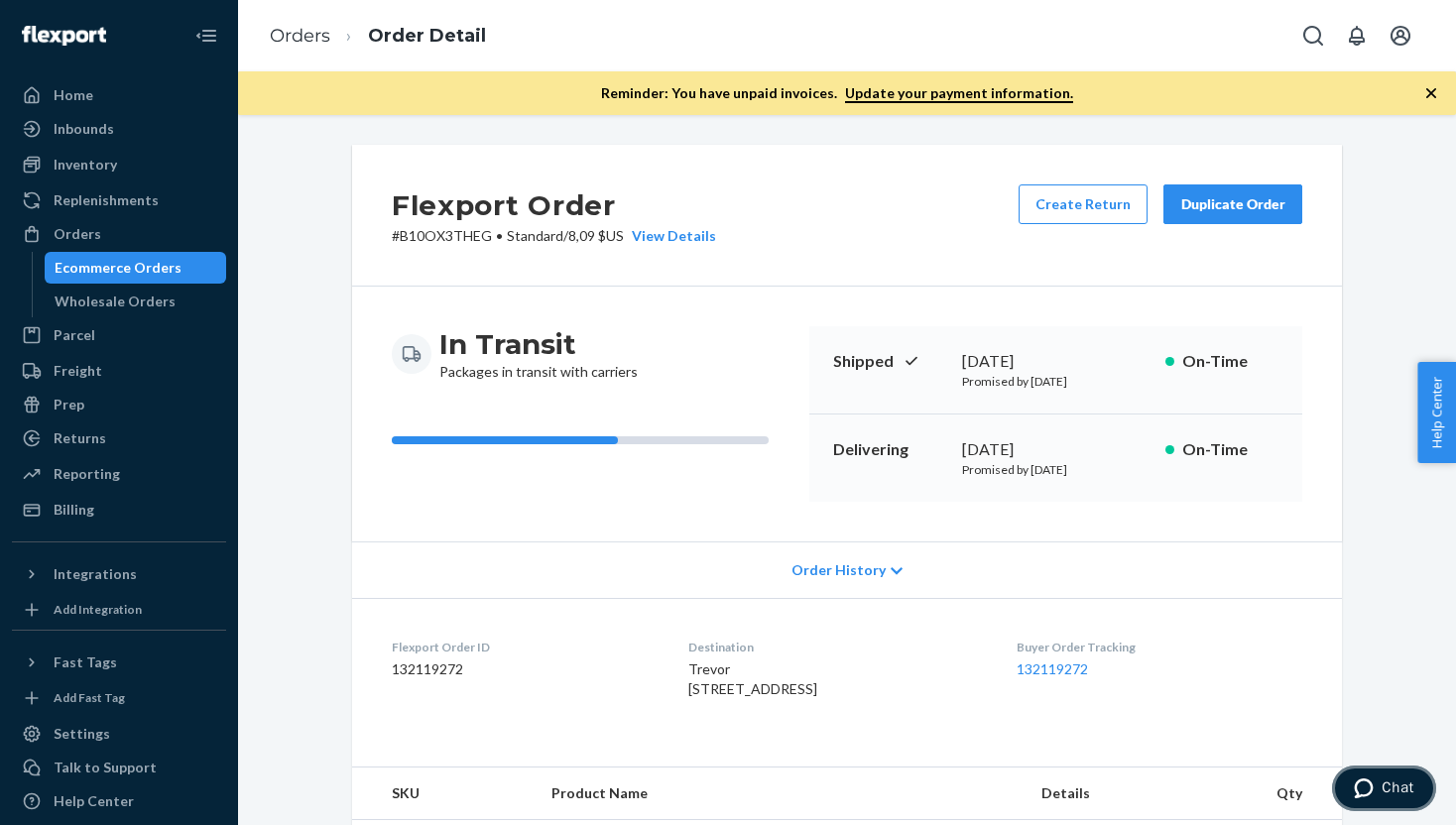 click on "Chat" at bounding box center [1397, 787] 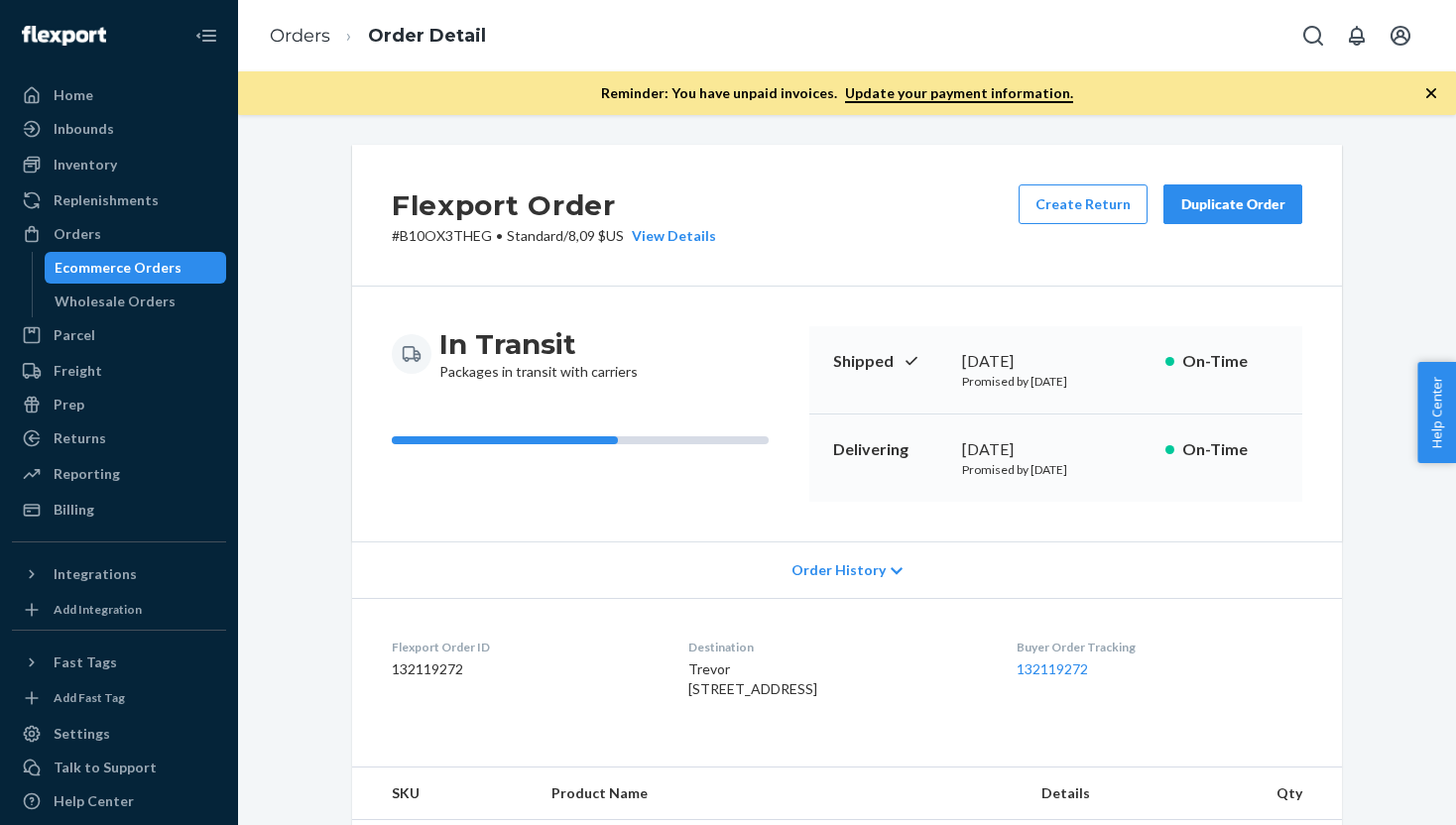 scroll, scrollTop: 0, scrollLeft: 0, axis: both 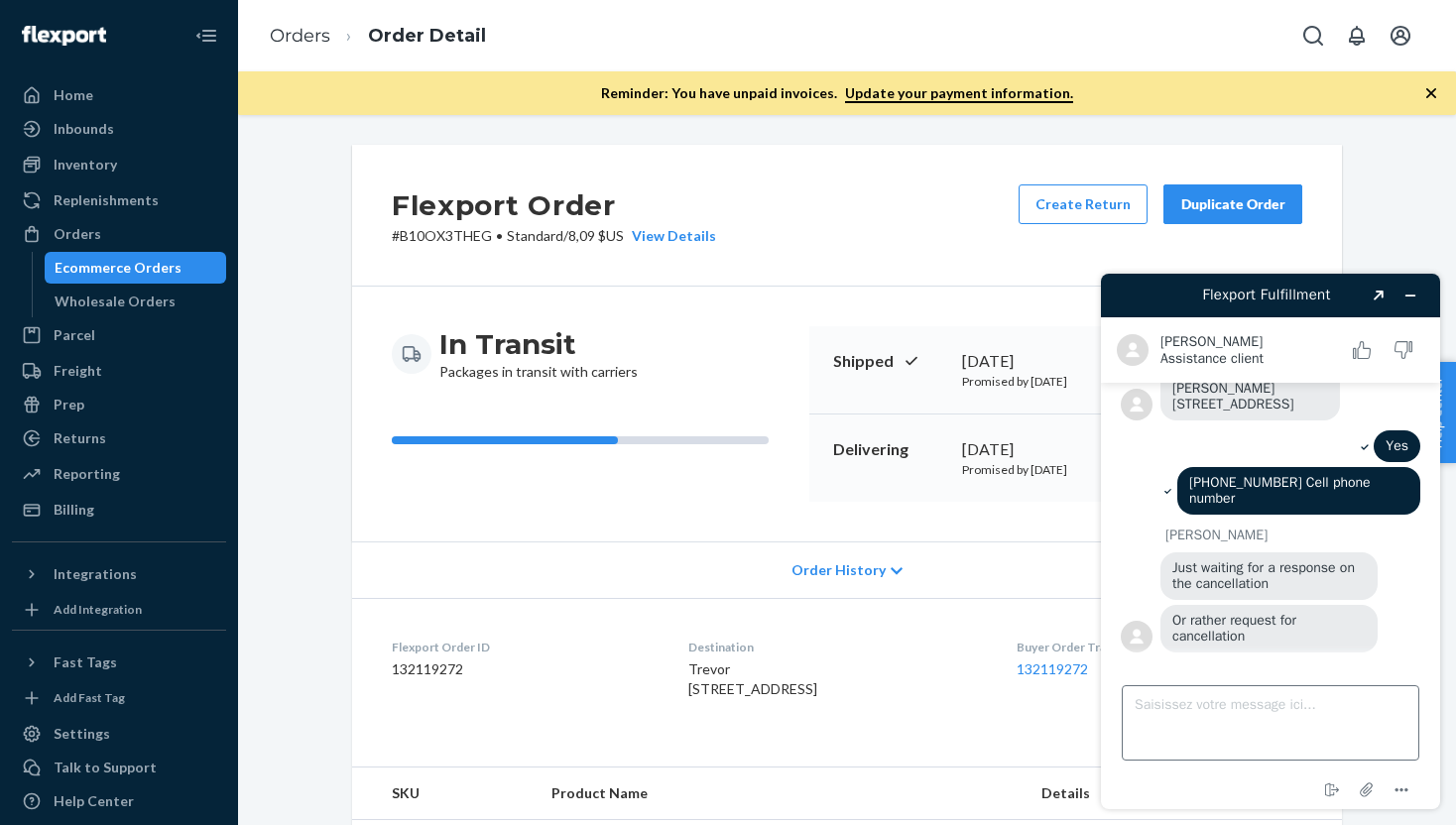 click on "Saisissez votre message ici..." at bounding box center [1271, 723] 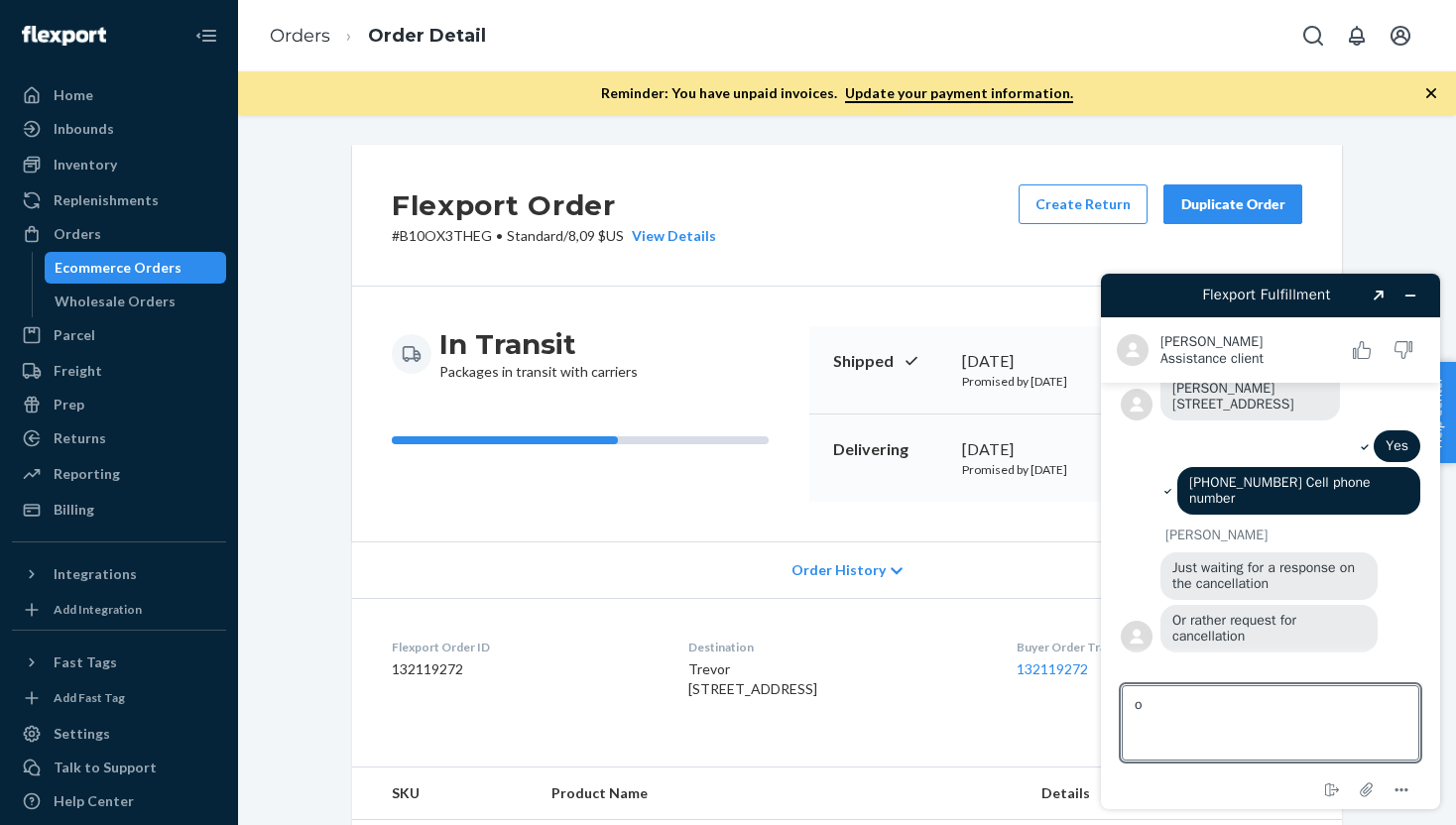 type on "ok" 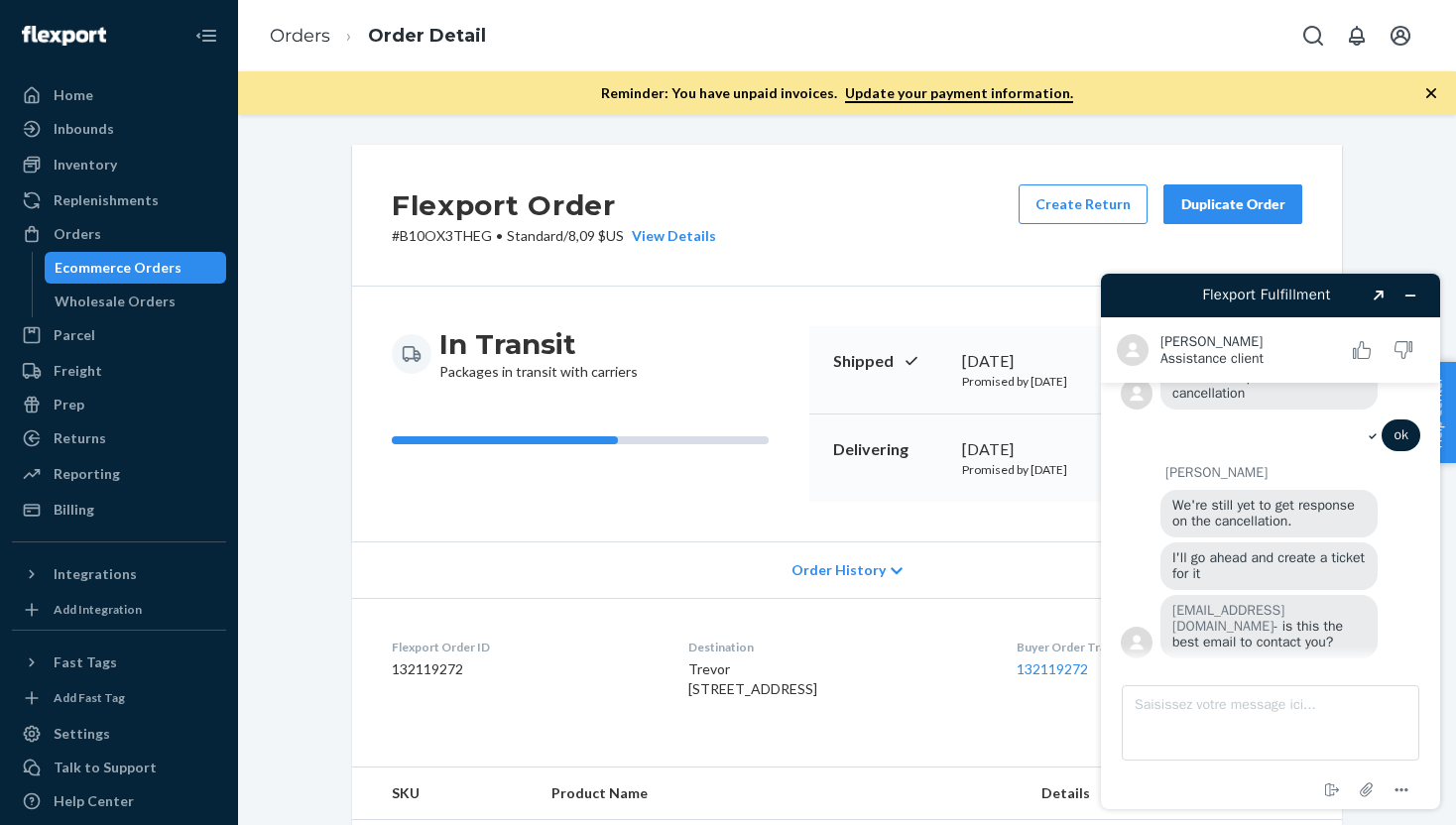 scroll, scrollTop: 5359, scrollLeft: 0, axis: vertical 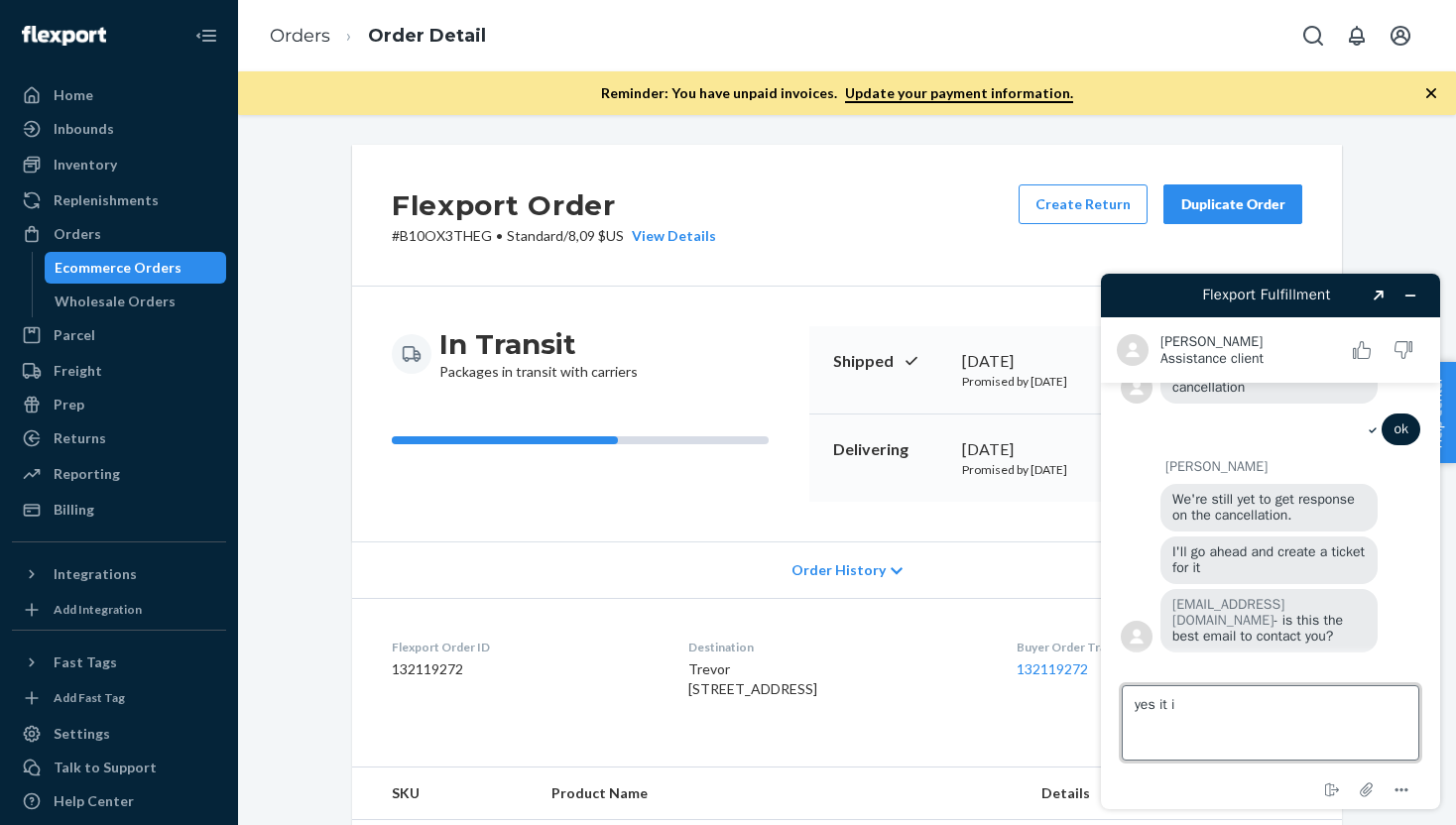 type on "yes it is" 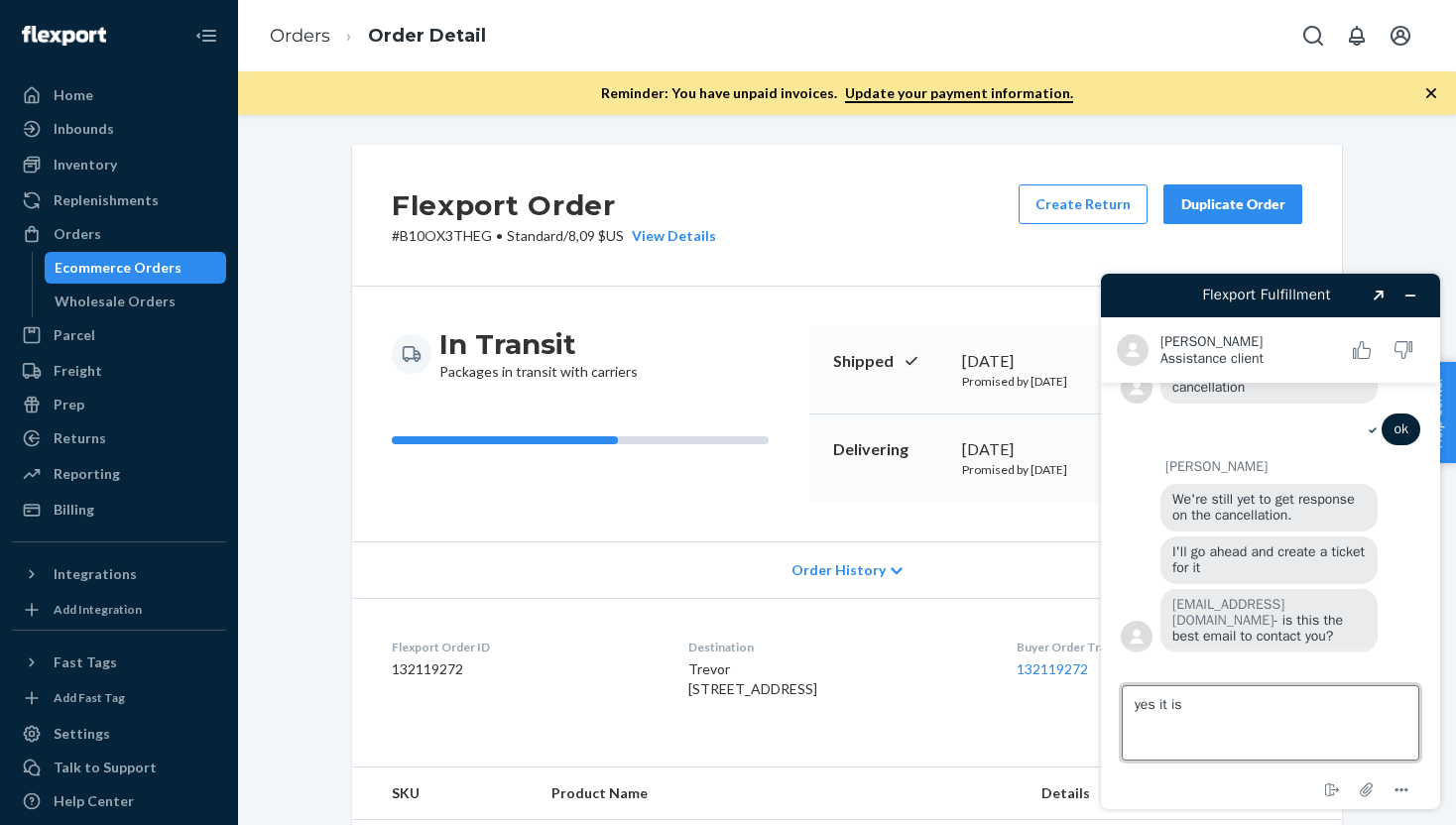 type 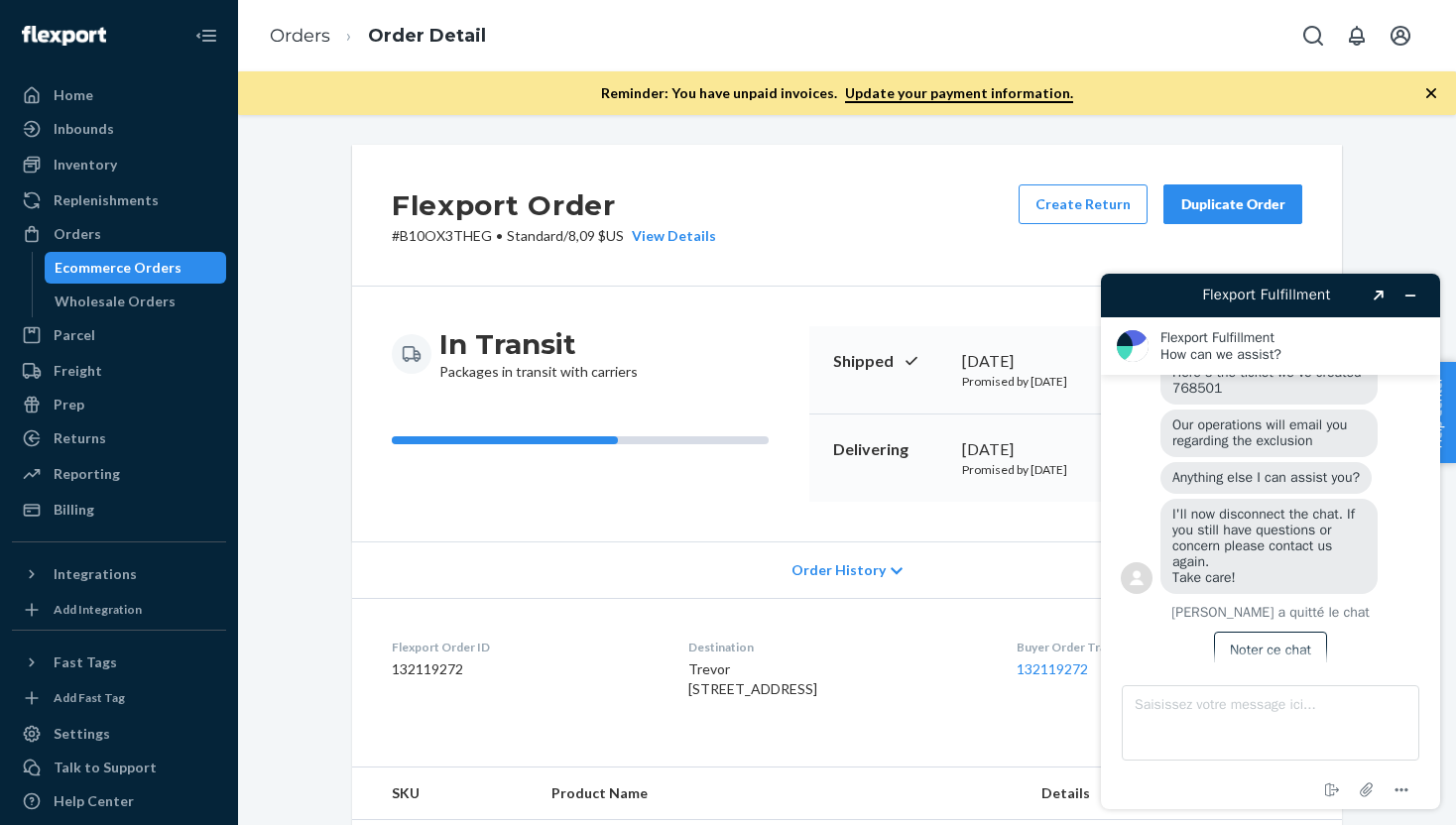 scroll, scrollTop: 0, scrollLeft: 0, axis: both 